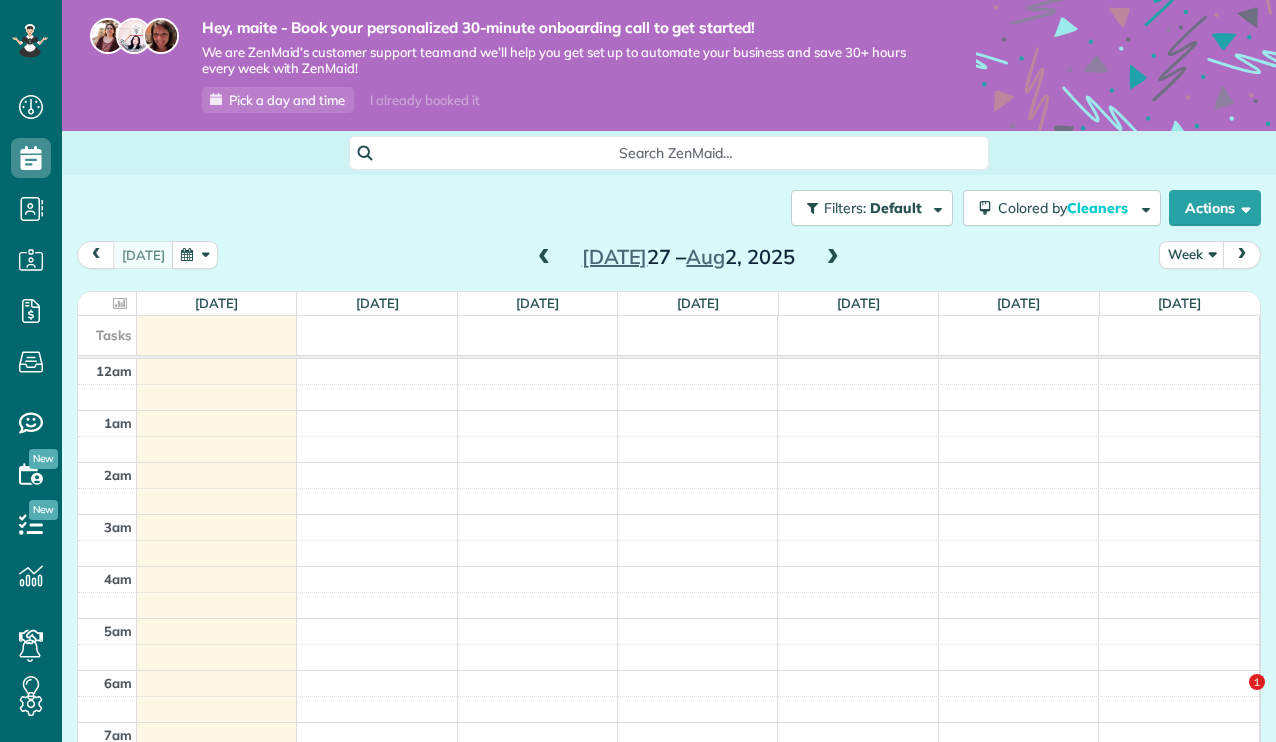 scroll, scrollTop: 0, scrollLeft: 0, axis: both 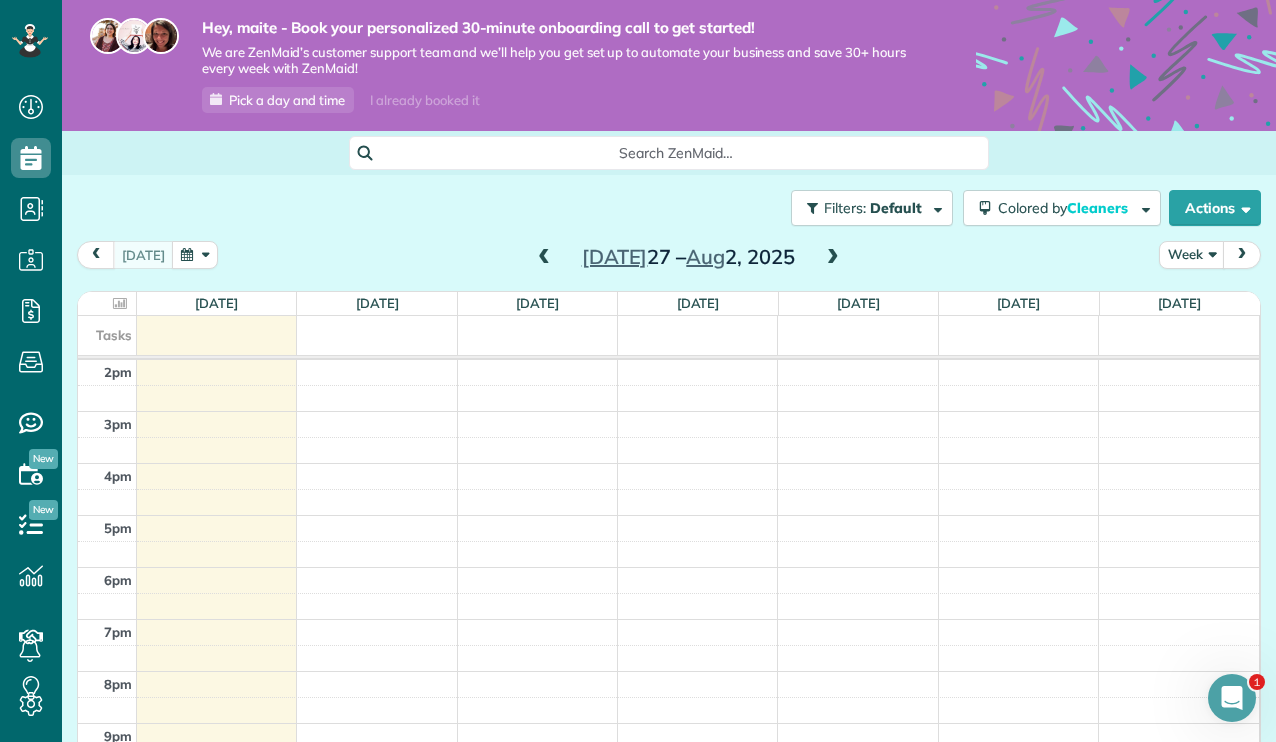 click at bounding box center [833, 258] 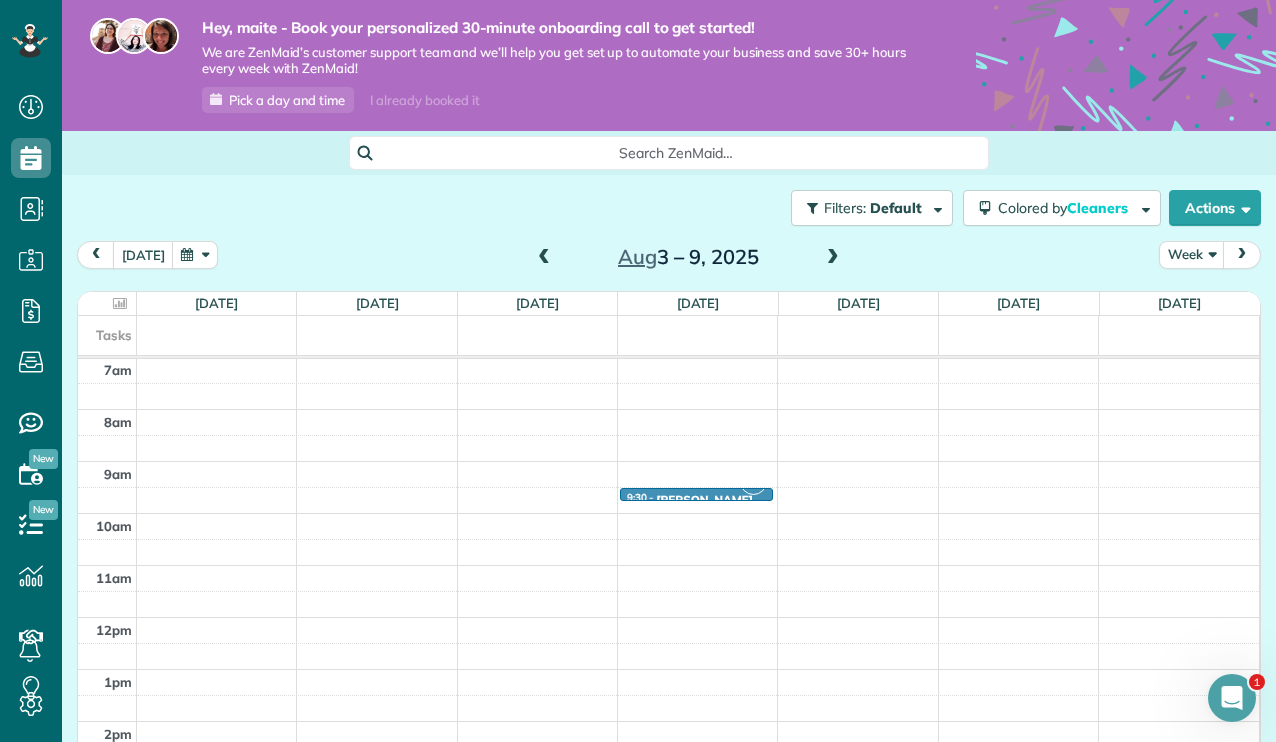 scroll, scrollTop: 355, scrollLeft: 0, axis: vertical 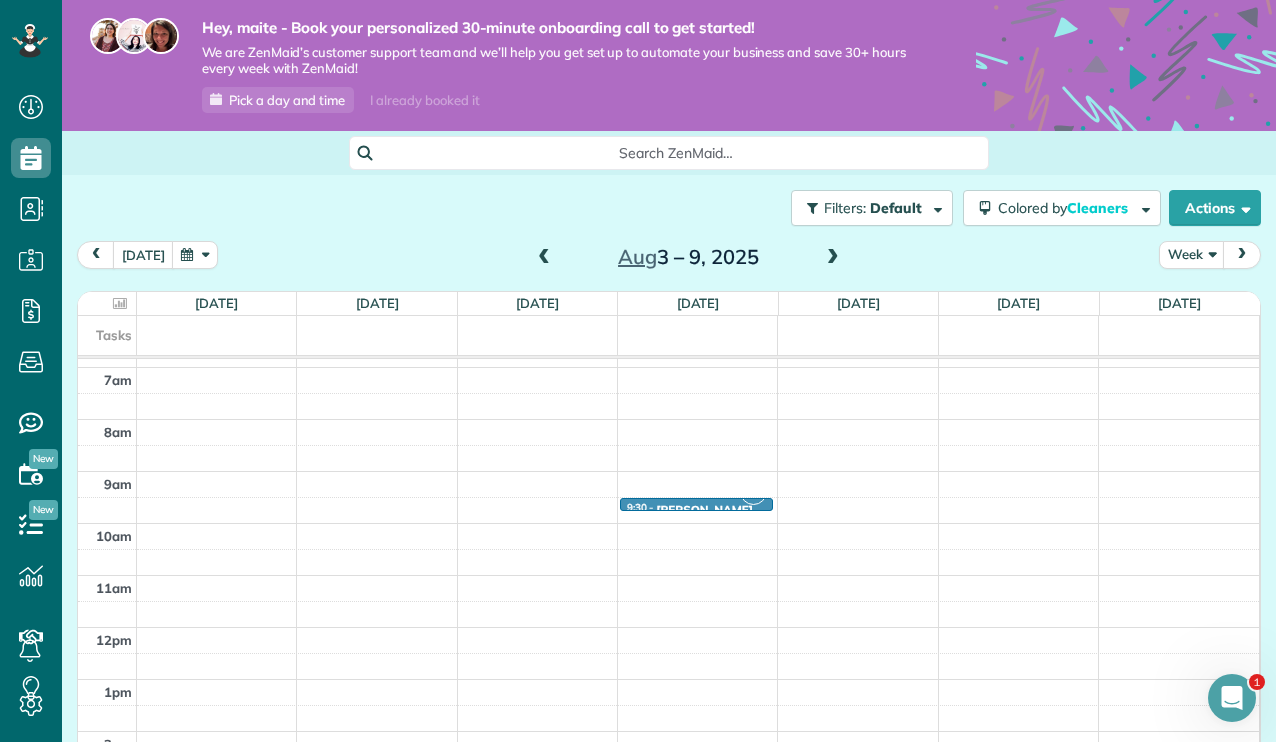 click at bounding box center (833, 258) 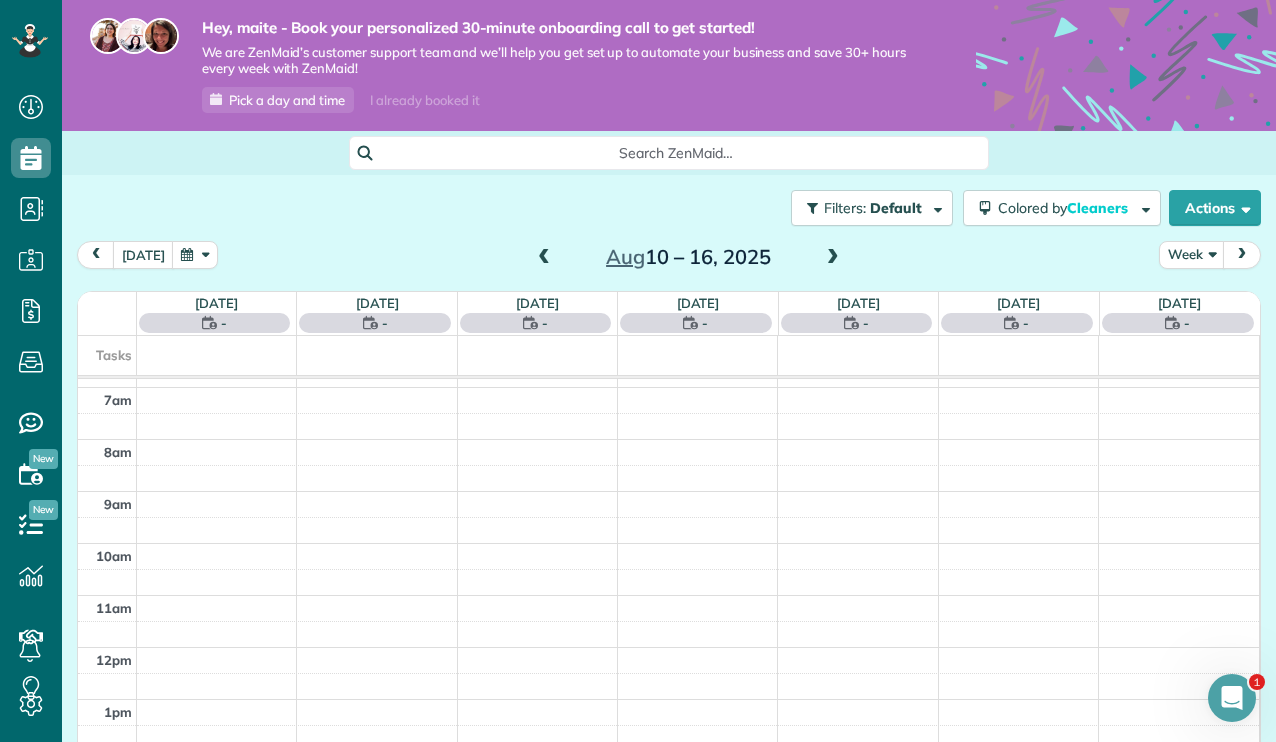 scroll, scrollTop: 365, scrollLeft: 0, axis: vertical 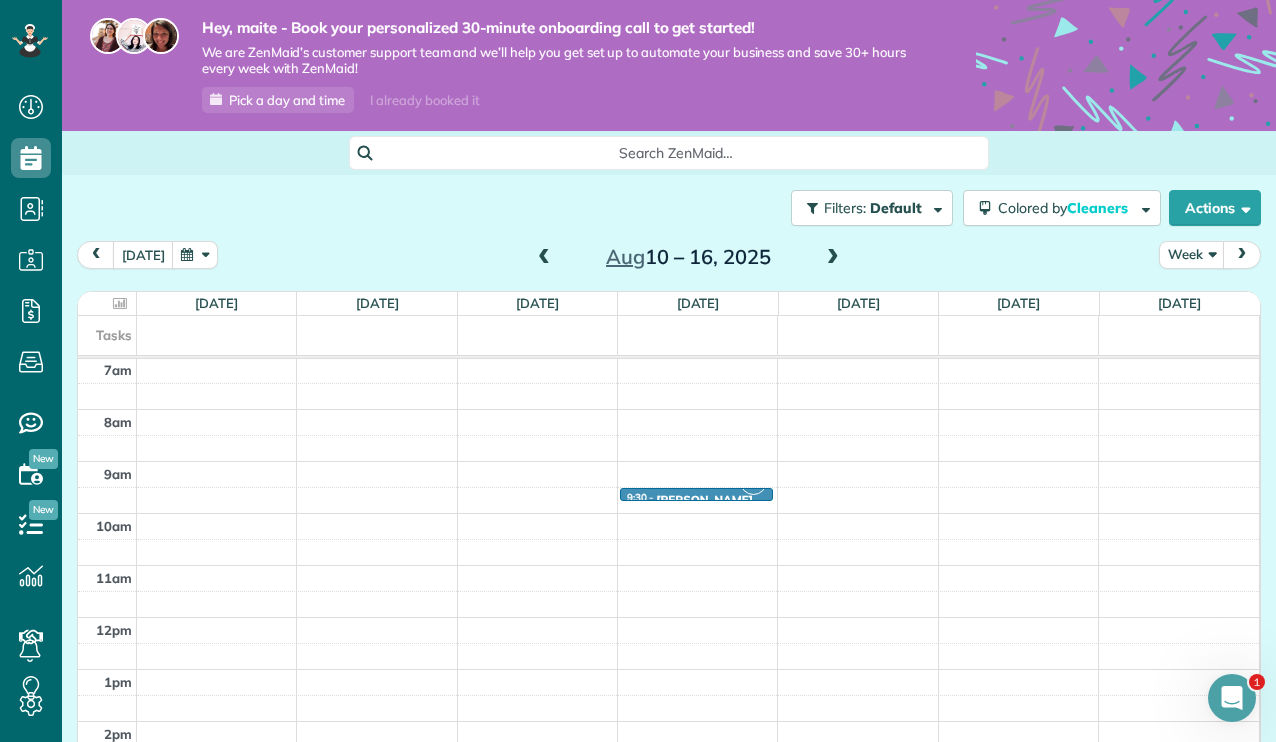 click at bounding box center [544, 258] 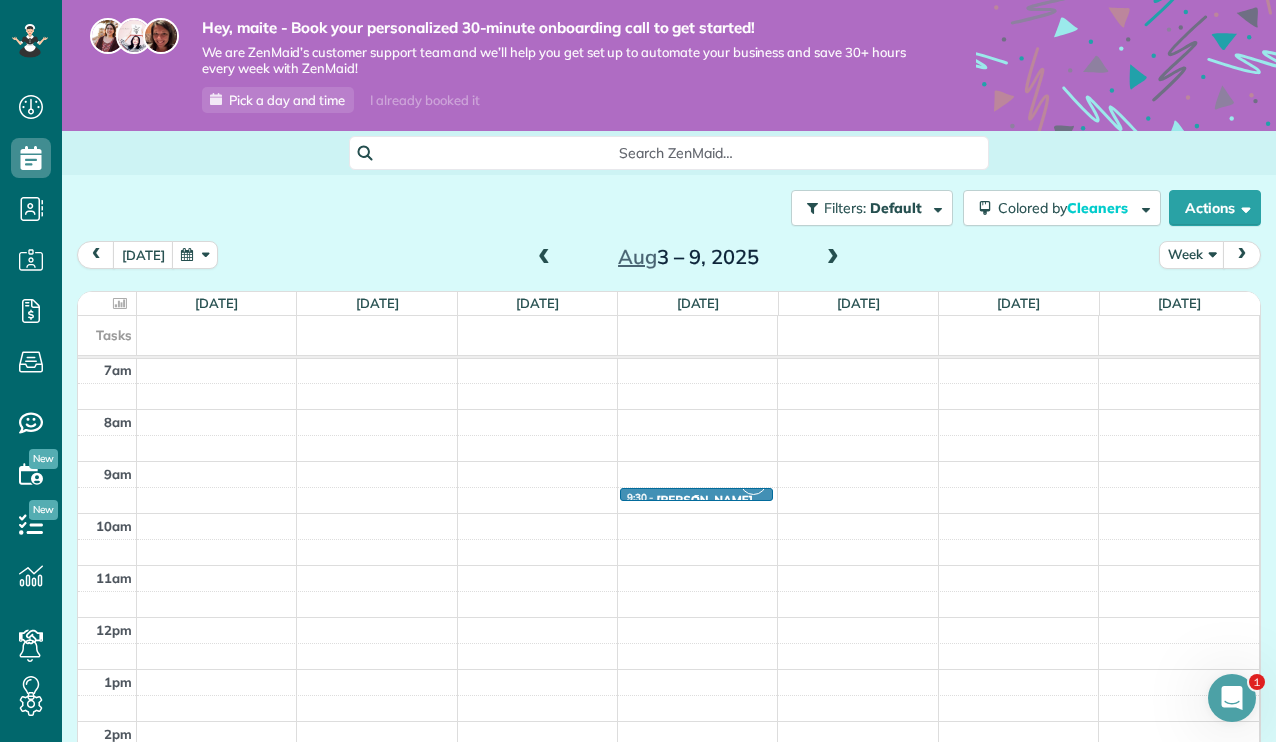 click at bounding box center [696, 496] 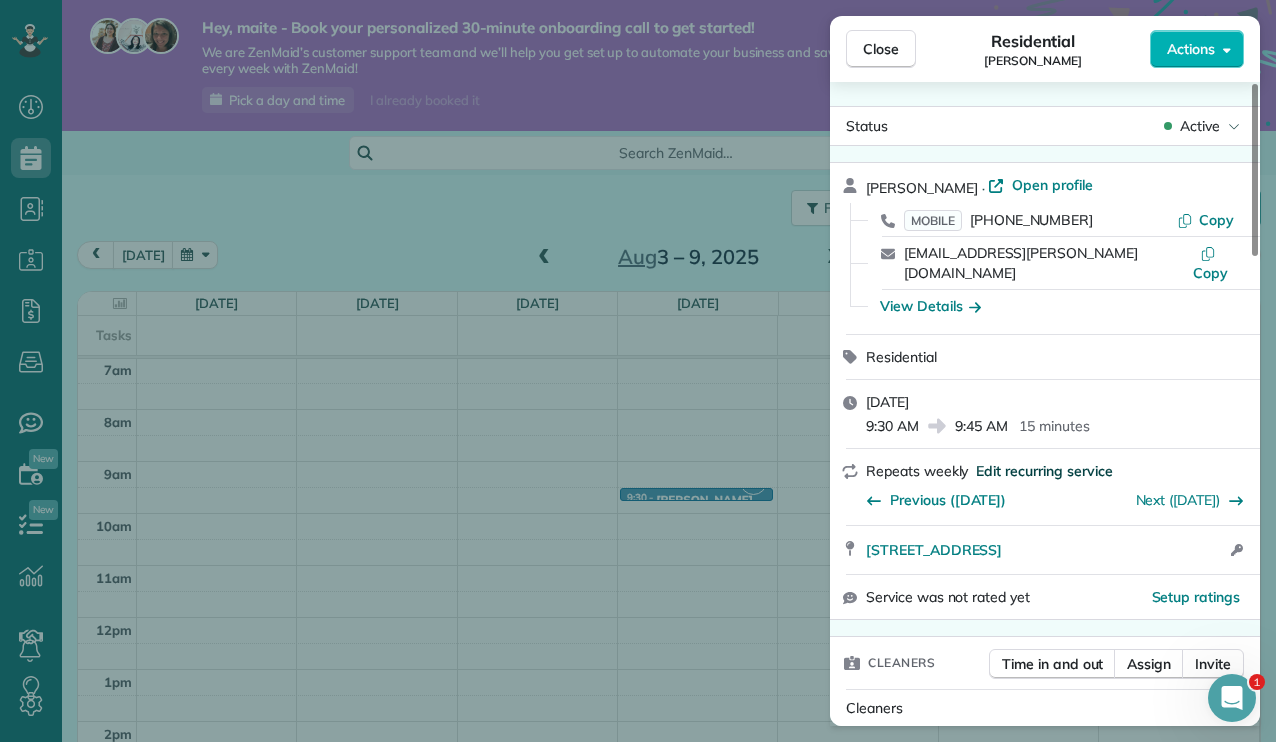 click on "Edit recurring service" at bounding box center (1044, 471) 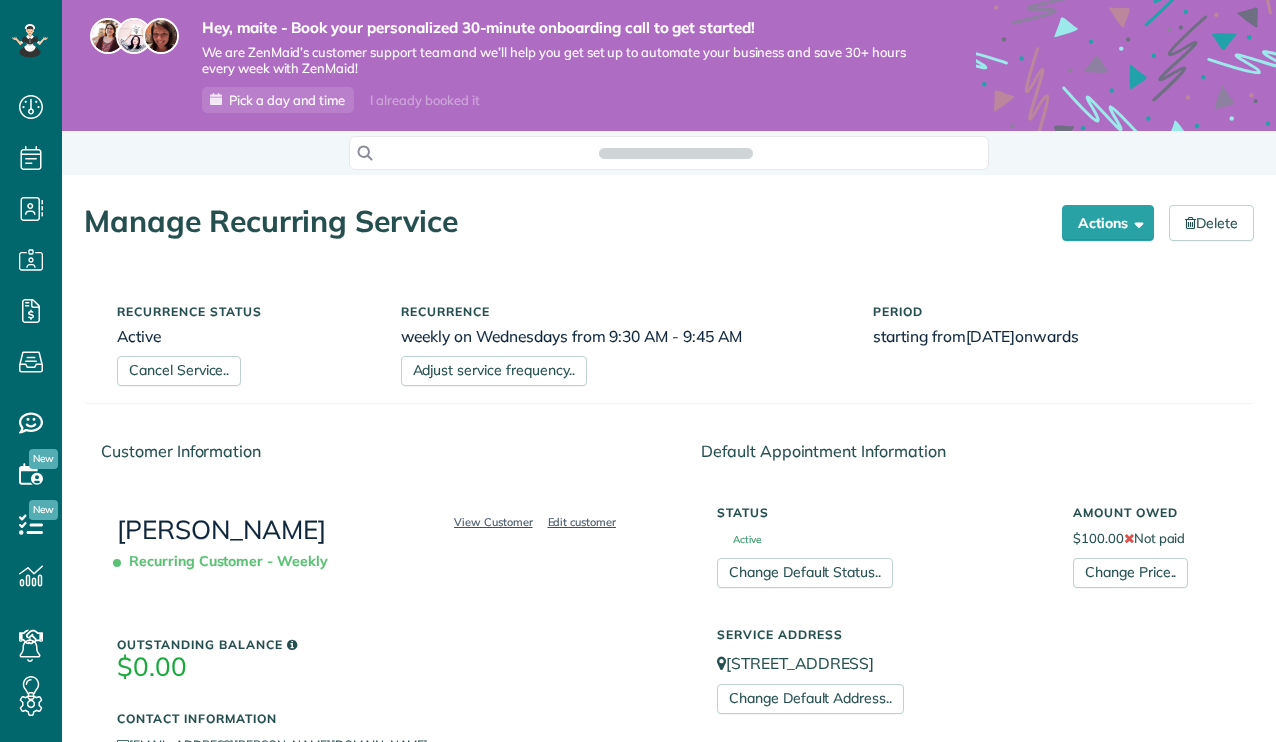 scroll, scrollTop: 0, scrollLeft: 0, axis: both 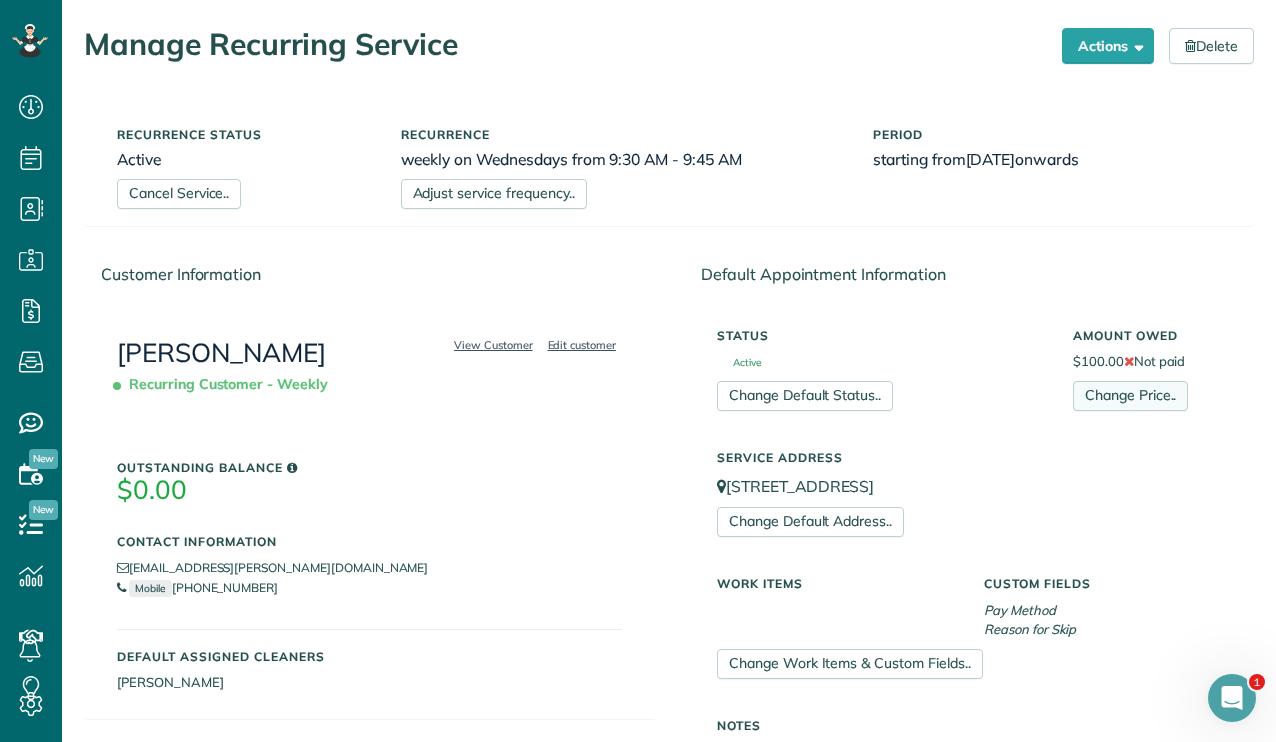 click on "Change Price.." at bounding box center [1130, 396] 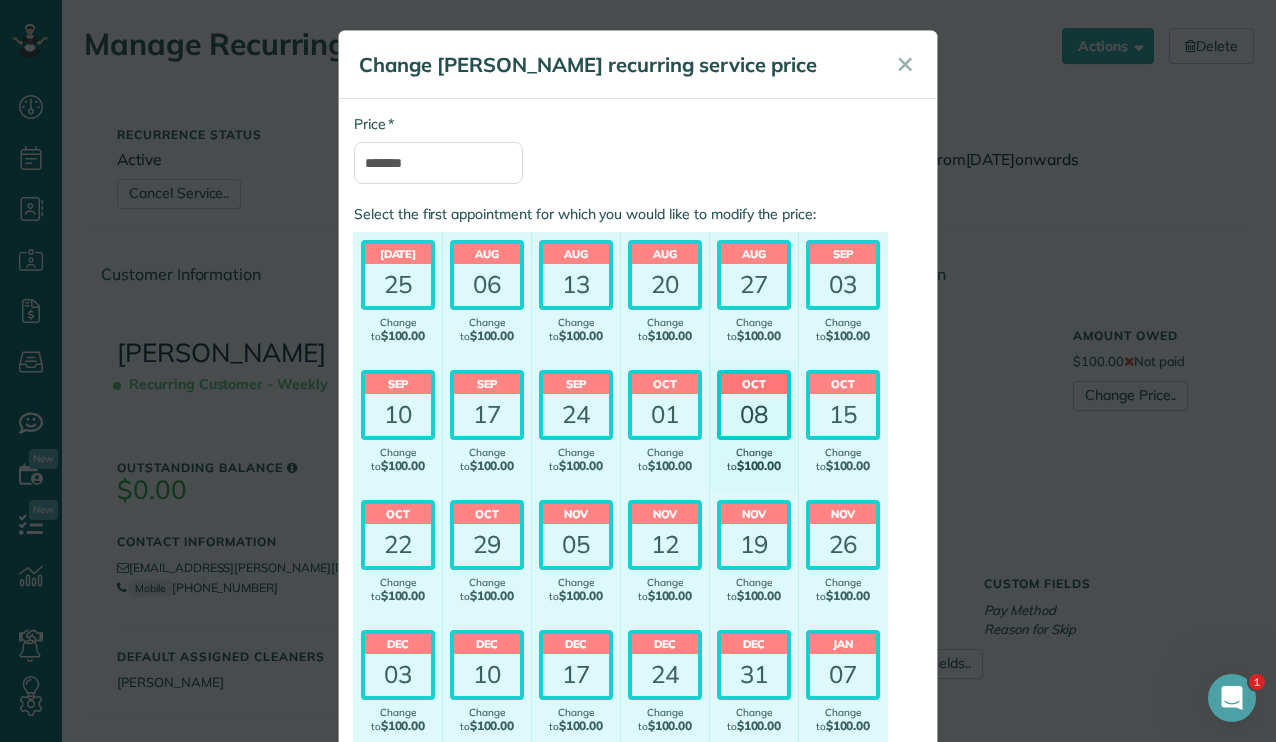scroll, scrollTop: 11, scrollLeft: 0, axis: vertical 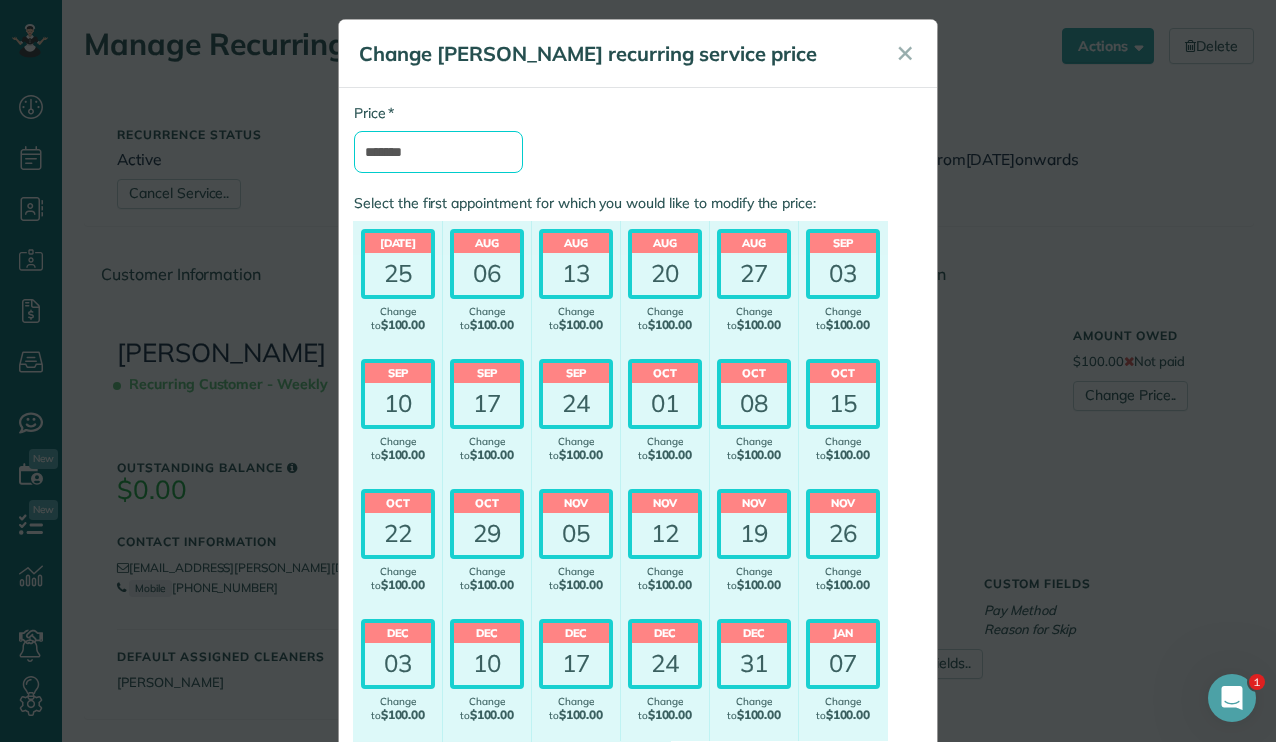 click on "*******" at bounding box center (438, 152) 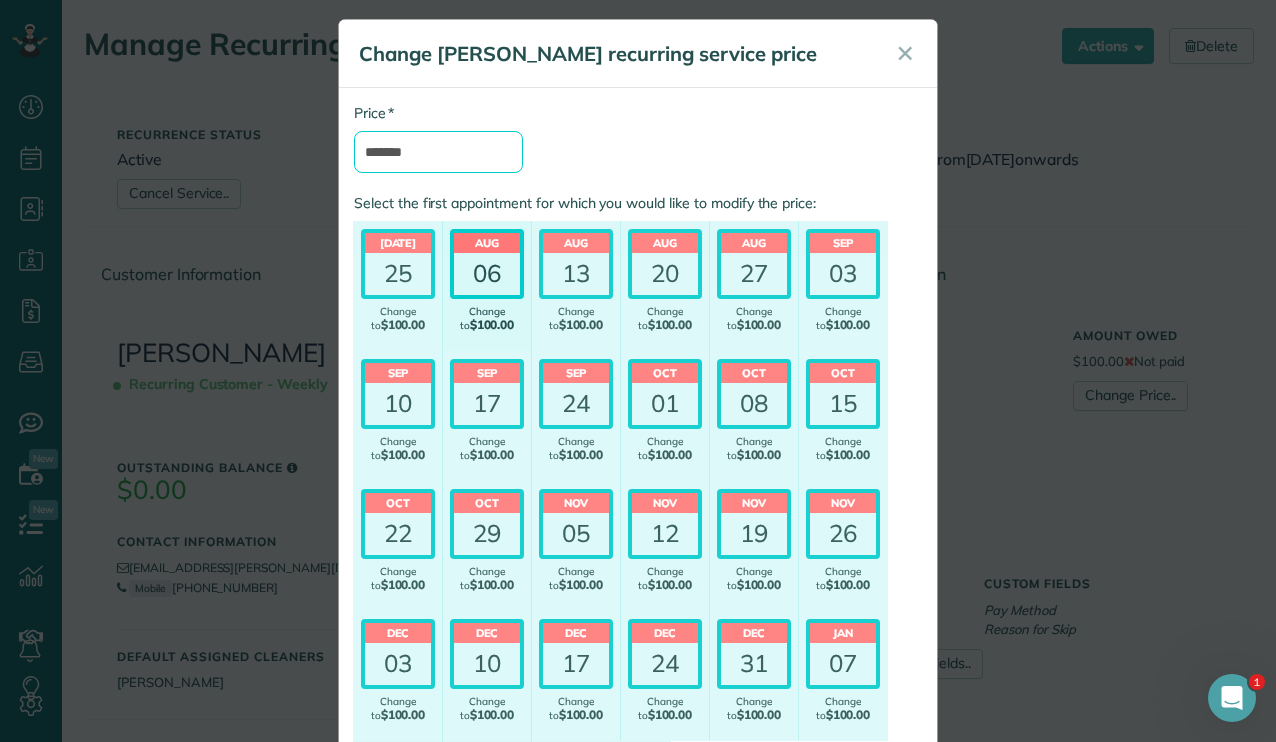 type on "*******" 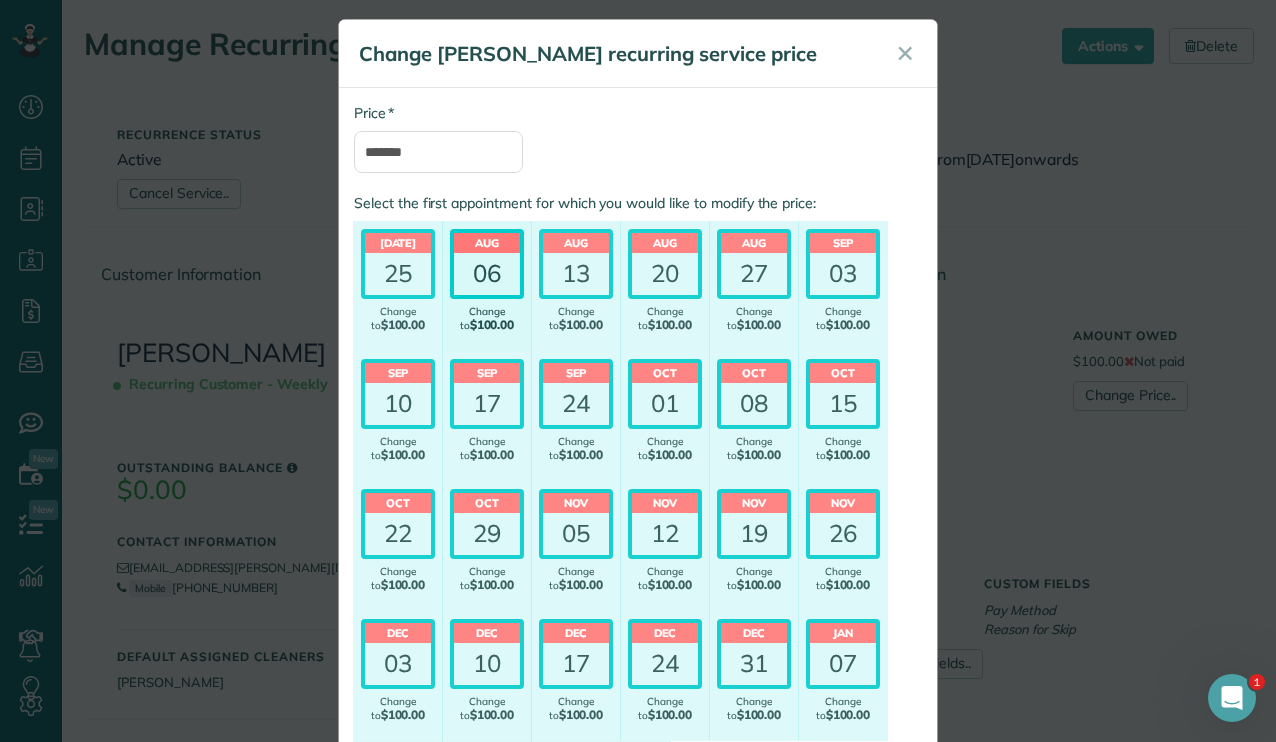 click on "06" at bounding box center (487, 274) 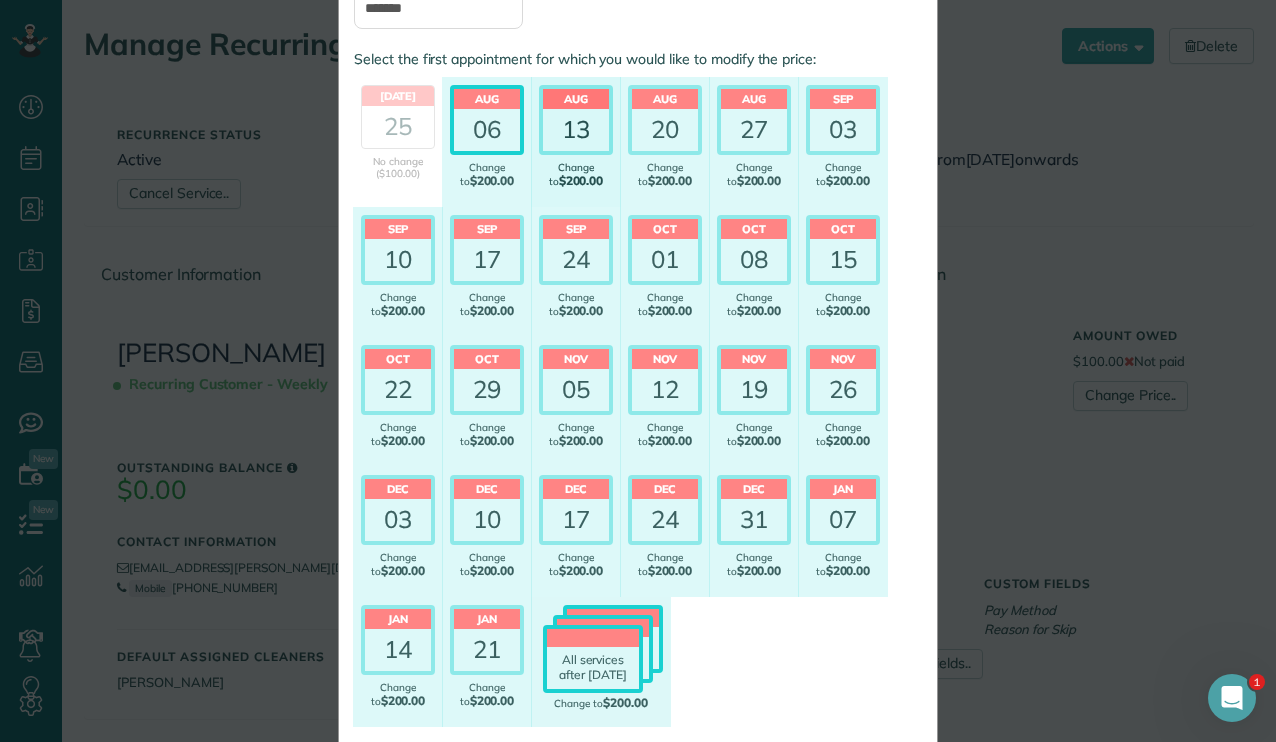 scroll, scrollTop: 256, scrollLeft: 0, axis: vertical 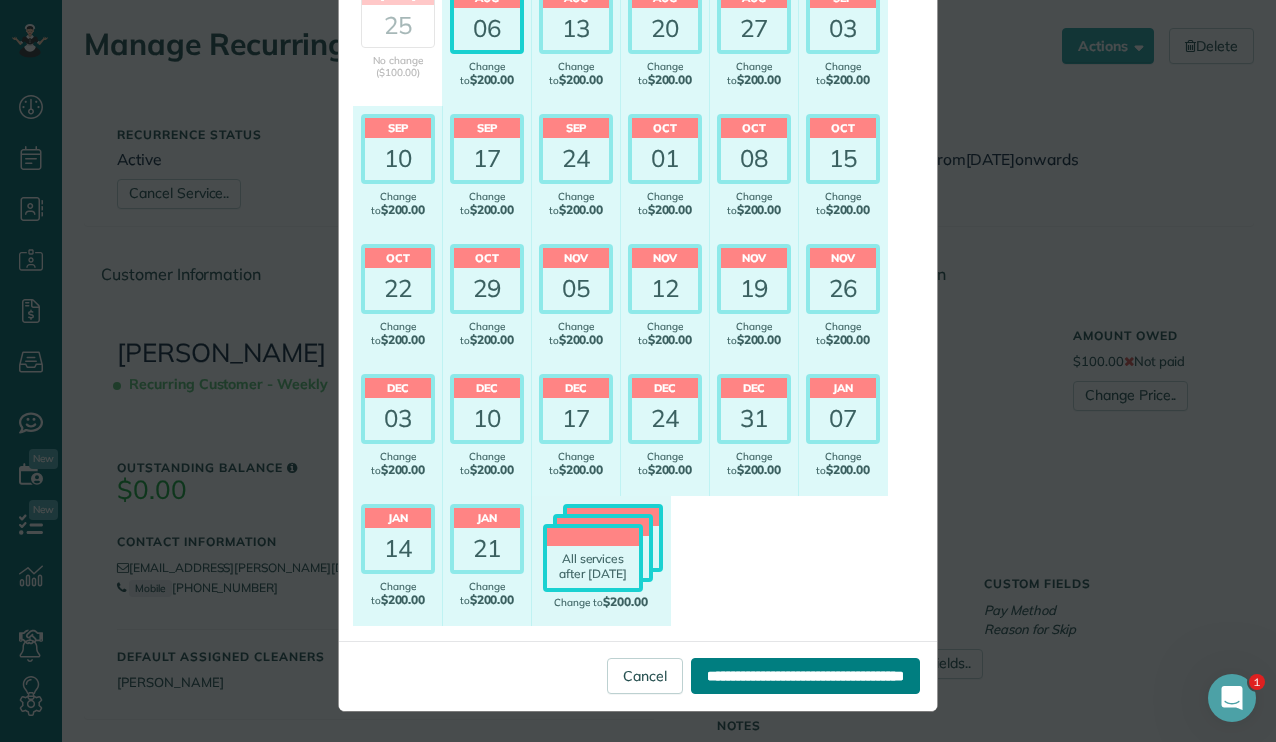 click on "**********" at bounding box center [805, 676] 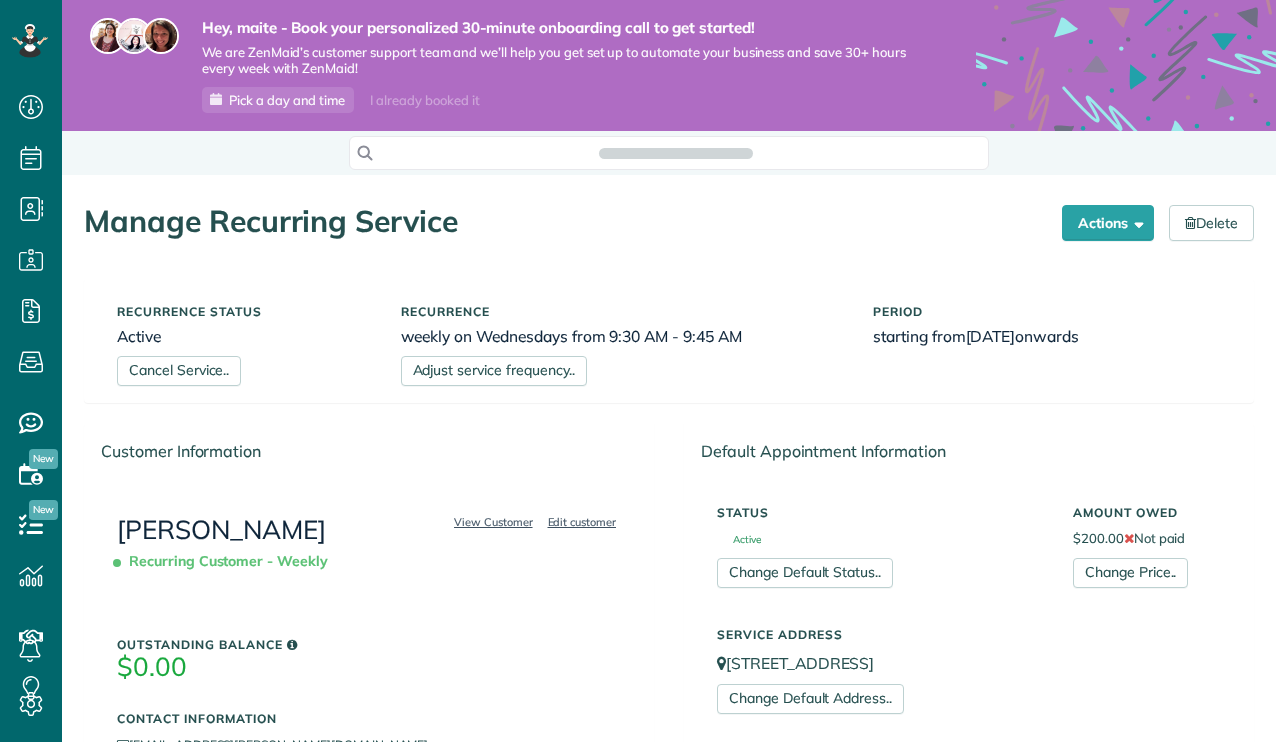 scroll, scrollTop: 0, scrollLeft: 0, axis: both 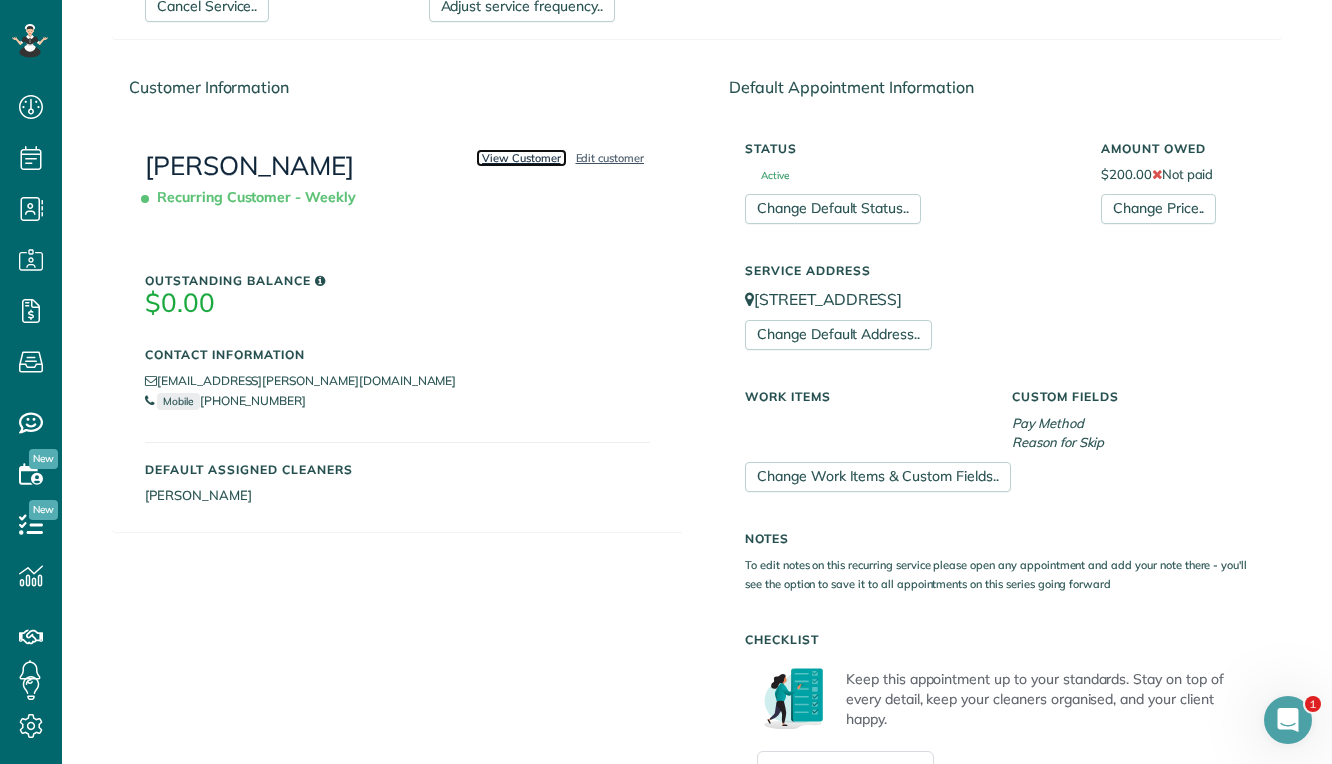 click on "View Customer" at bounding box center (521, 158) 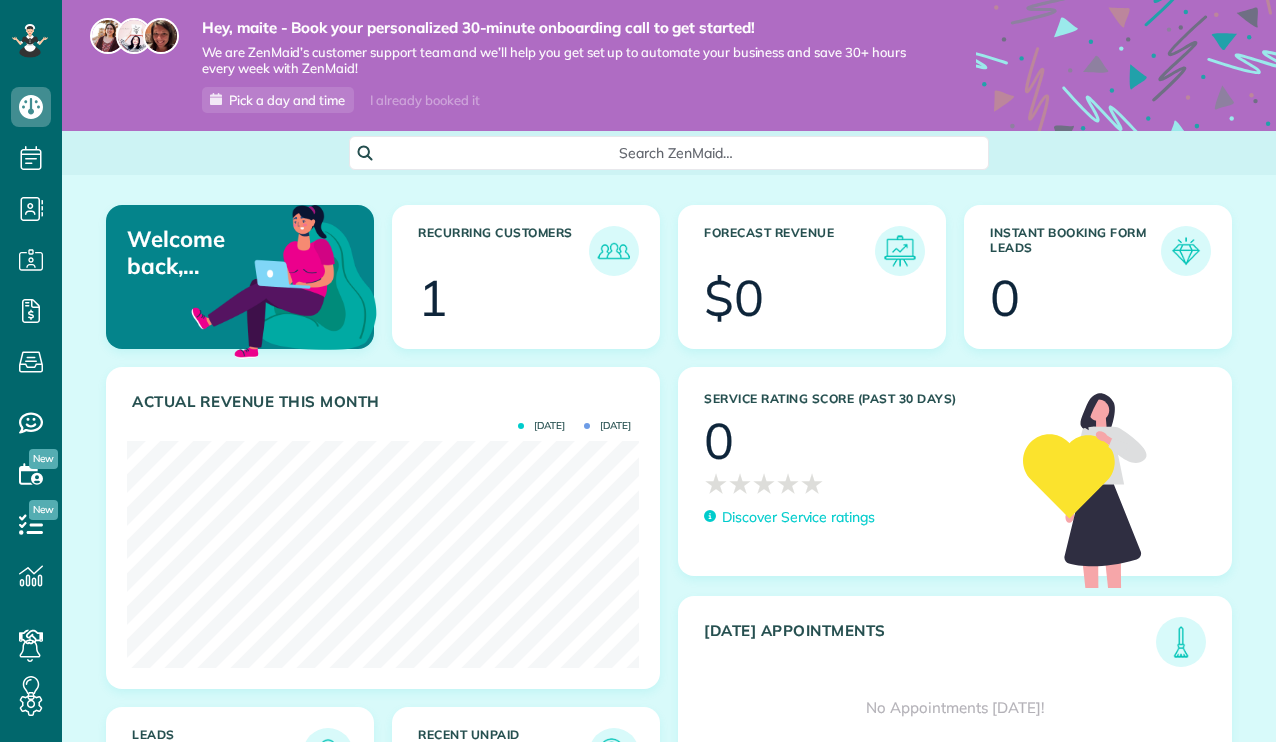 scroll, scrollTop: 0, scrollLeft: 0, axis: both 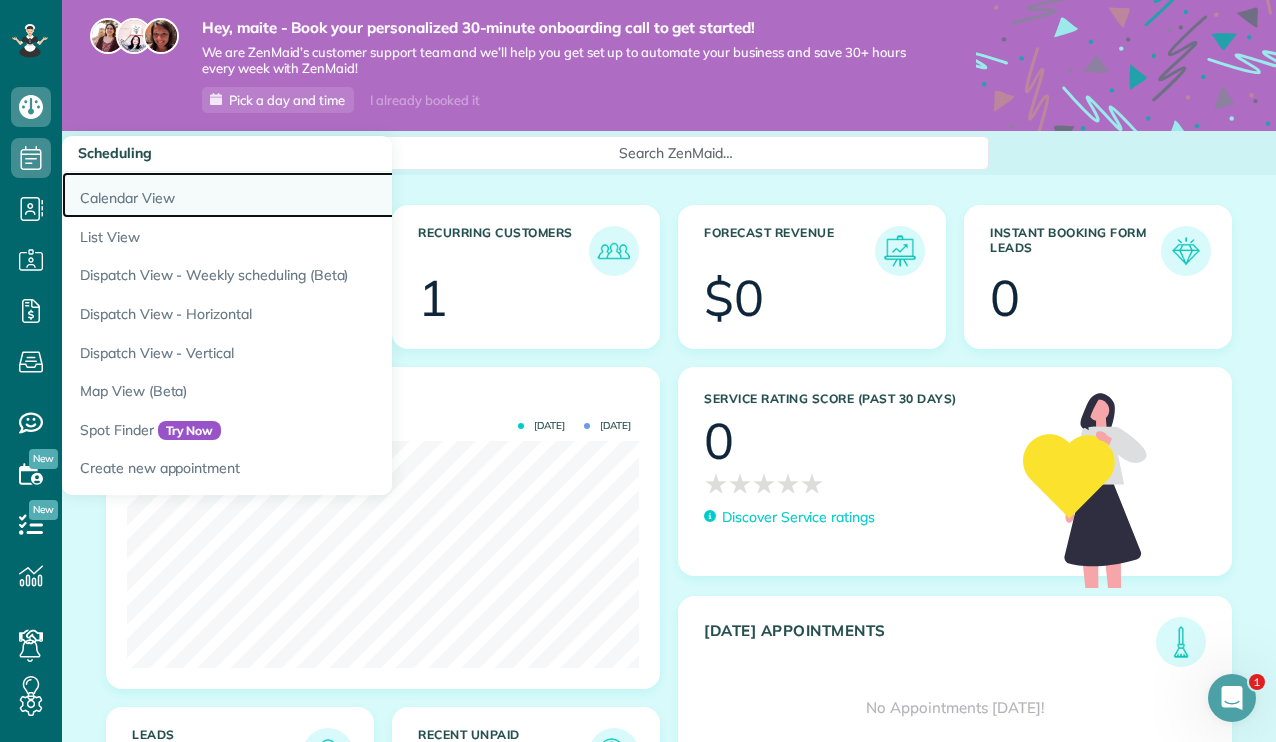 click on "Calendar View" at bounding box center [312, 195] 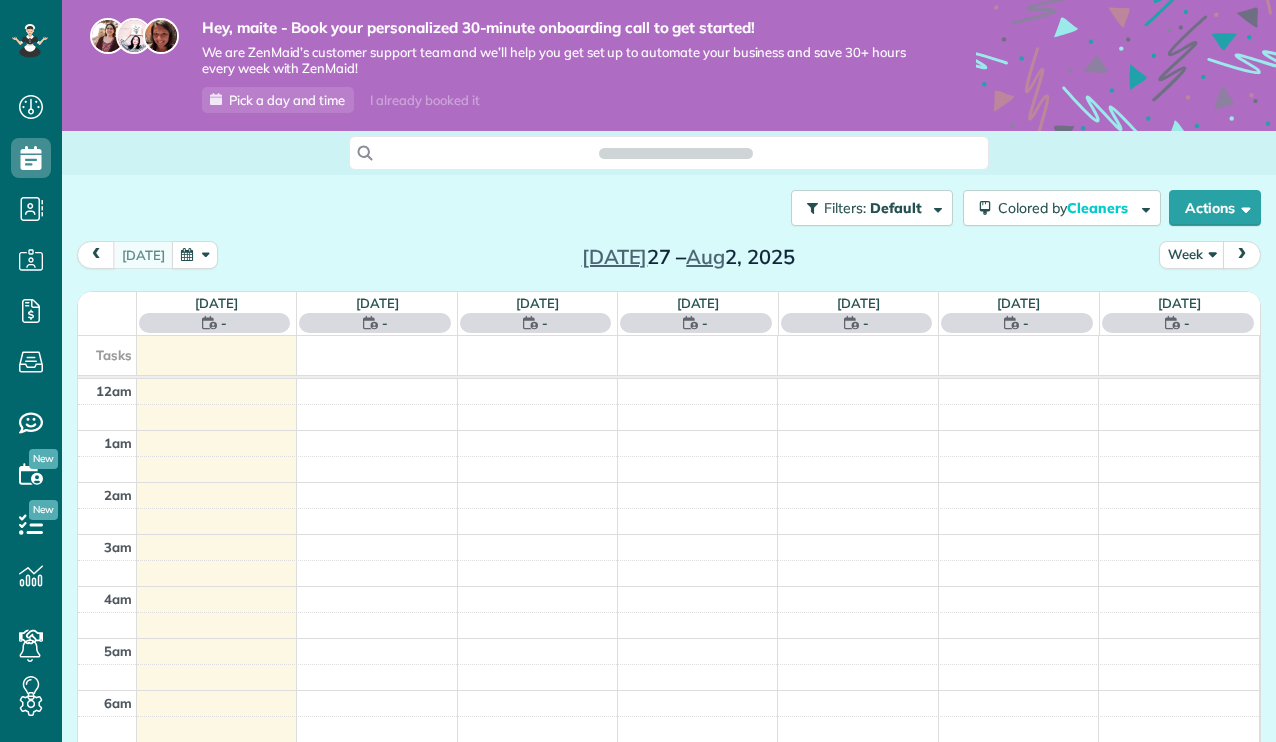 scroll, scrollTop: 0, scrollLeft: 0, axis: both 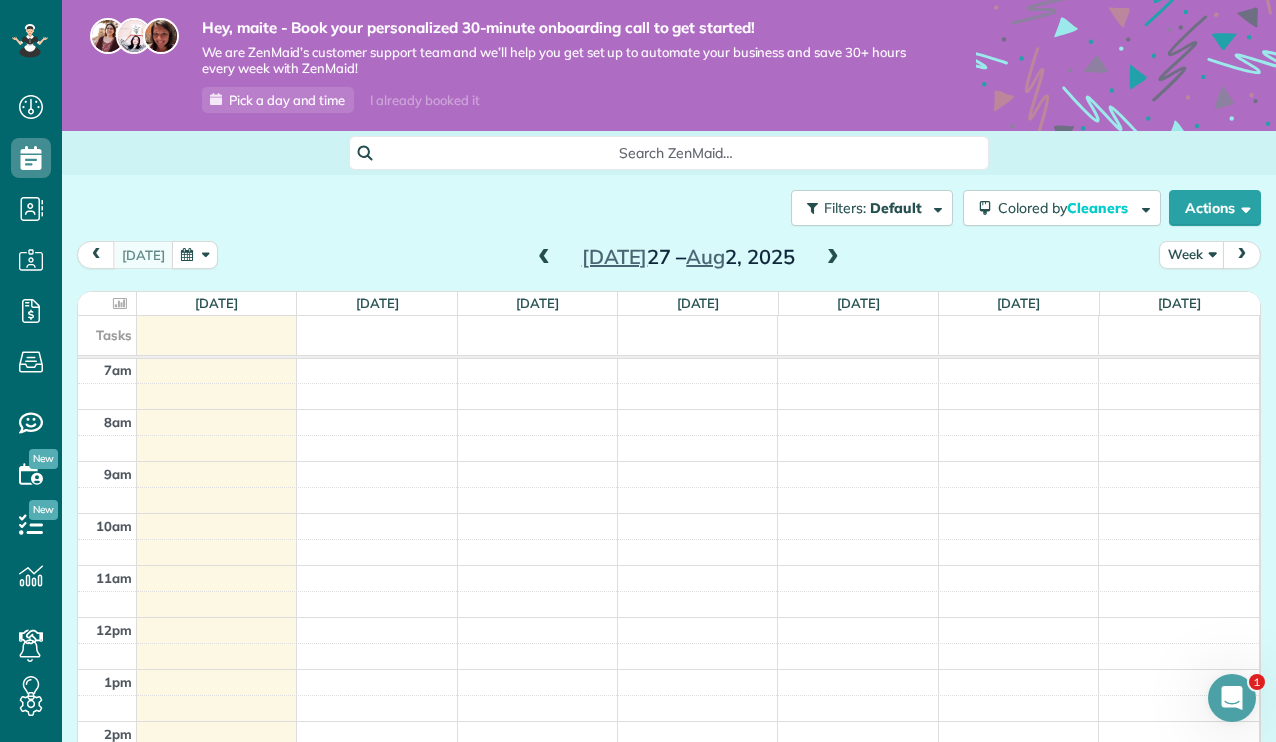 click at bounding box center (833, 258) 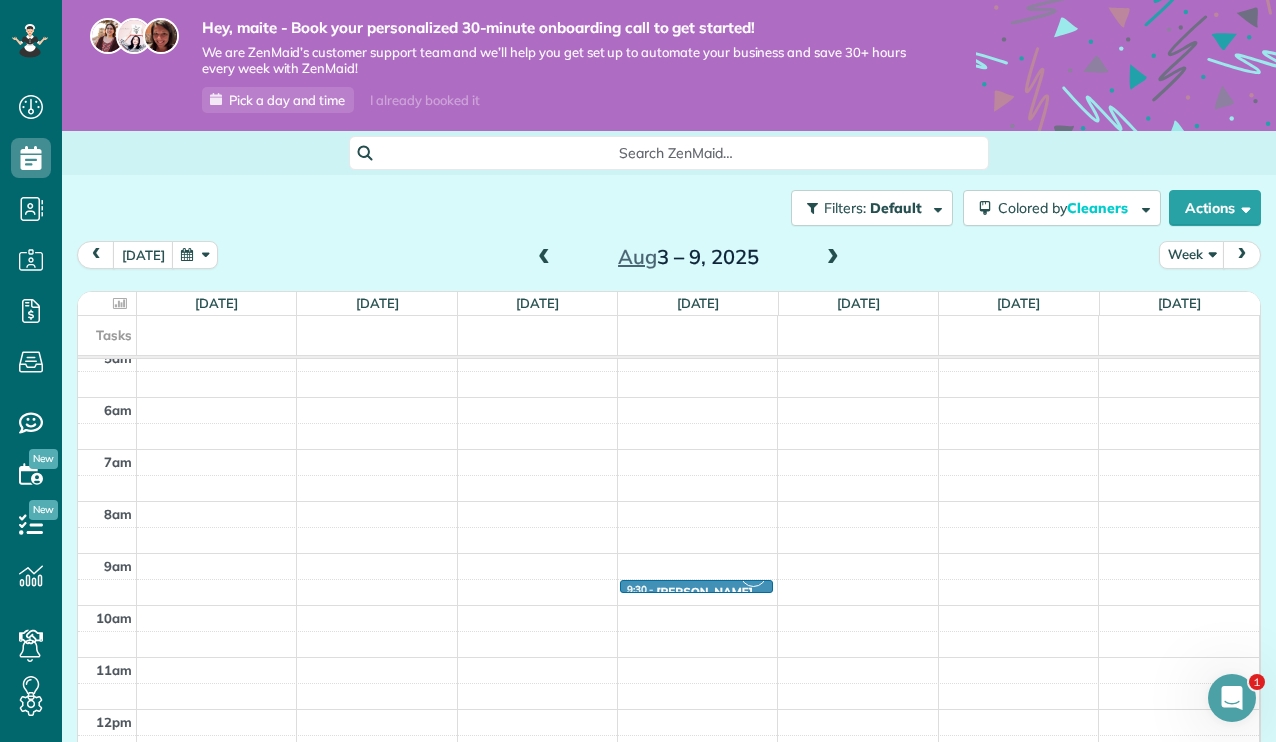 scroll, scrollTop: 287, scrollLeft: 0, axis: vertical 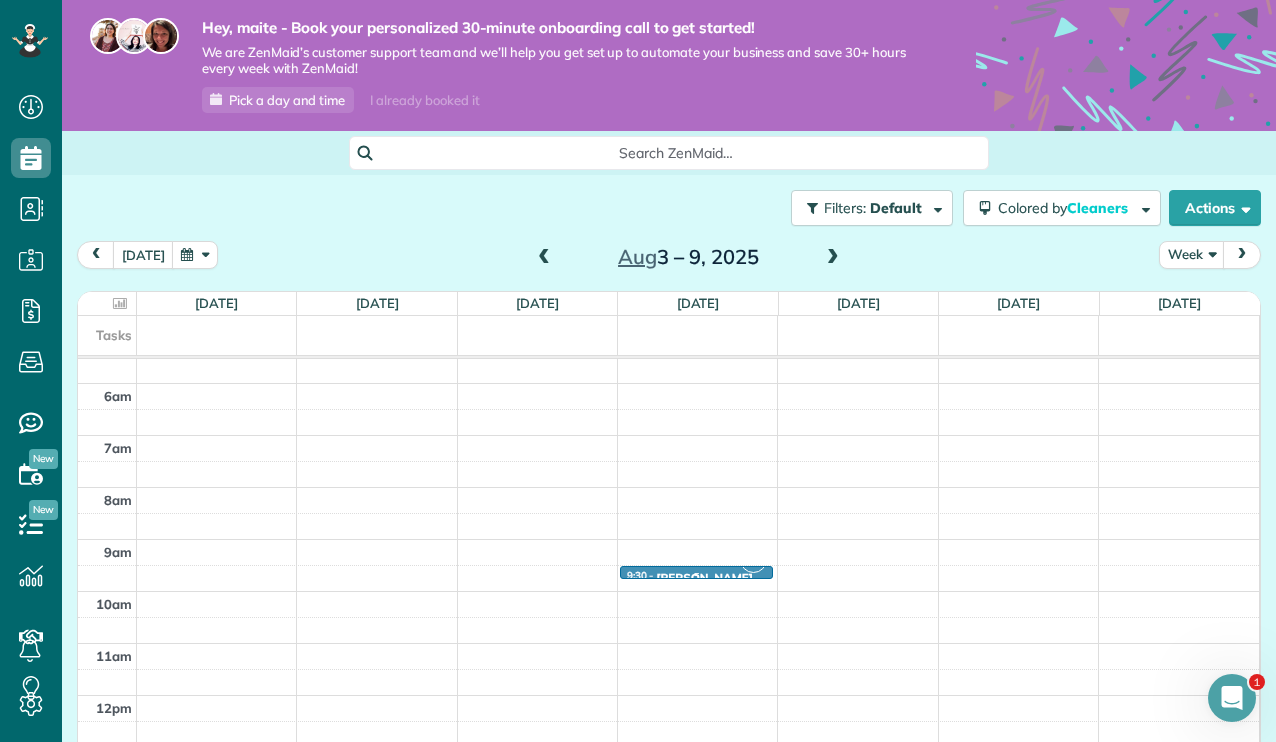 click at bounding box center [696, 574] 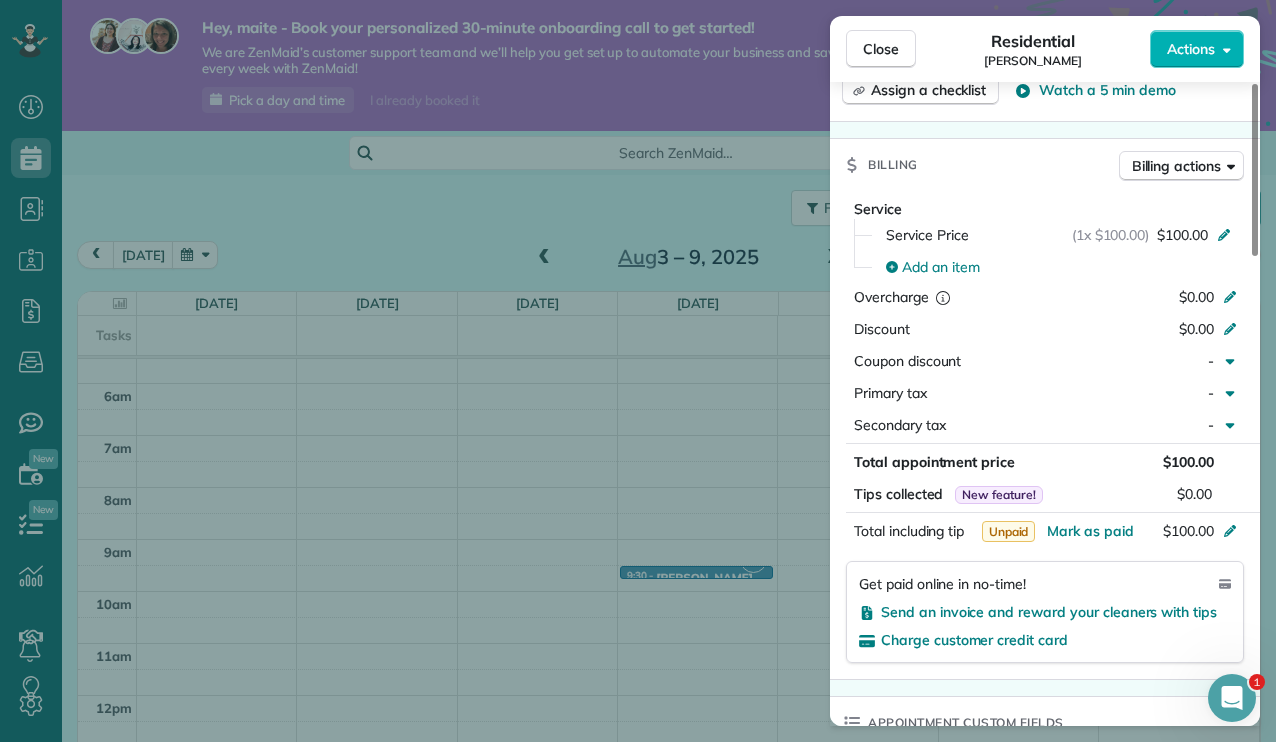 scroll, scrollTop: 866, scrollLeft: 0, axis: vertical 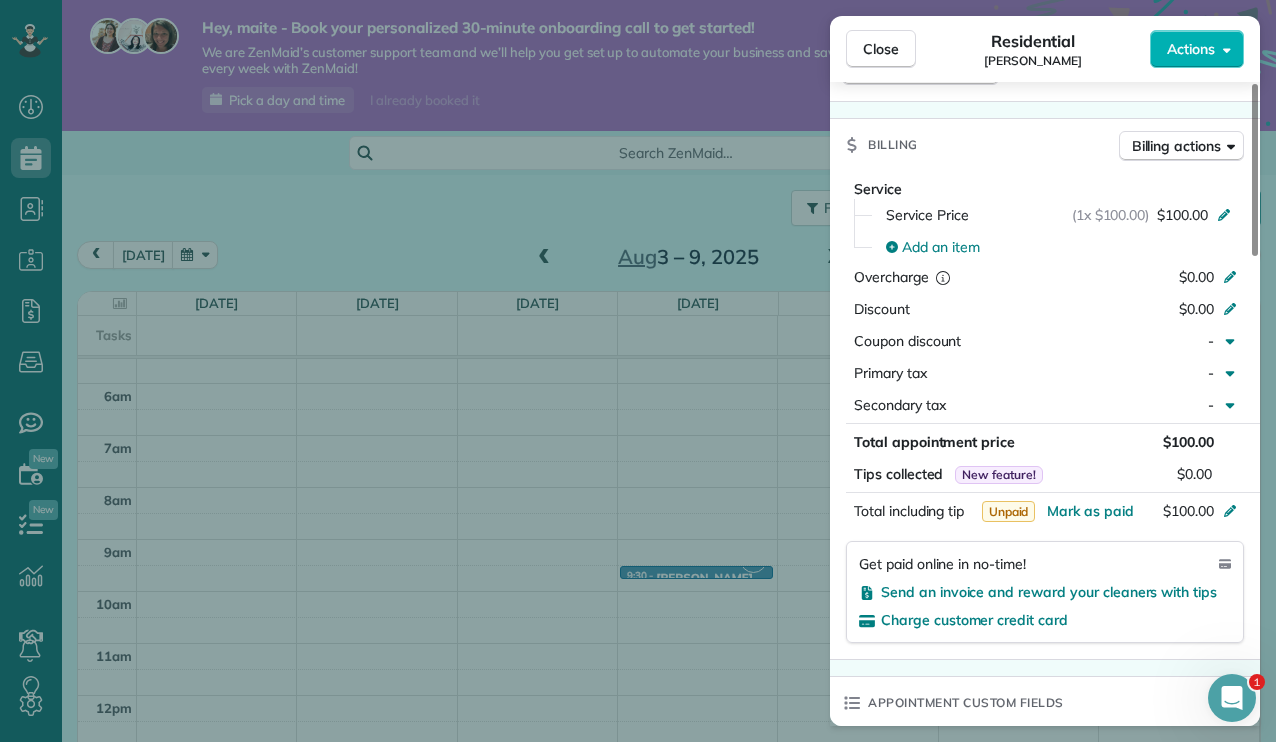 click on "Close Residential maite alvarez Actions Status Active maite alvarez · Open profile MOBILE (305) 389-6341 Copy maite.a.alvarez@gmail.com Copy View Details Residential Wednesday, August 06, 2025 9:30 AM 9:45 AM 15 minutes Repeats weekly Edit recurring service Previous (Jul 25) Next (Aug 13) 1123 Northeast Tillamook Street Portland OR 97212 Open access information Service was not rated yet Setup ratings Cleaners Time in and out Assign Invite Cleaners maite   alvarez 9:30 AM 9:45 AM Checklist Try Now Keep this appointment up to your standards. Stay on top of every detail, keep your cleaners organised, and your client happy. Assign a checklist Watch a 5 min demo Billing Billing actions Service Service Price (1x $100.00) $100.00 Add an item Overcharge $0.00 Discount $0.00 Coupon discount - Primary tax - Secondary tax - Total appointment price $100.00 Tips collected New feature! $0.00 Unpaid Mark as paid Total including tip $100.00 Get paid online in no-time! Send an invoice and reward your cleaners with tips - - 0" at bounding box center (638, 371) 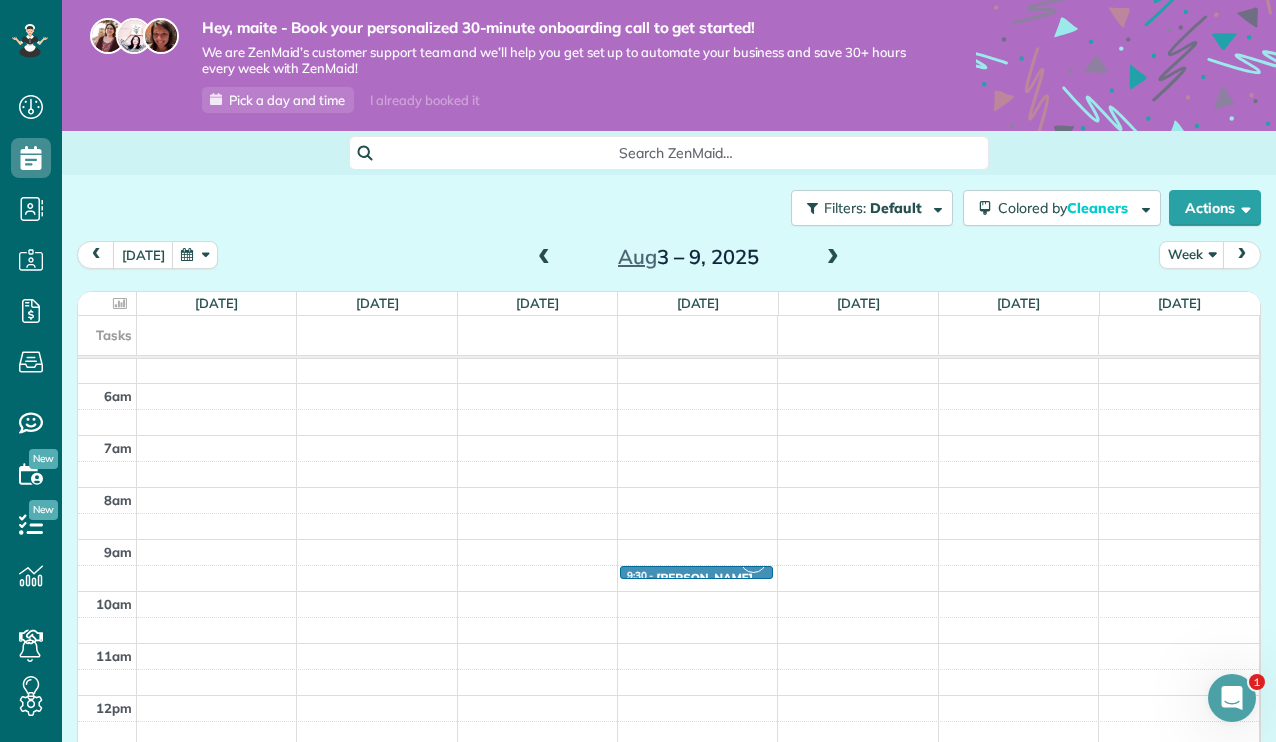 click at bounding box center (833, 258) 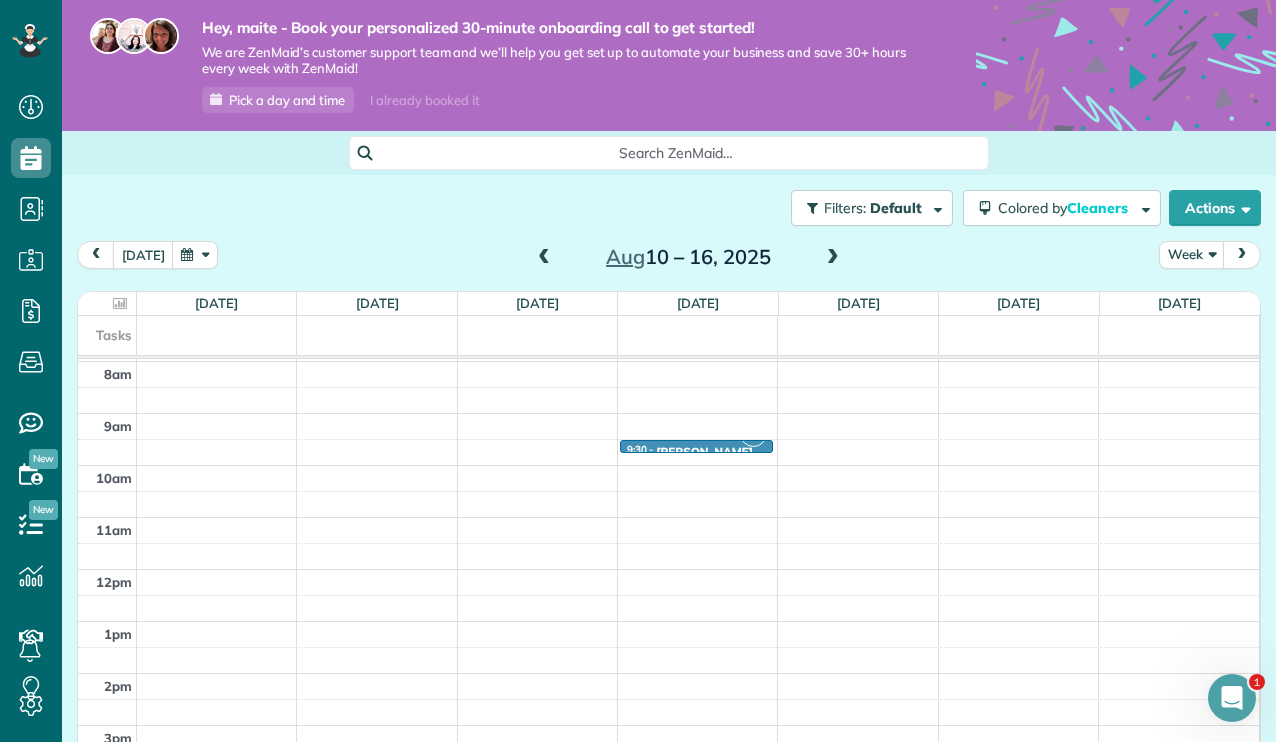 scroll, scrollTop: 414, scrollLeft: 0, axis: vertical 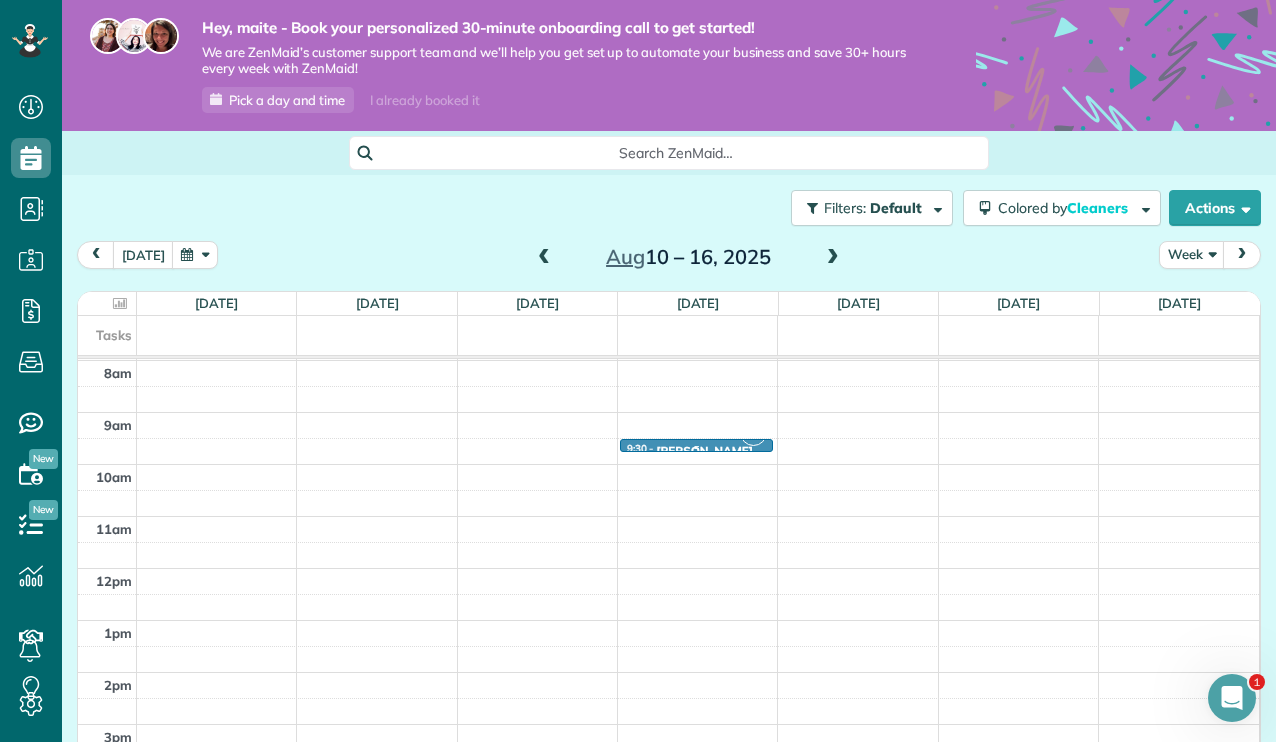 click at bounding box center (696, 445) 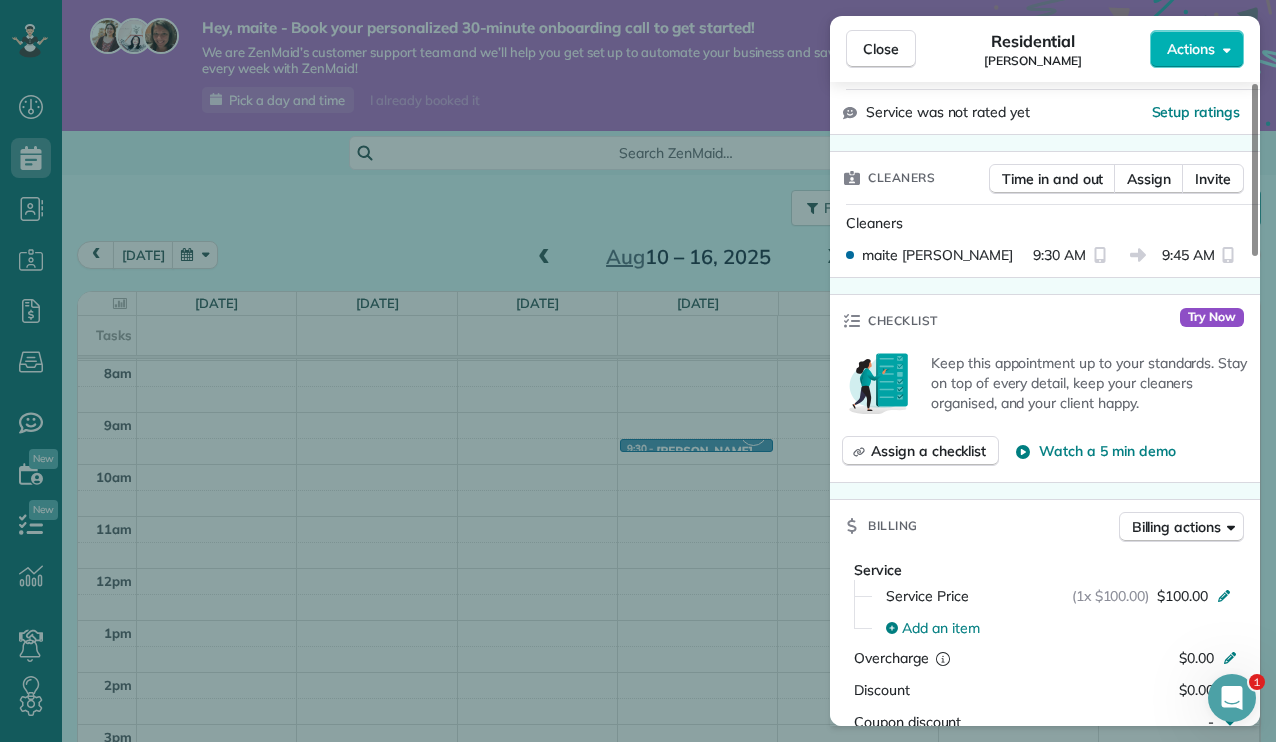 scroll, scrollTop: 610, scrollLeft: 0, axis: vertical 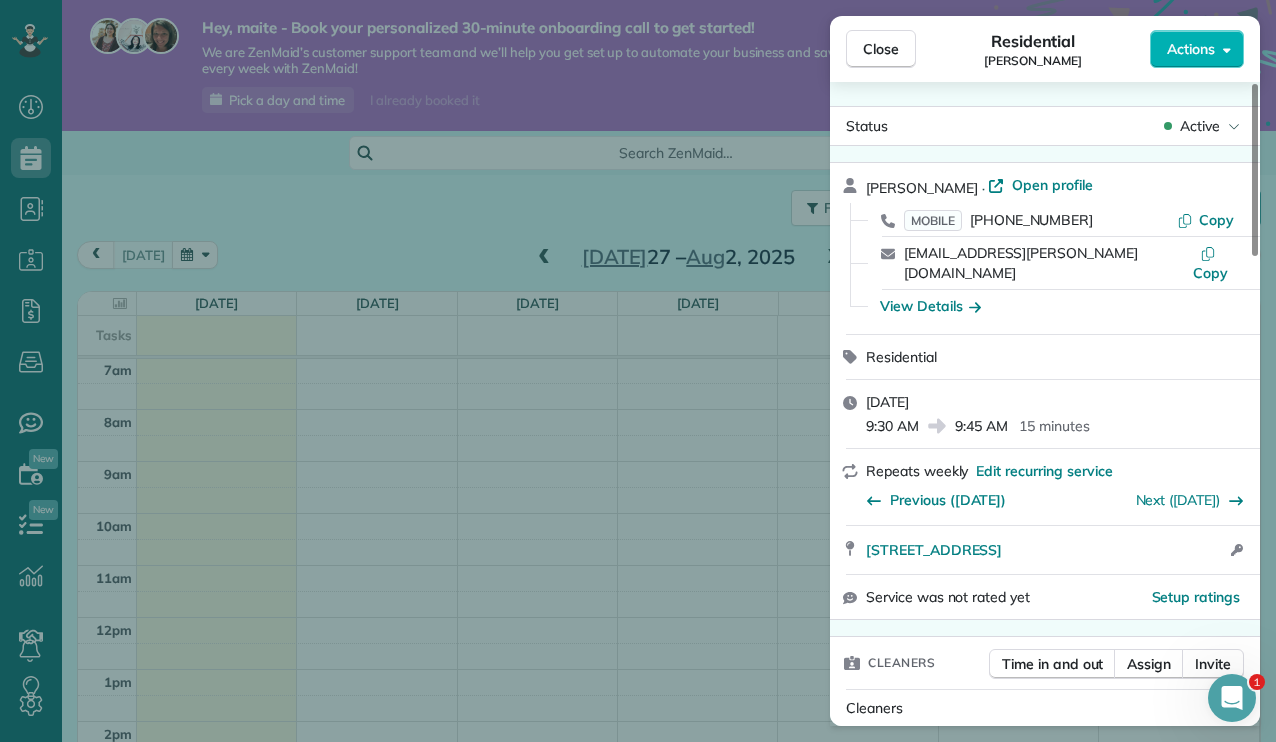 click on "Close Residential maite alvarez Actions Status Active maite alvarez · Open profile MOBILE (305) 389-6341 Copy maite.a.alvarez@gmail.com Copy View Details Residential Wednesday, August 13, 2025 9:30 AM 9:45 AM 15 minutes Repeats weekly Edit recurring service Previous (Aug 06) Next (Aug 20) 1123 Northeast Tillamook Street Portland OR 97212 Open access information Service was not rated yet Setup ratings Cleaners Time in and out Assign Invite Cleaners maite   alvarez 9:30 AM 9:45 AM Checklist Try Now Keep this appointment up to your standards. Stay on top of every detail, keep your cleaners organised, and your client happy. Assign a checklist Watch a 5 min demo Billing Billing actions Service Service Price (1x $100.00) $100.00 Add an item Overcharge $0.00 Discount $0.00 Coupon discount - Primary tax - Secondary tax - Total appointment price $100.00 Tips collected New feature! $0.00 Unpaid Mark as paid Total including tip $100.00 Get paid online in no-time! Send an invoice and reward your cleaners with tips - - 0" at bounding box center [638, 371] 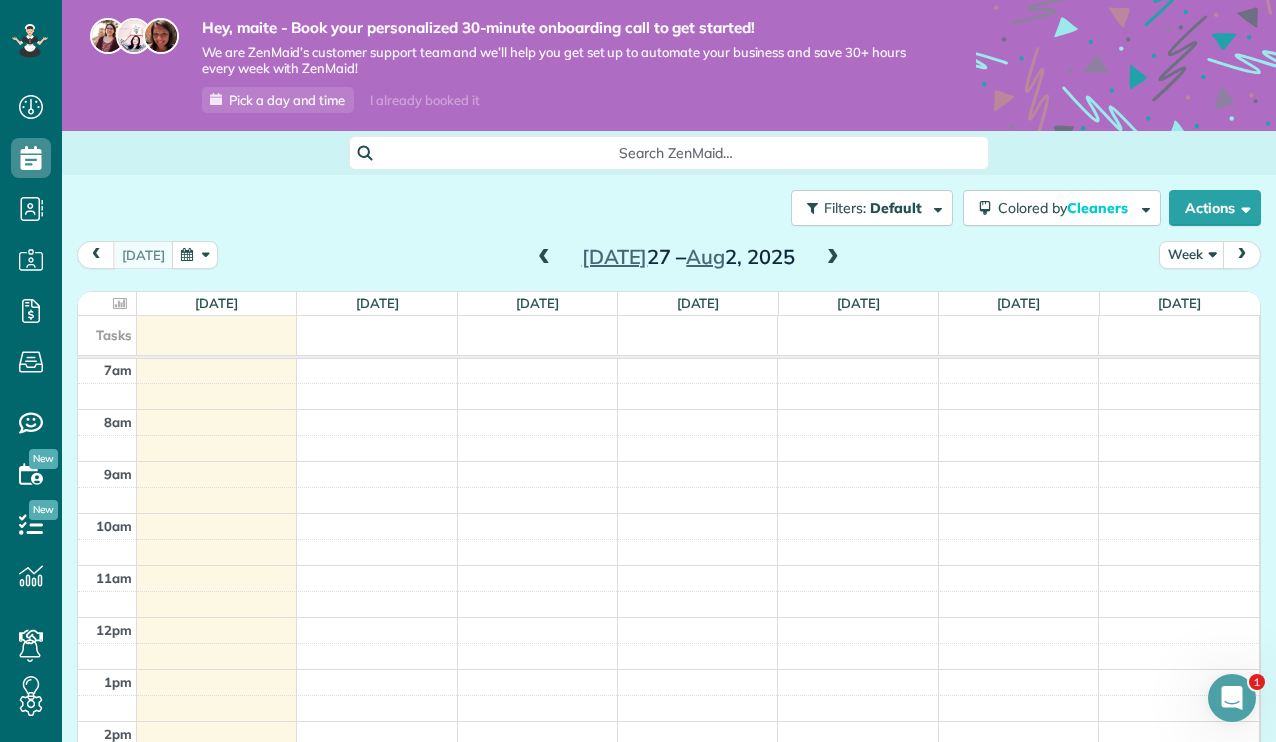 click at bounding box center [833, 258] 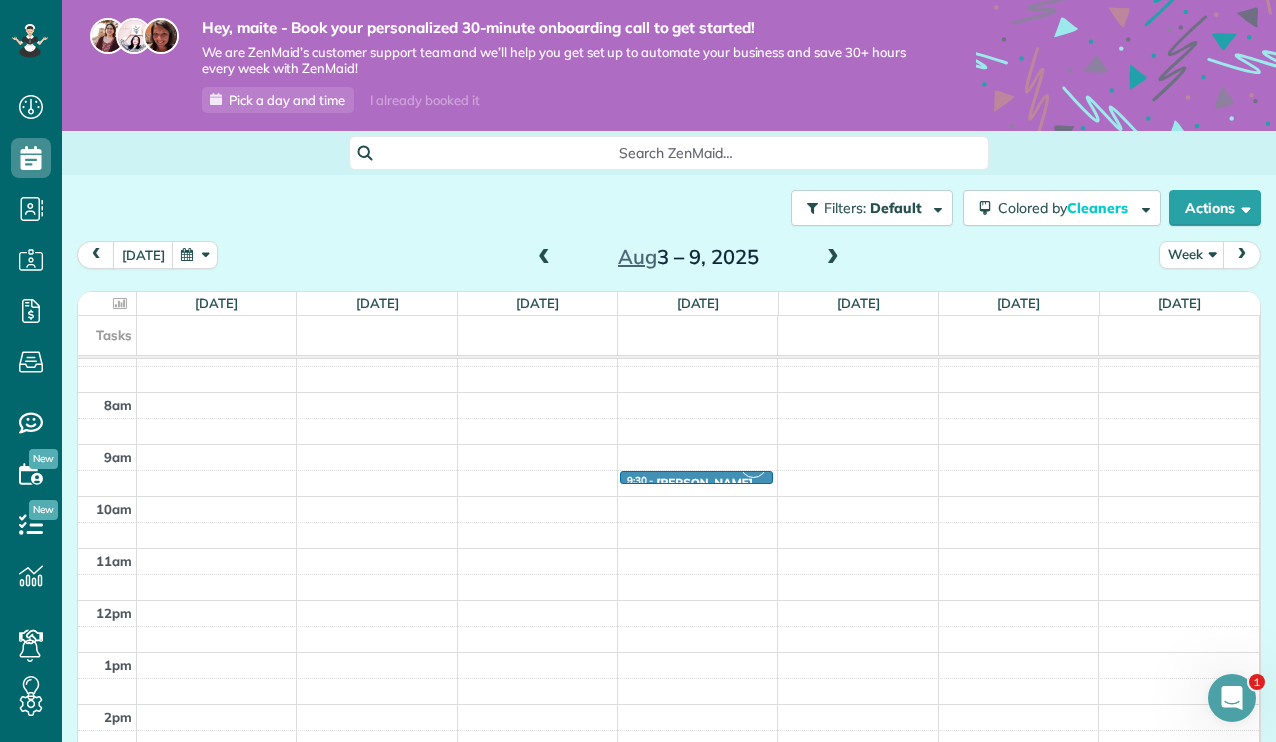 scroll, scrollTop: 332, scrollLeft: 0, axis: vertical 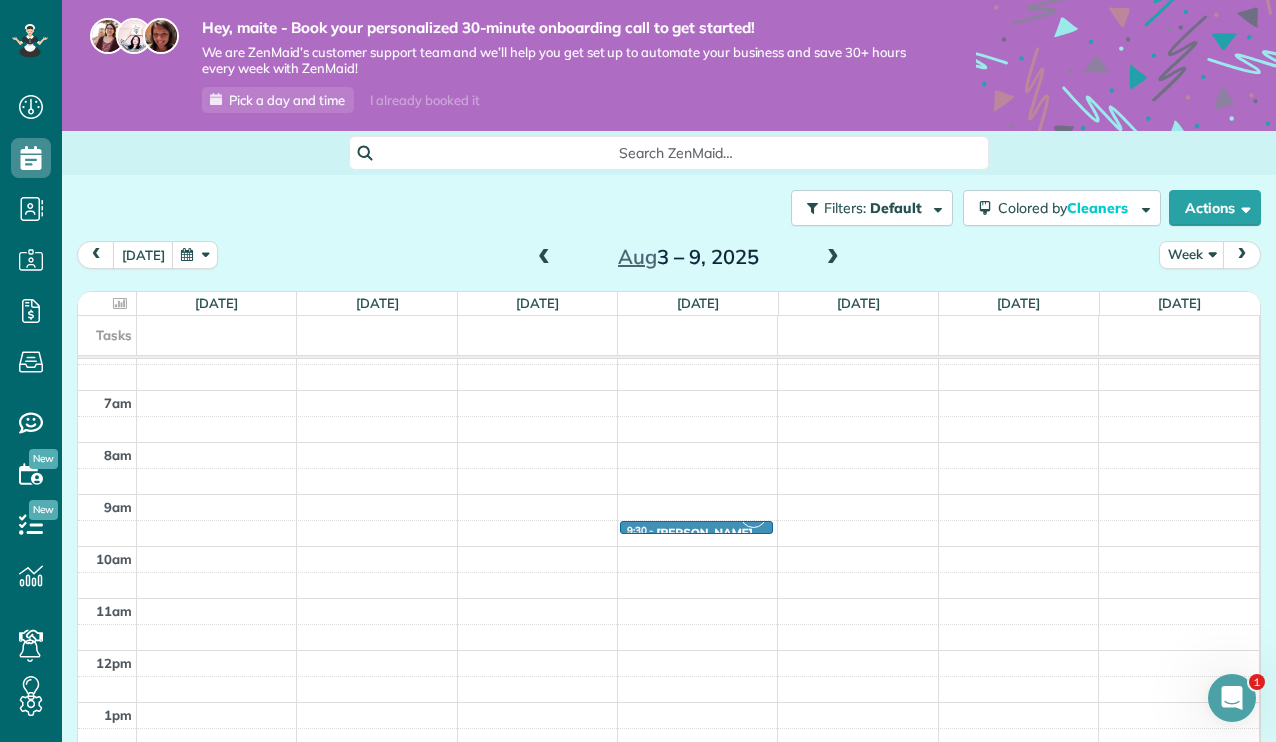 click on "12am 1am 2am 3am 4am 5am 6am 7am 8am 9am 10am 11am 12pm 1pm 2pm 3pm 4pm 5pm 6pm 7pm 8pm 9pm 10pm 11pm MA 9:30 - 9:45 maite alvarez (305) 389-6341 1123 Northeast Tillamook Street Portland, OR 97212" at bounding box center [668, 650] 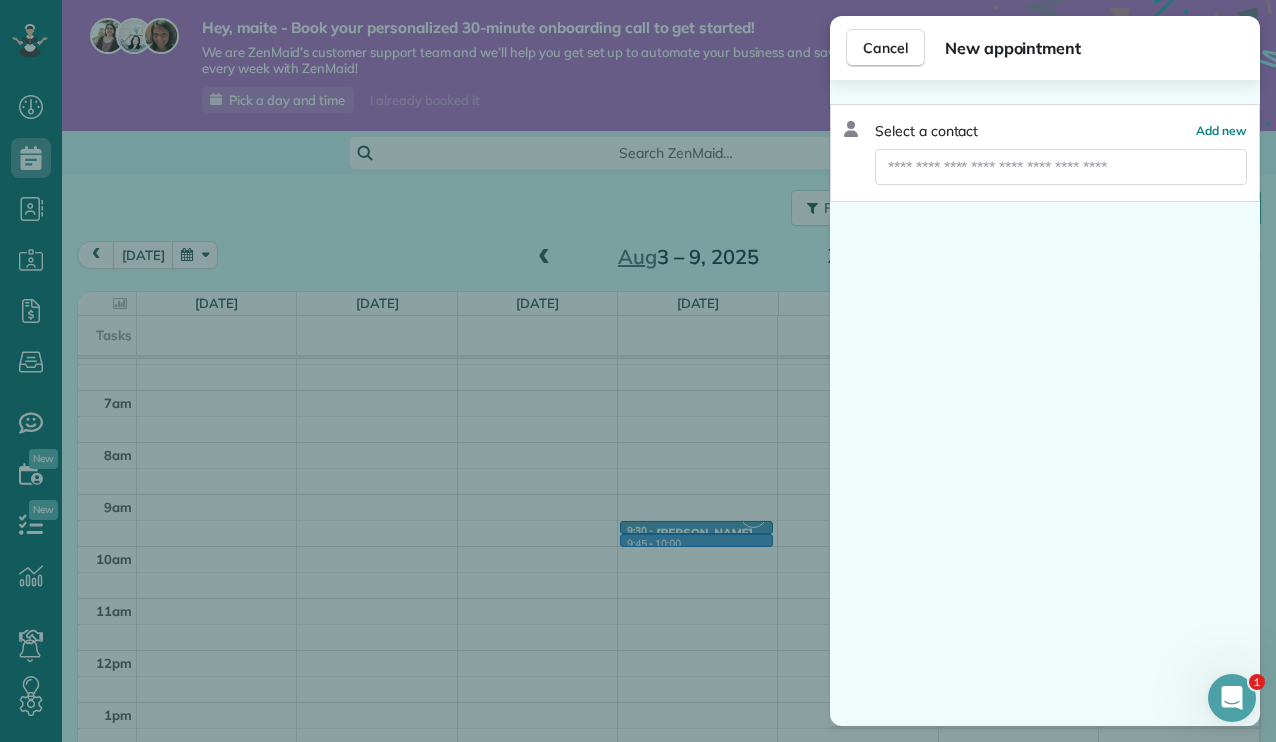 click on "Cancel New appointment Select a contact Add new" at bounding box center (638, 371) 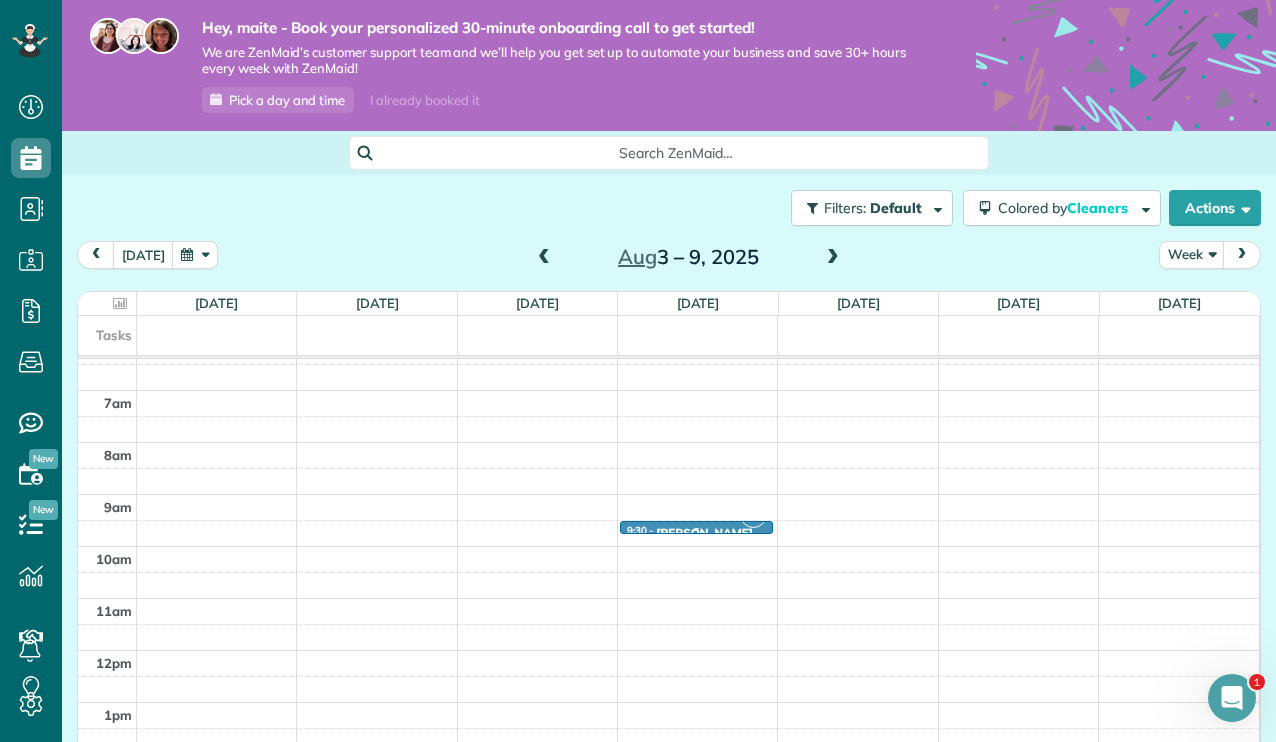 click at bounding box center (696, 529) 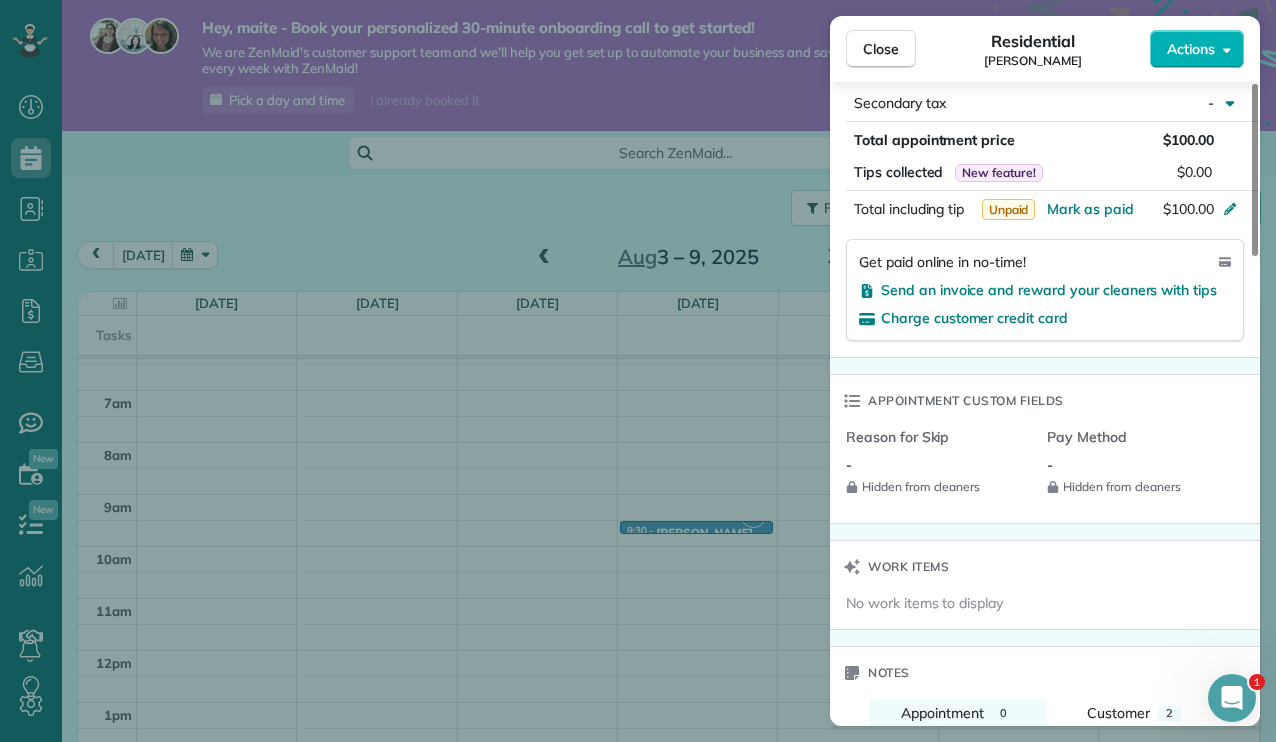 scroll, scrollTop: 1312, scrollLeft: 0, axis: vertical 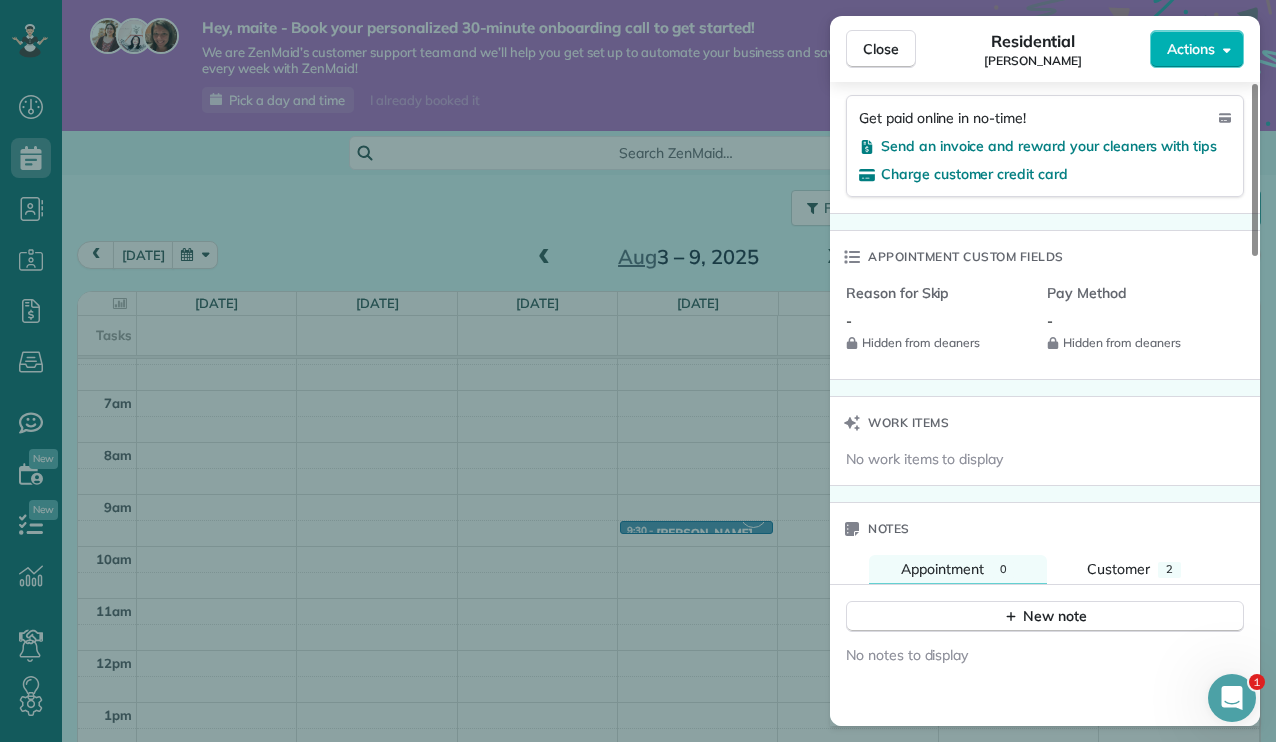 click on "Close Residential maite alvarez Actions Status Active maite alvarez · Open profile MOBILE (305) 389-6341 Copy maite.a.alvarez@gmail.com Copy View Details Residential Wednesday, August 06, 2025 9:30 AM 9:45 AM 15 minutes Repeats weekly Edit recurring service Previous (Jul 25) Next (Aug 13) 1123 Northeast Tillamook Street Portland OR 97212 Open access information Service was not rated yet Setup ratings Cleaners Time in and out Assign Invite Cleaners maite   alvarez 9:30 AM 9:45 AM Checklist Try Now Keep this appointment up to your standards. Stay on top of every detail, keep your cleaners organised, and your client happy. Assign a checklist Watch a 5 min demo Billing Billing actions Service Service Price (1x $100.00) $100.00 Add an item Overcharge $0.00 Discount $0.00 Coupon discount - Primary tax - Secondary tax - Total appointment price $100.00 Tips collected New feature! $0.00 Unpaid Mark as paid Total including tip $100.00 Get paid online in no-time! Send an invoice and reward your cleaners with tips - - 0" at bounding box center [638, 371] 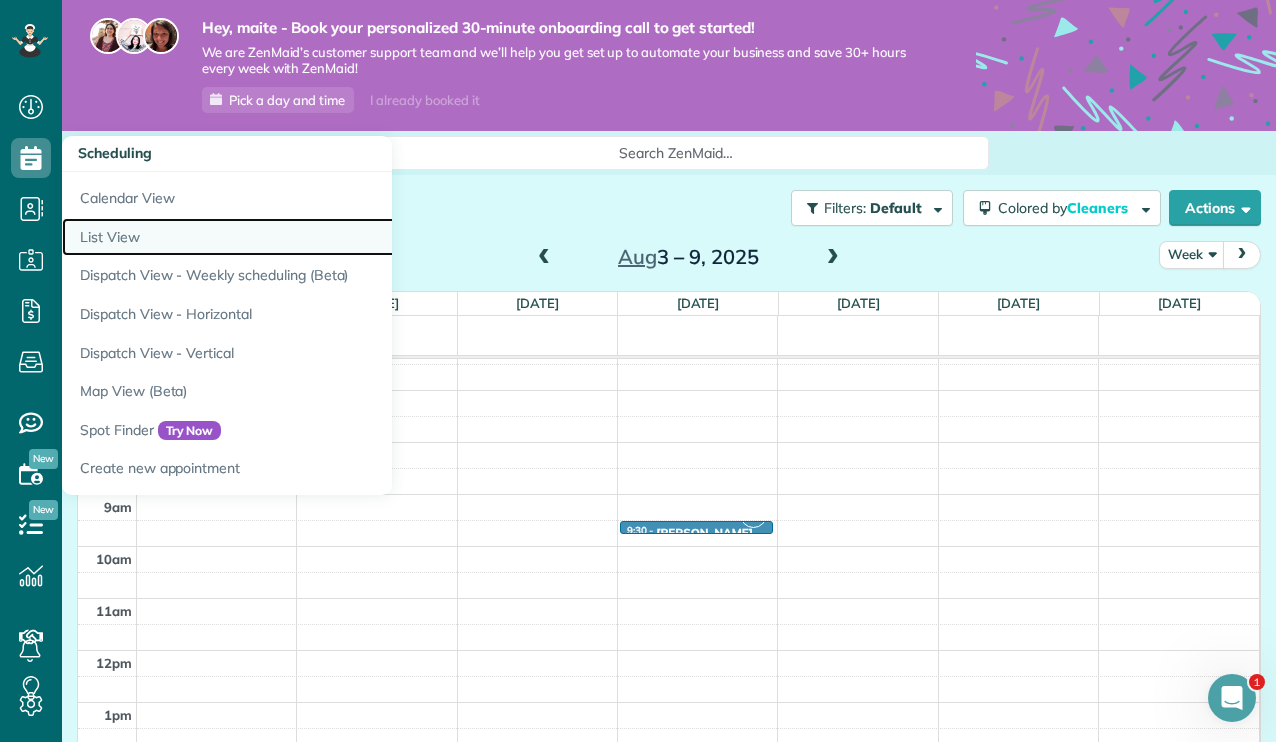 click on "List View" at bounding box center [312, 237] 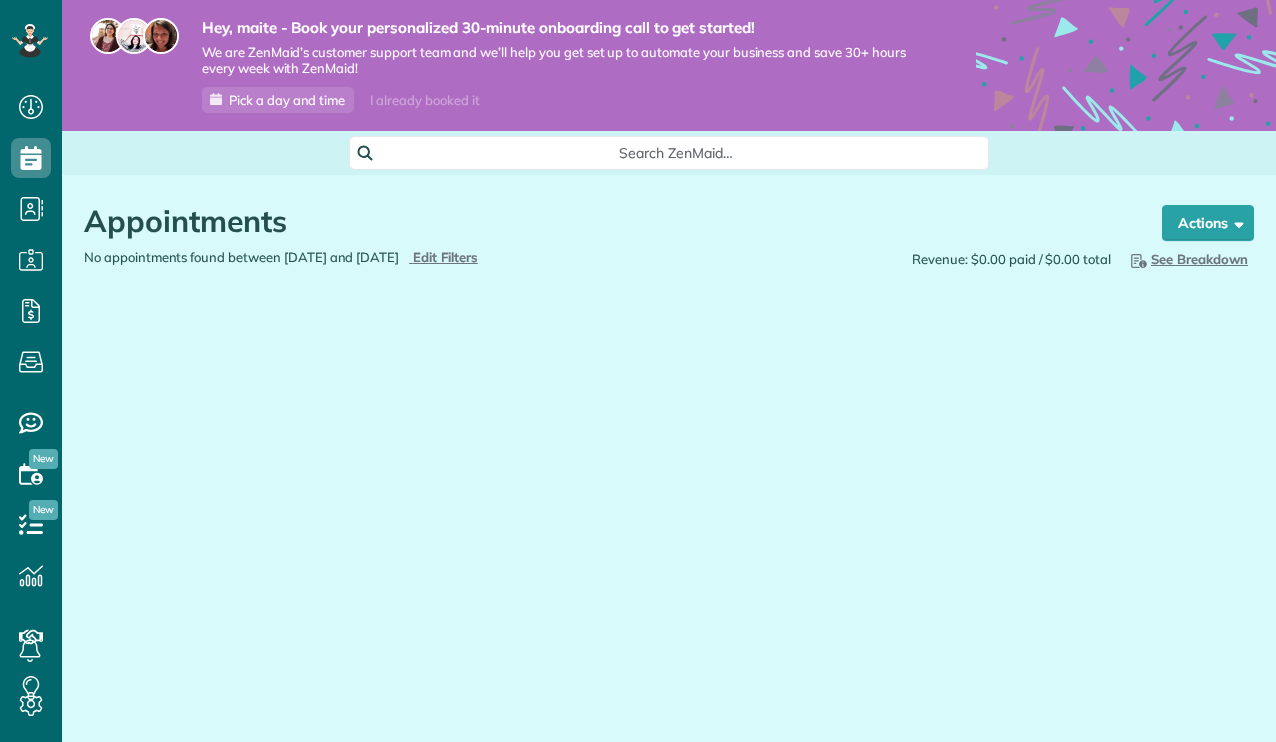 scroll, scrollTop: 0, scrollLeft: 0, axis: both 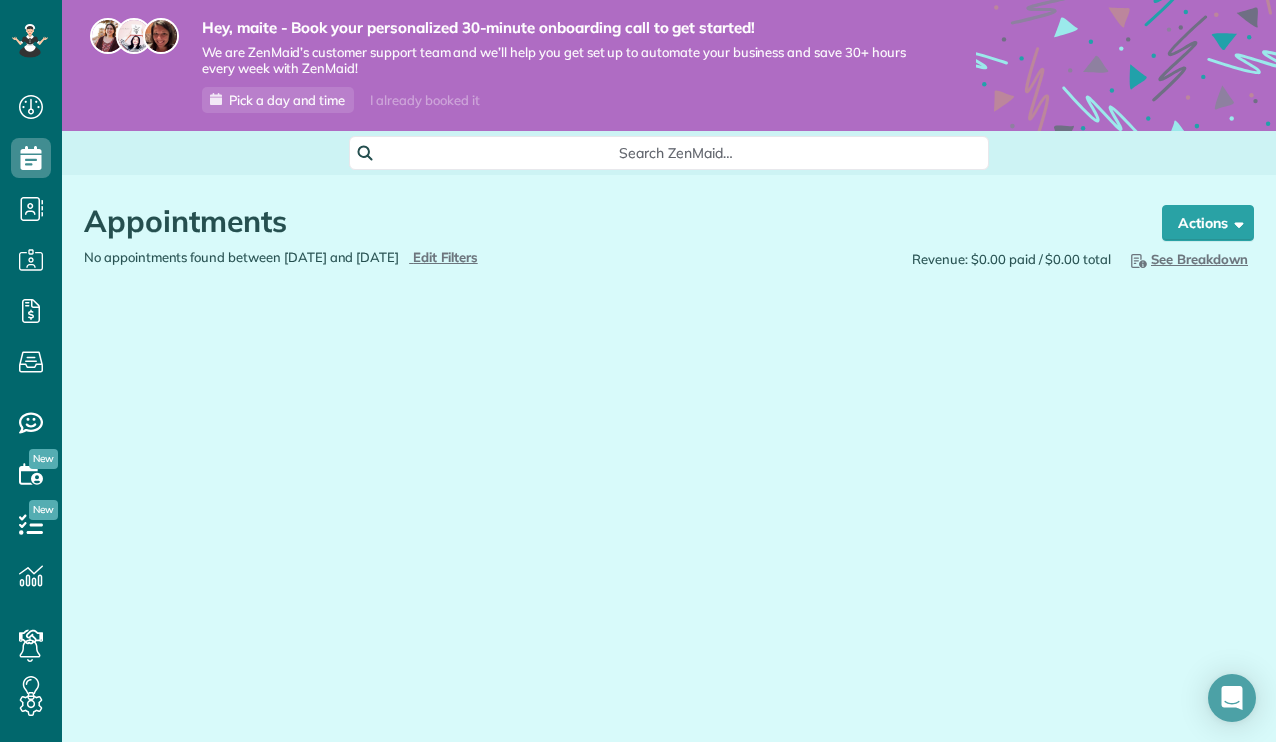 type on "**********" 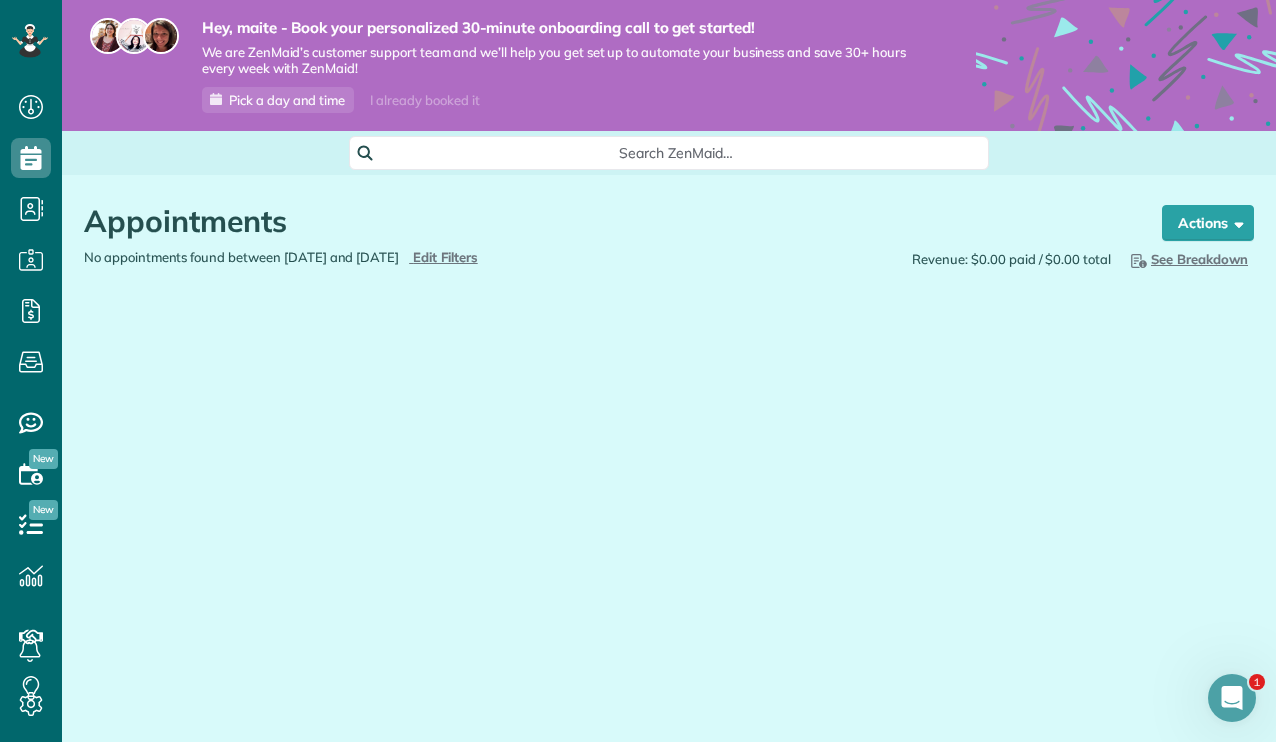 scroll, scrollTop: 0, scrollLeft: 0, axis: both 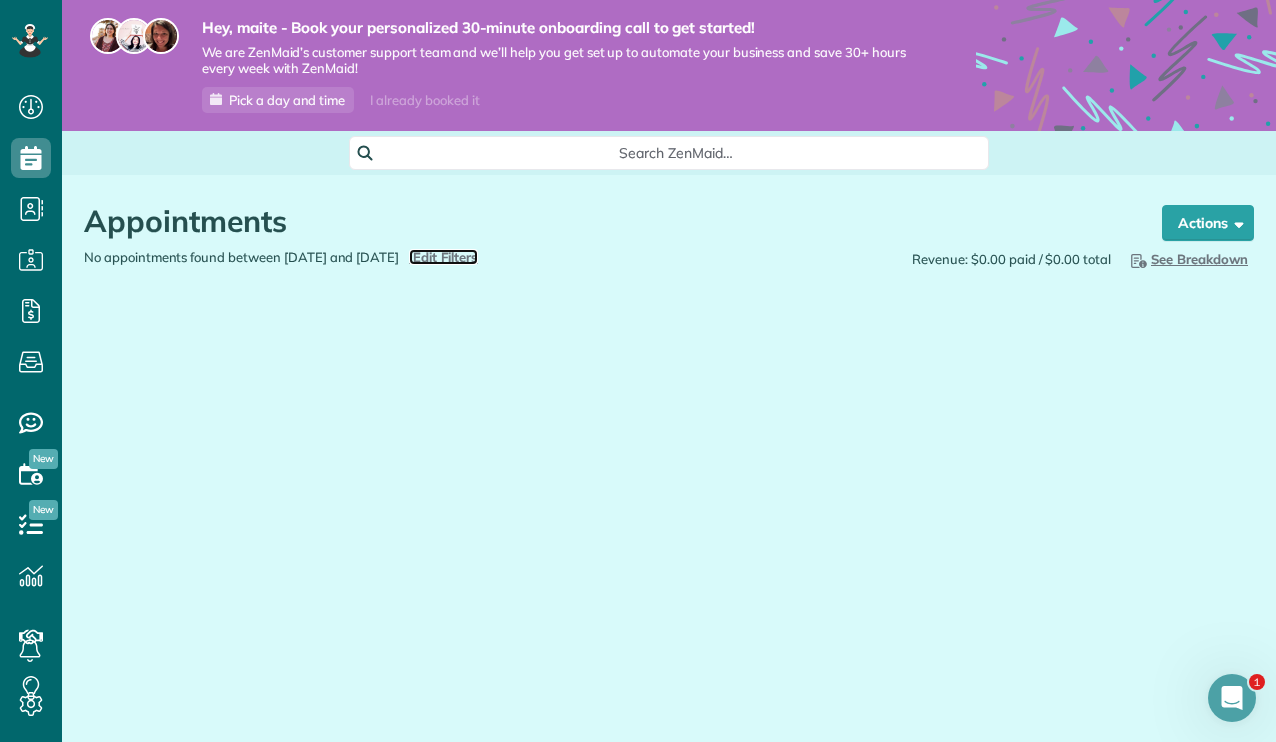 click on "Edit Filters" at bounding box center [445, 257] 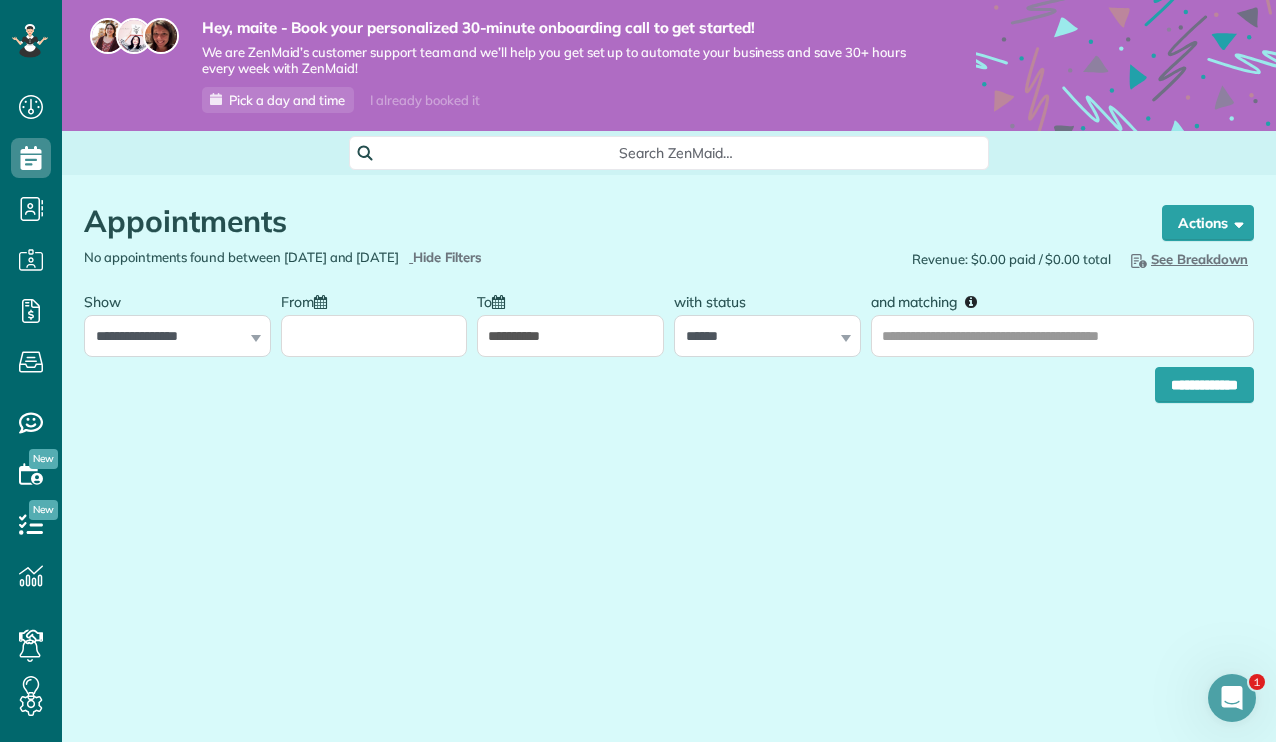 click on "**********" at bounding box center [669, 380] 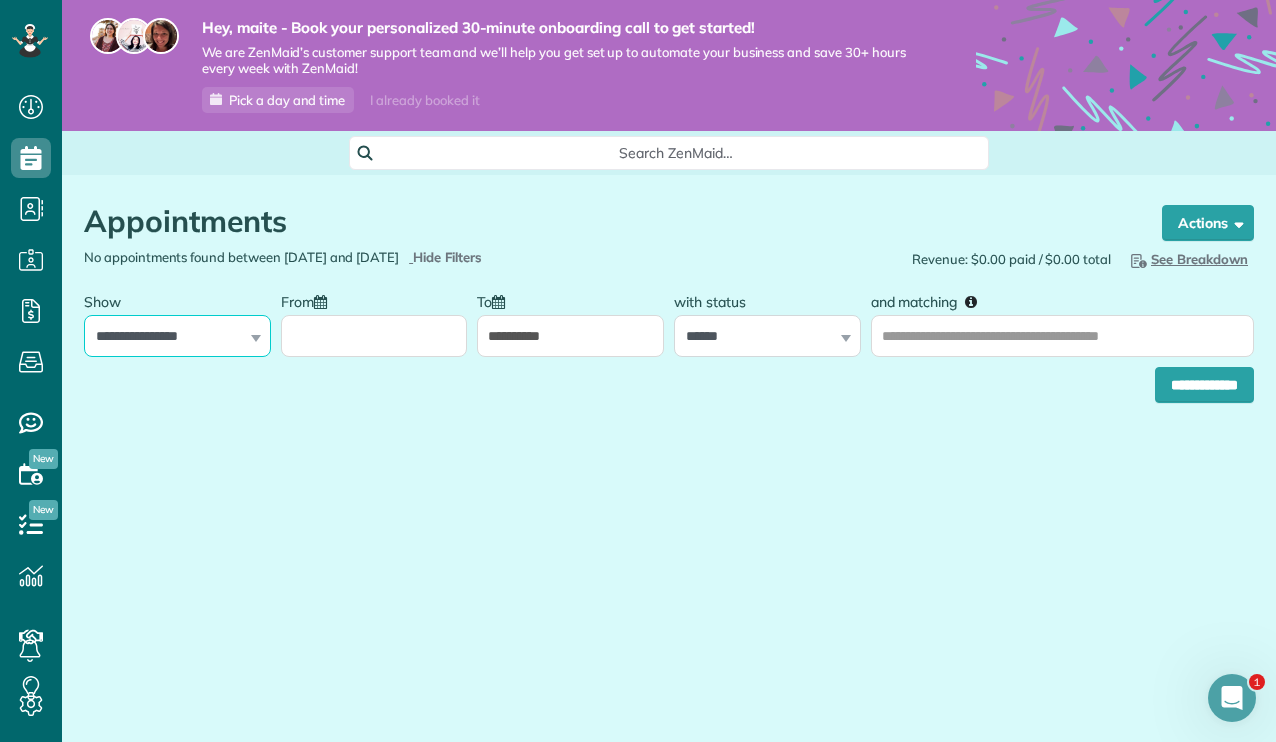 click on "**********" at bounding box center (177, 336) 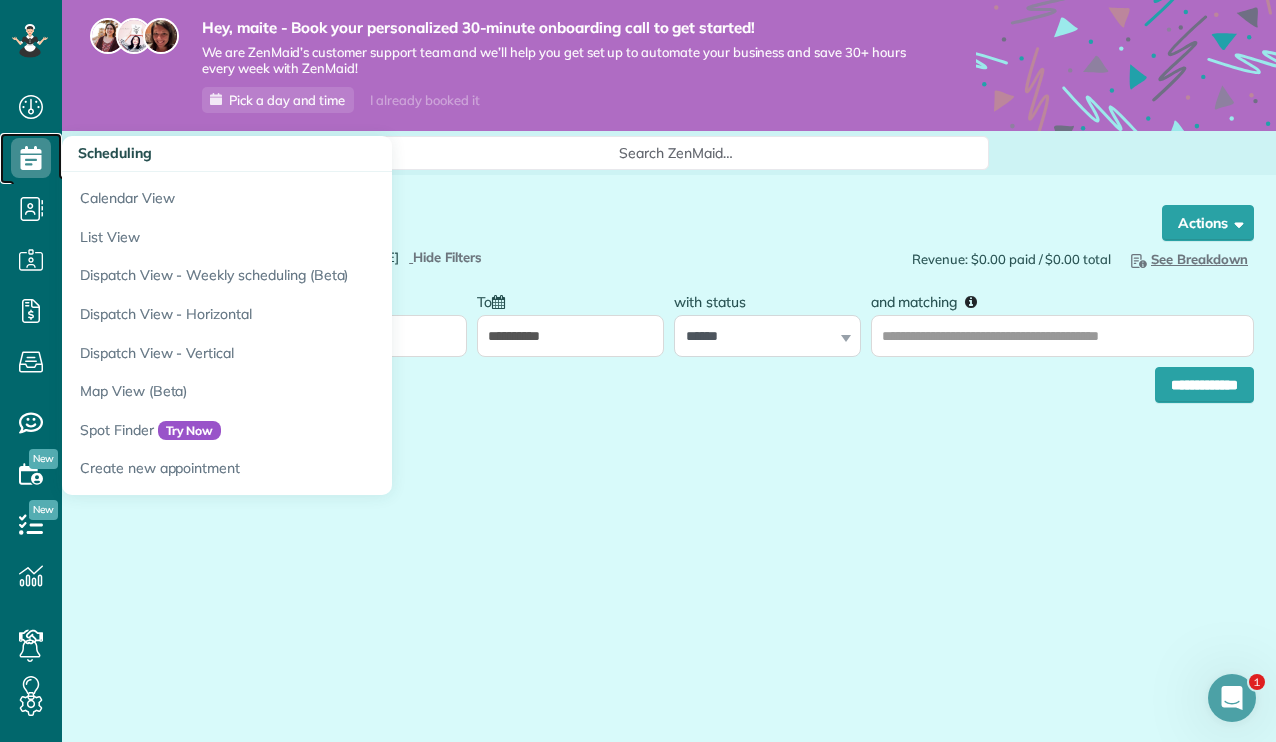 click on "Scheduling" at bounding box center (31, 178) 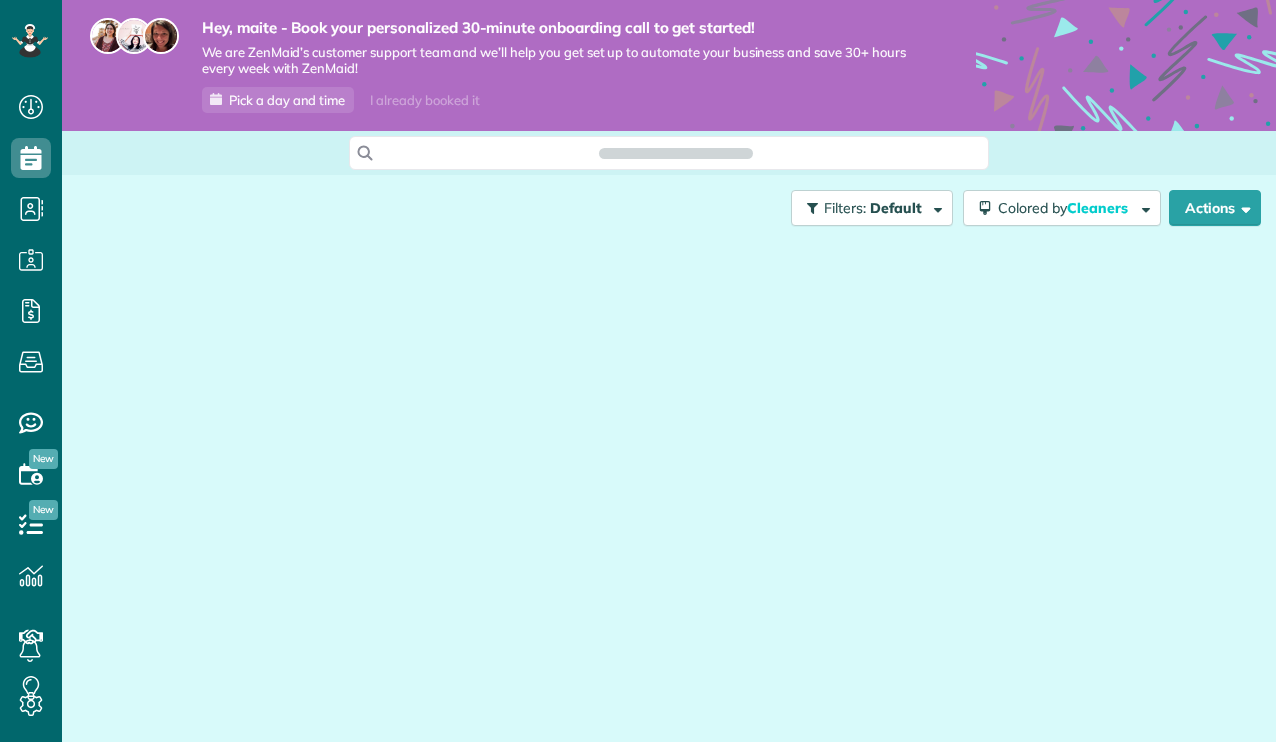 scroll, scrollTop: 0, scrollLeft: 0, axis: both 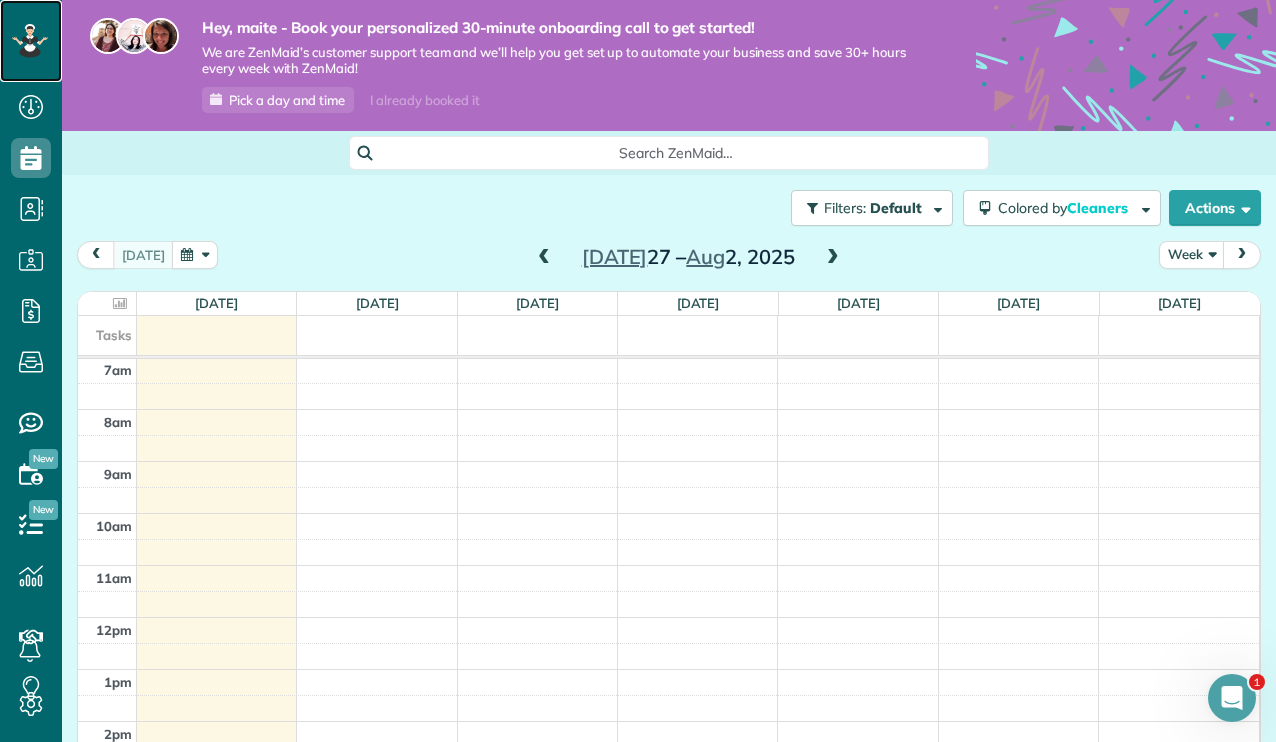 click 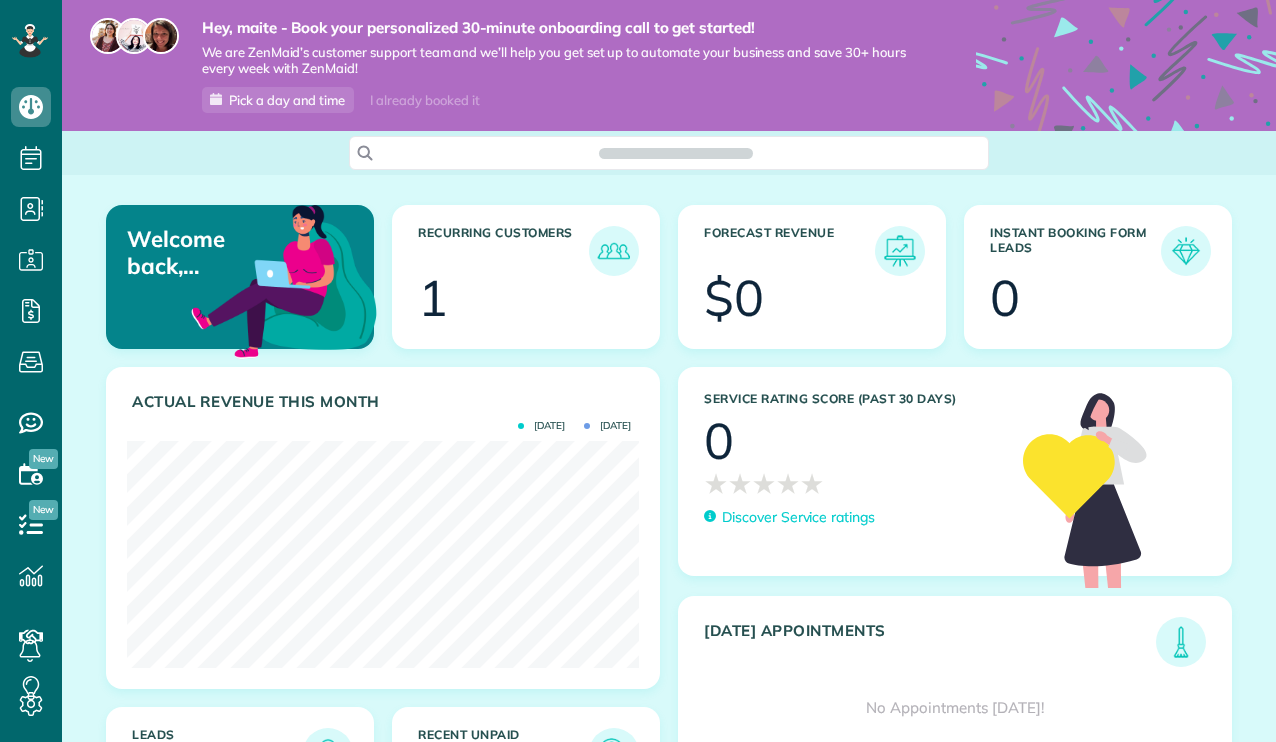 scroll, scrollTop: 0, scrollLeft: 0, axis: both 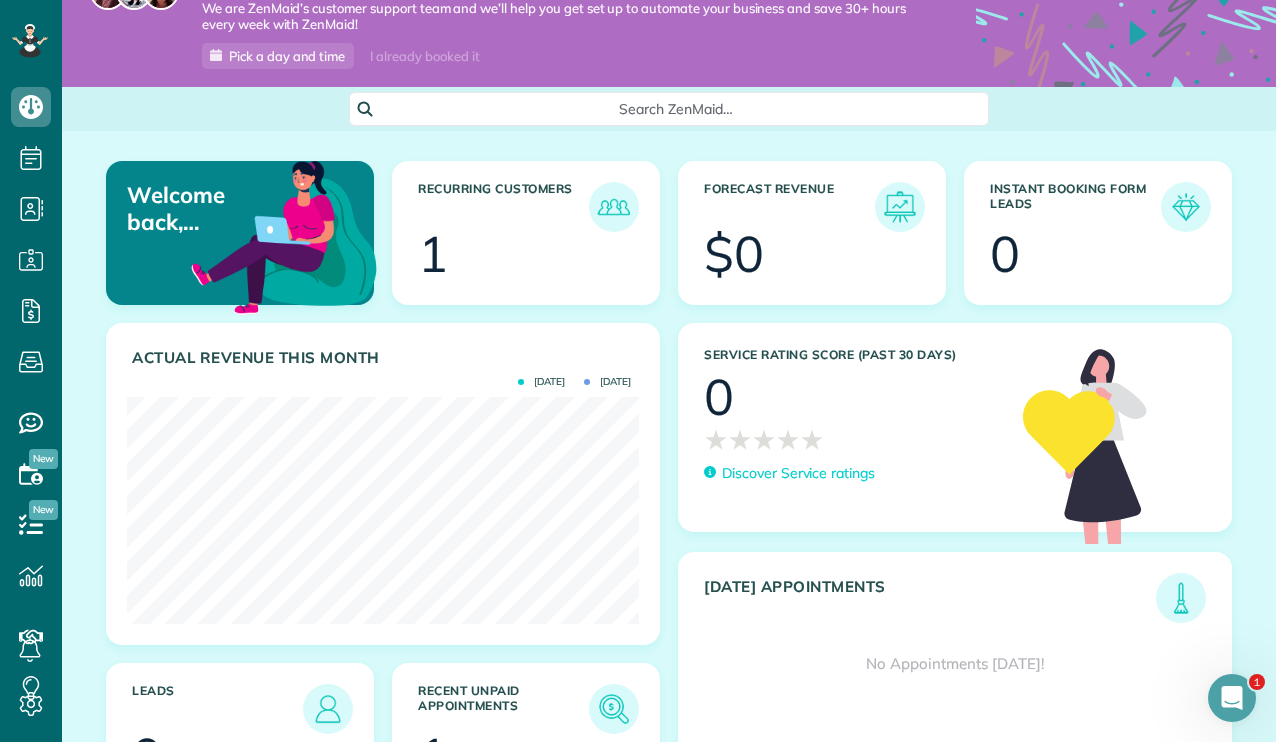 click on "Recurring Customers" at bounding box center [503, 207] 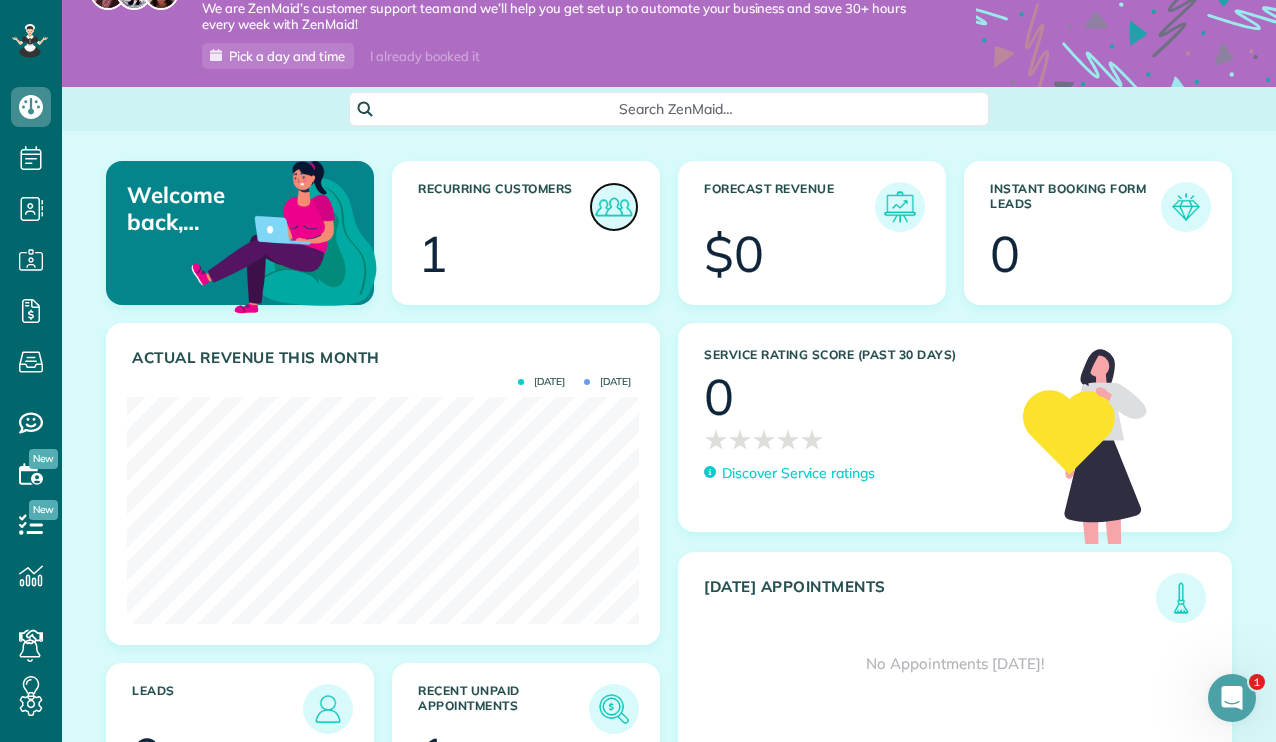 click at bounding box center (614, 207) 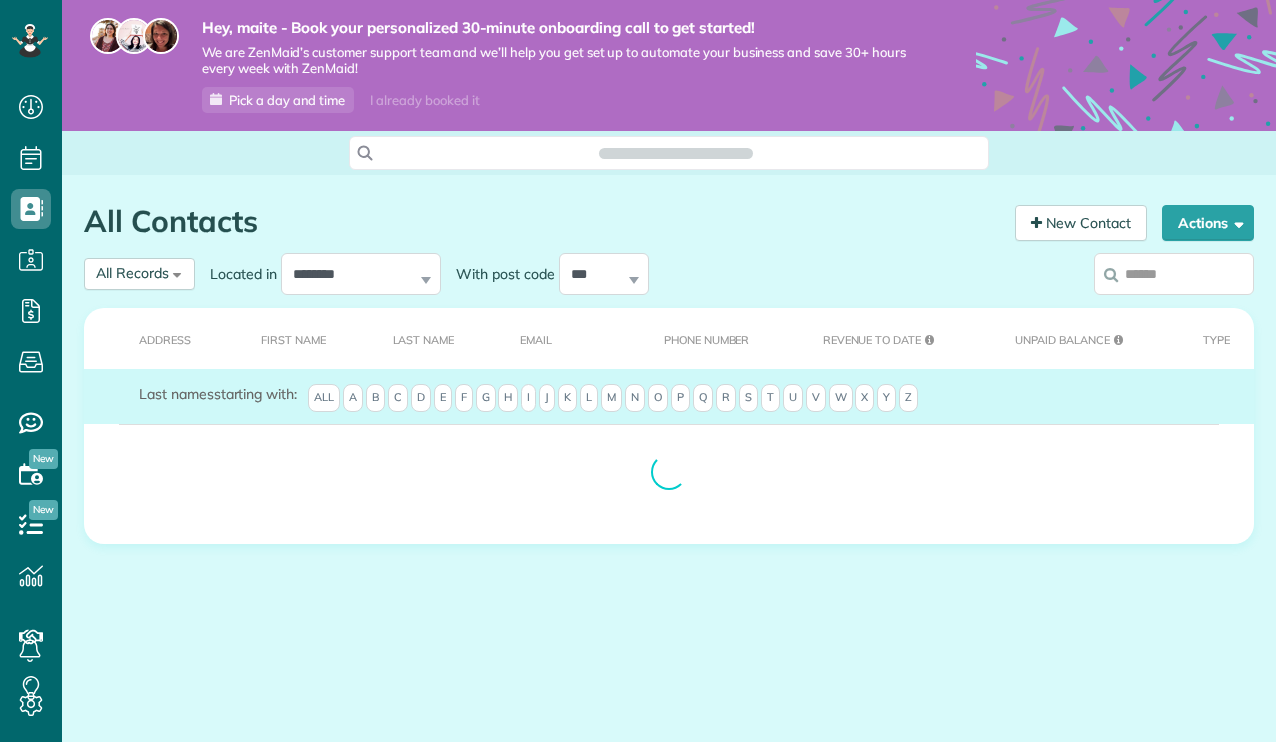 scroll, scrollTop: 0, scrollLeft: 0, axis: both 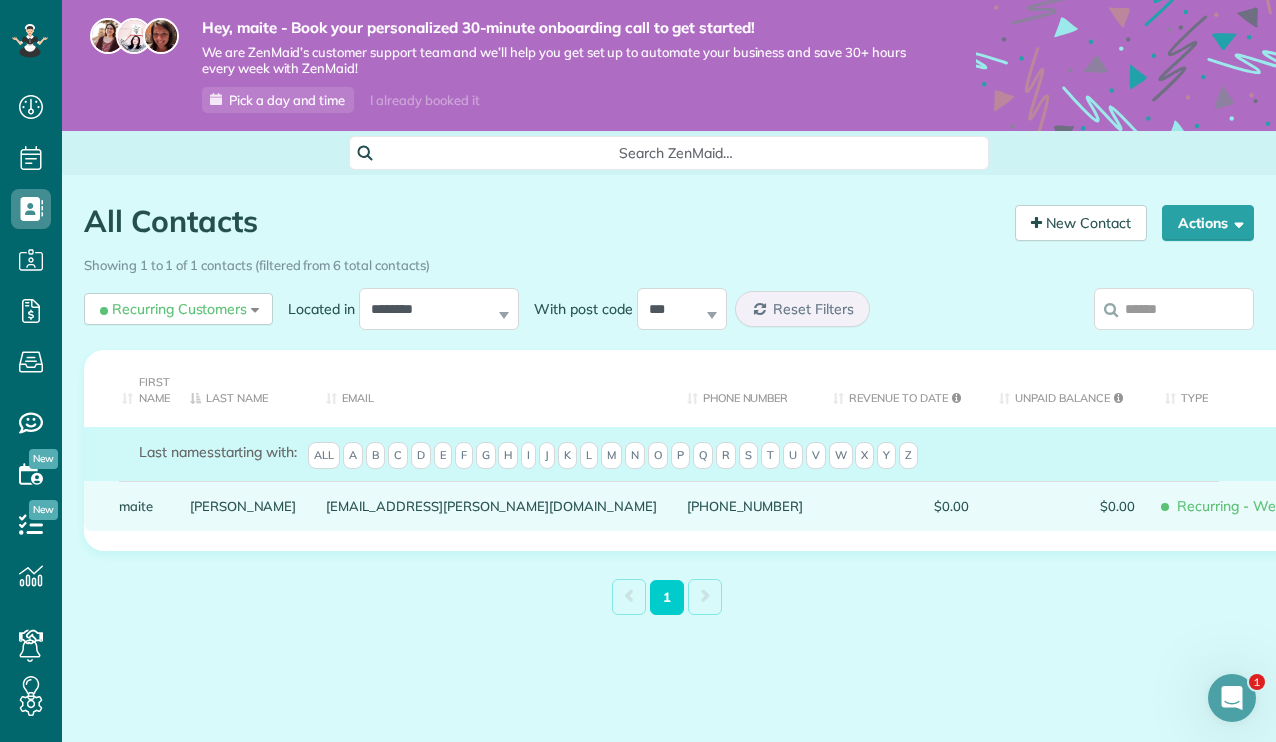 click on "Recurring - Weekly" at bounding box center [1237, 506] 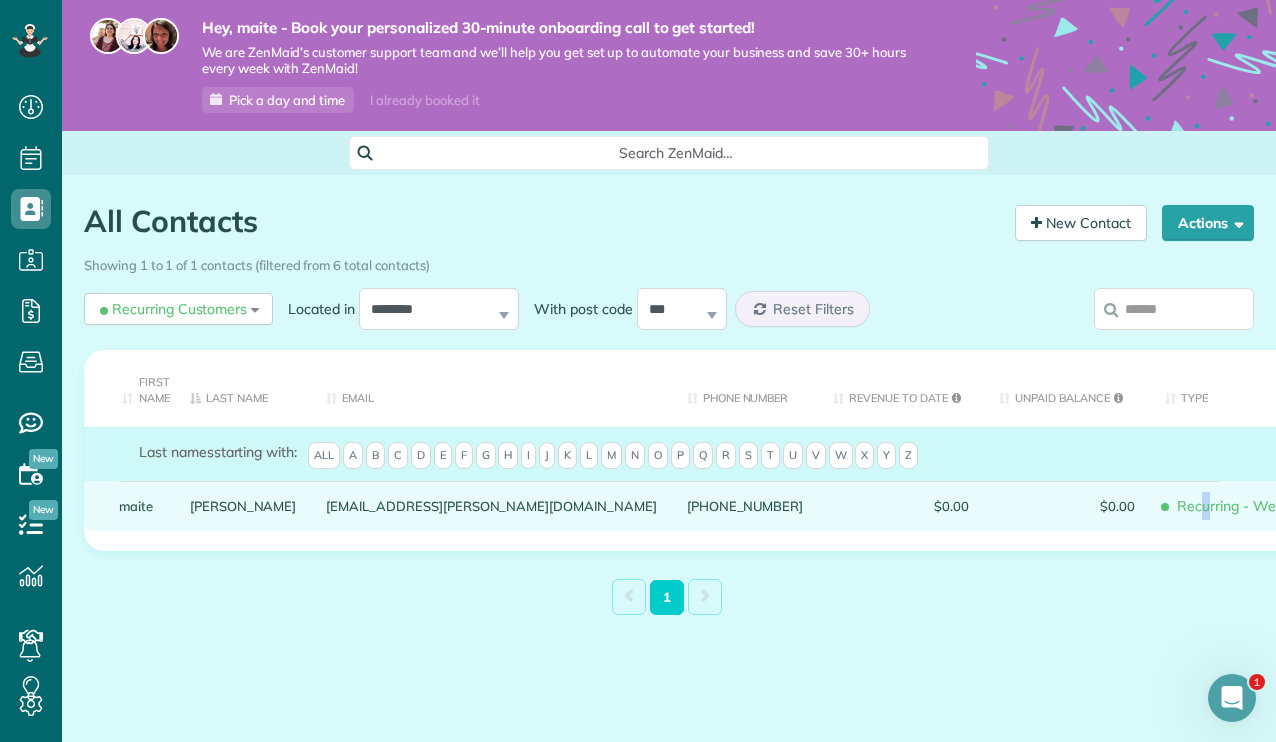click on "Recurring - Weekly" at bounding box center [1237, 506] 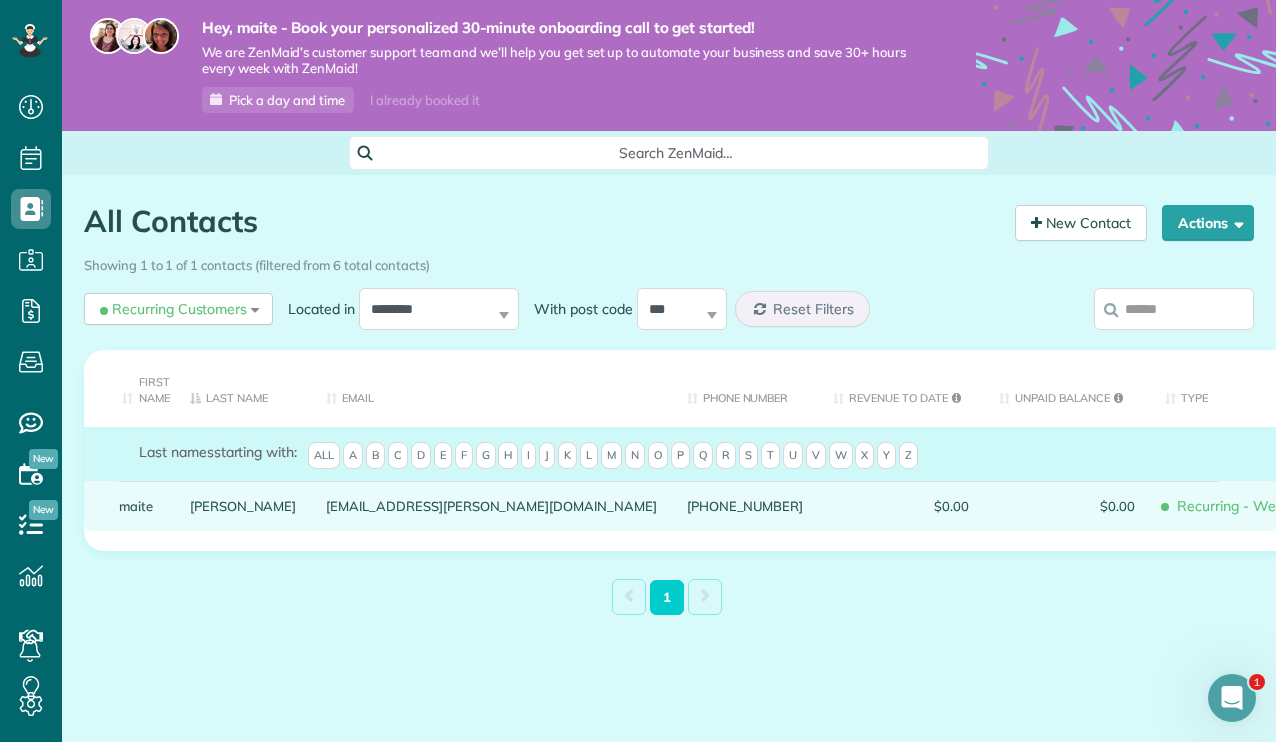 click on "maite" at bounding box center (139, 506) 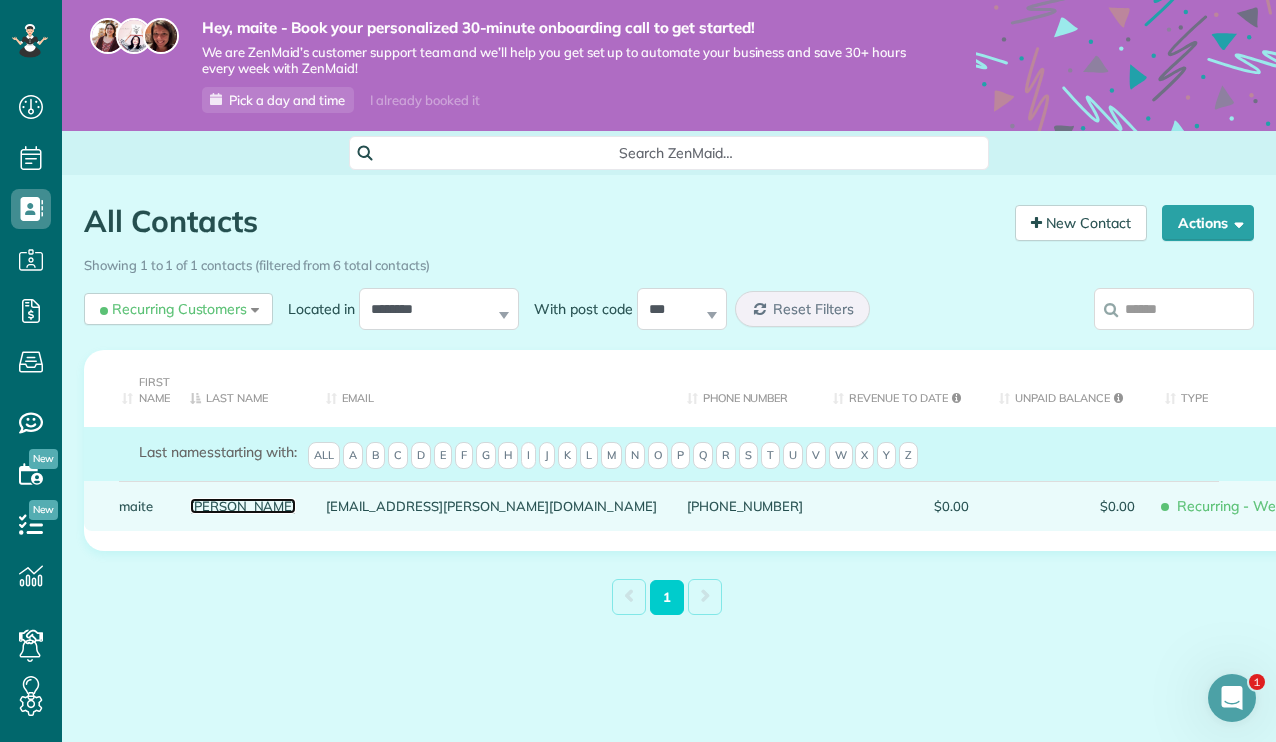 click on "alvarez" at bounding box center (243, 506) 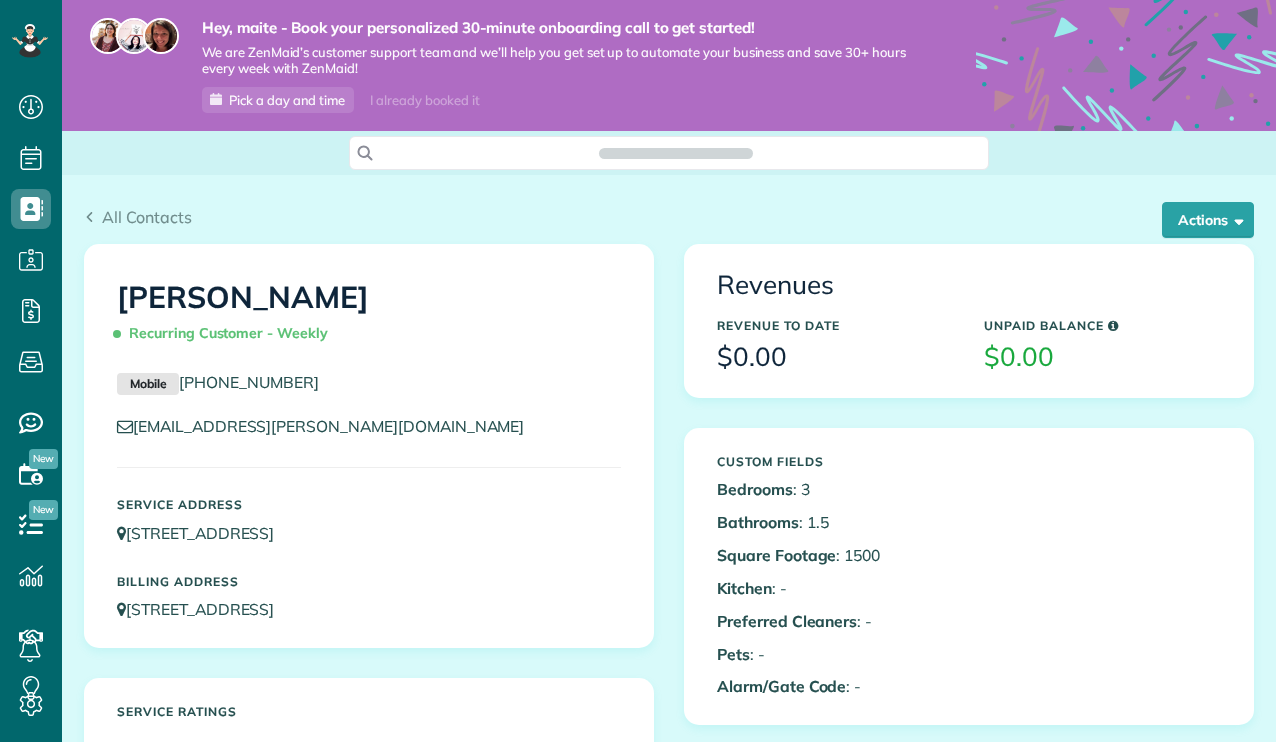 scroll, scrollTop: 0, scrollLeft: 0, axis: both 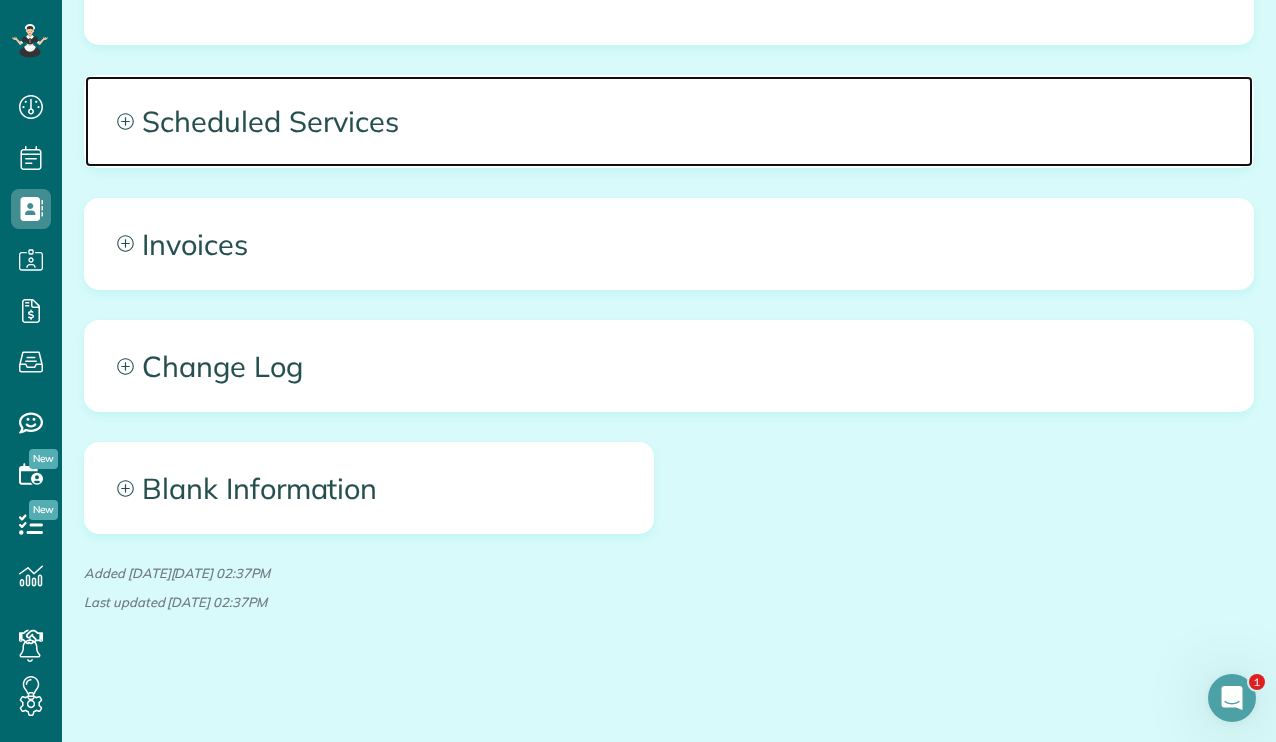 click on "Scheduled Services" at bounding box center (669, 121) 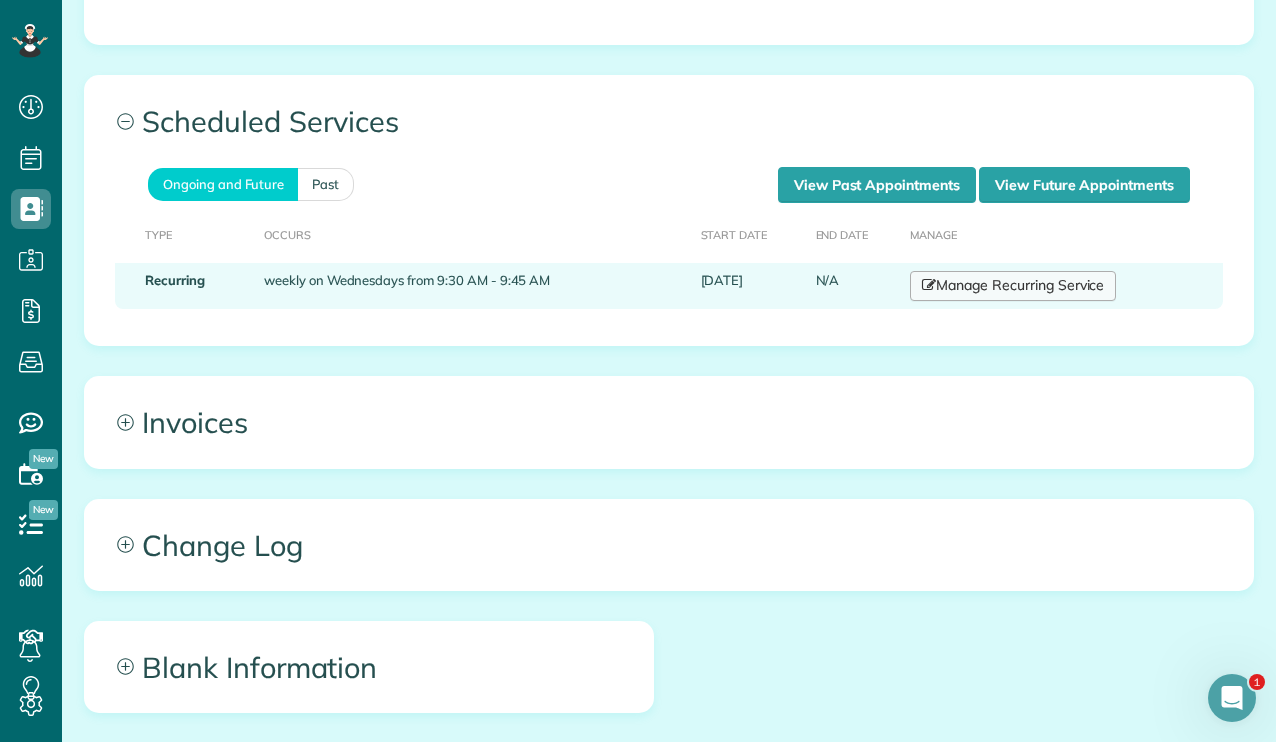 click on "Manage Recurring Service" at bounding box center [1013, 286] 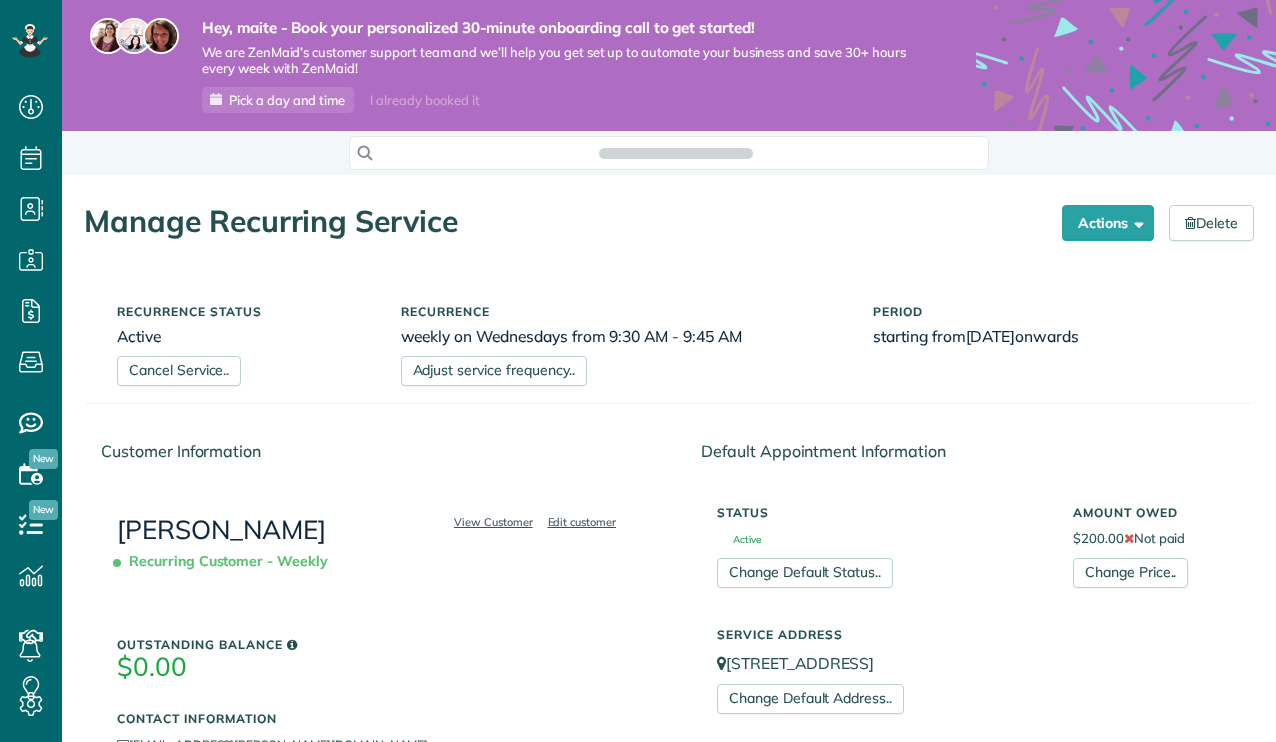 scroll, scrollTop: 0, scrollLeft: 0, axis: both 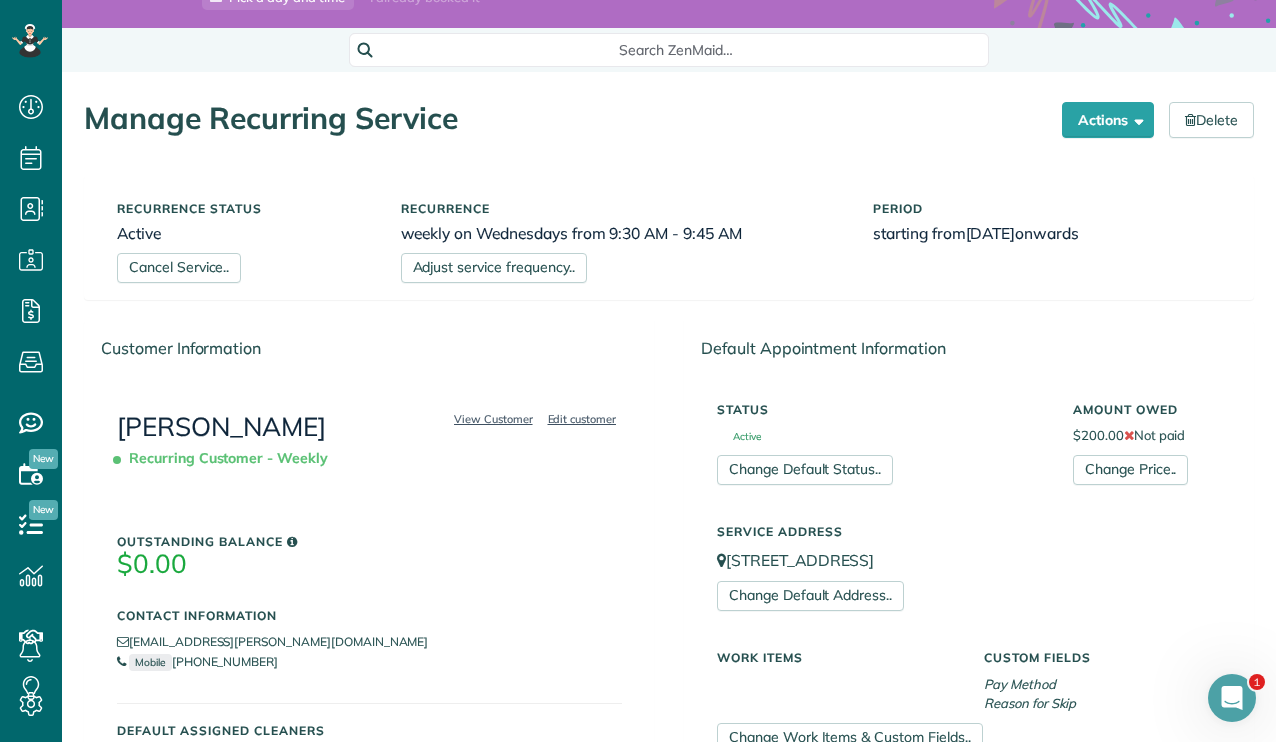 click on "Manage Recurring Service
Actions
Cancel Service..
Adjust service frequency..
Change Default Status..
Change Default Address..
Change Work Items & Custom Fields..
Delete" at bounding box center (669, 108) 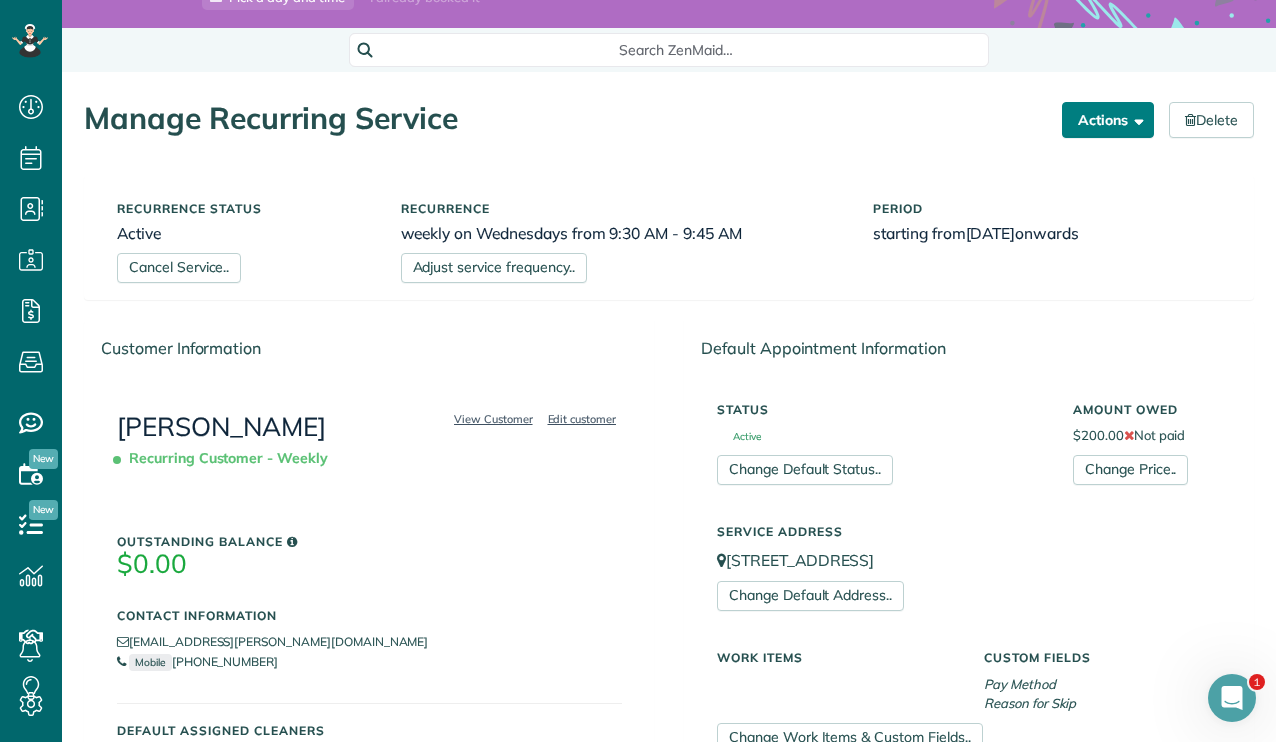click on "Actions" at bounding box center [1108, 120] 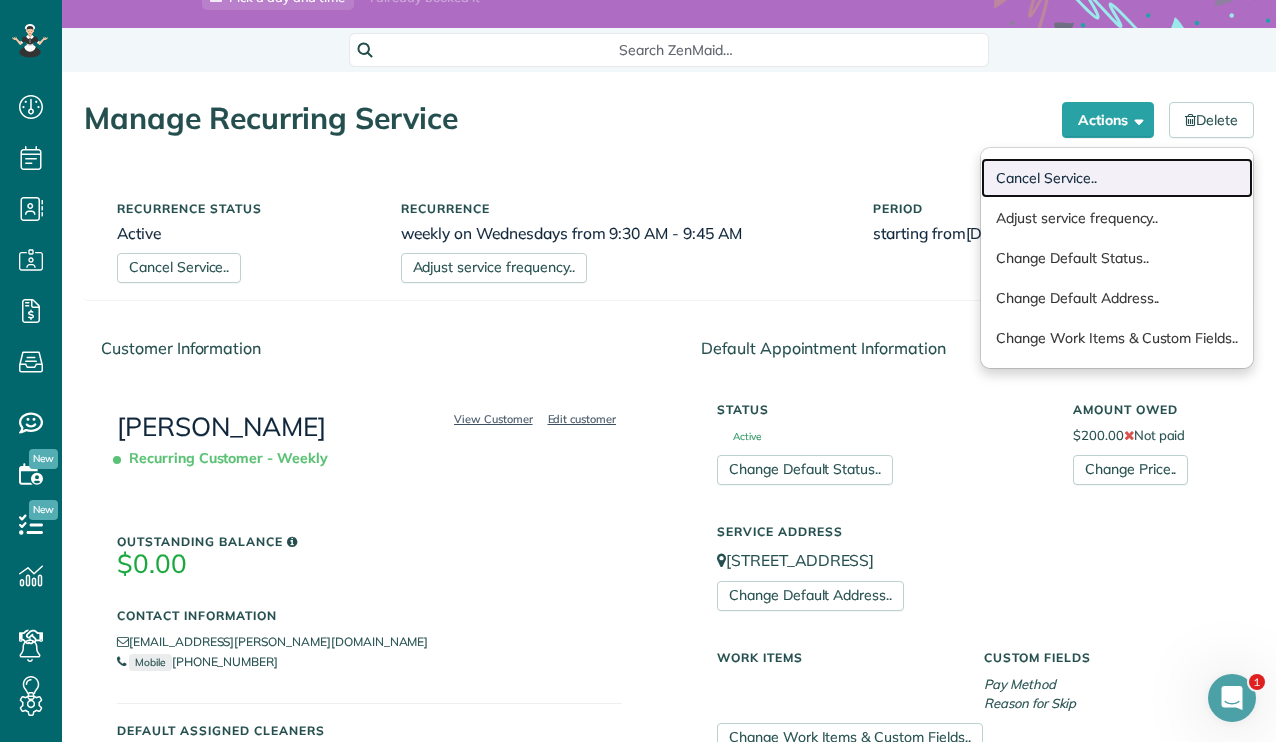 click on "Cancel Service.." at bounding box center (1117, 178) 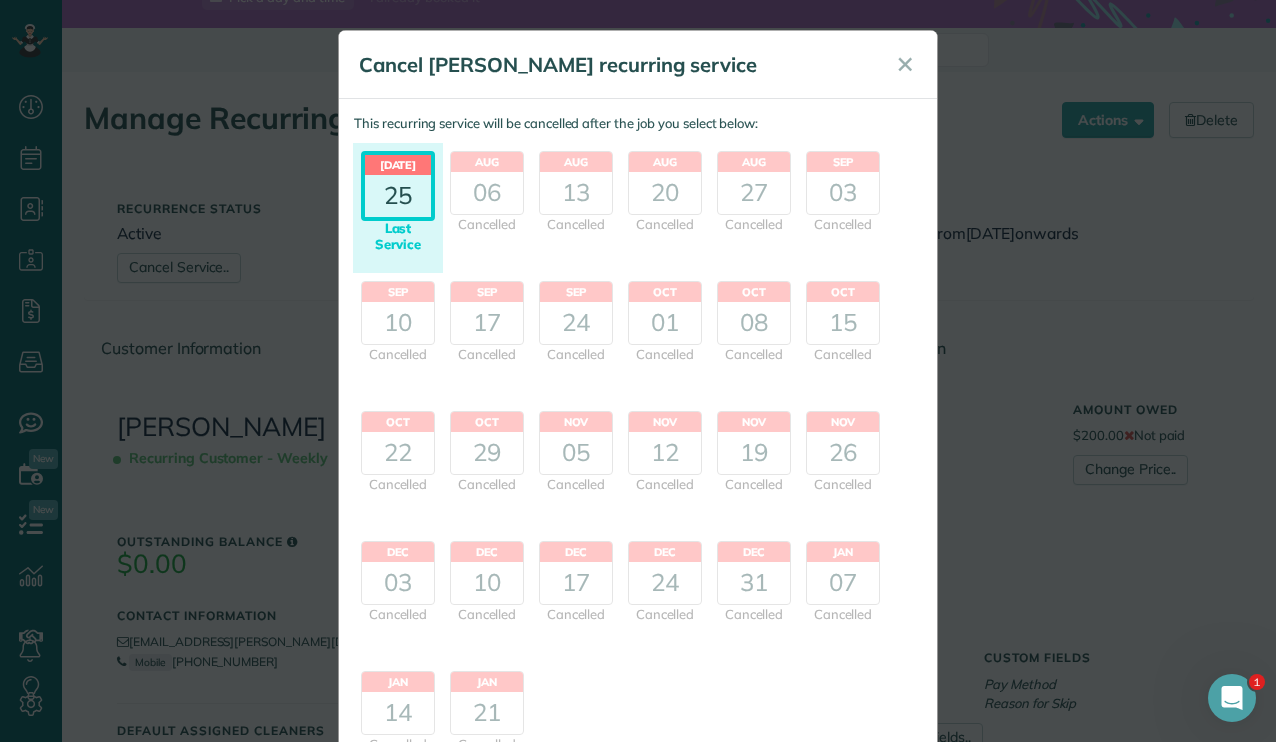 scroll, scrollTop: 8, scrollLeft: 0, axis: vertical 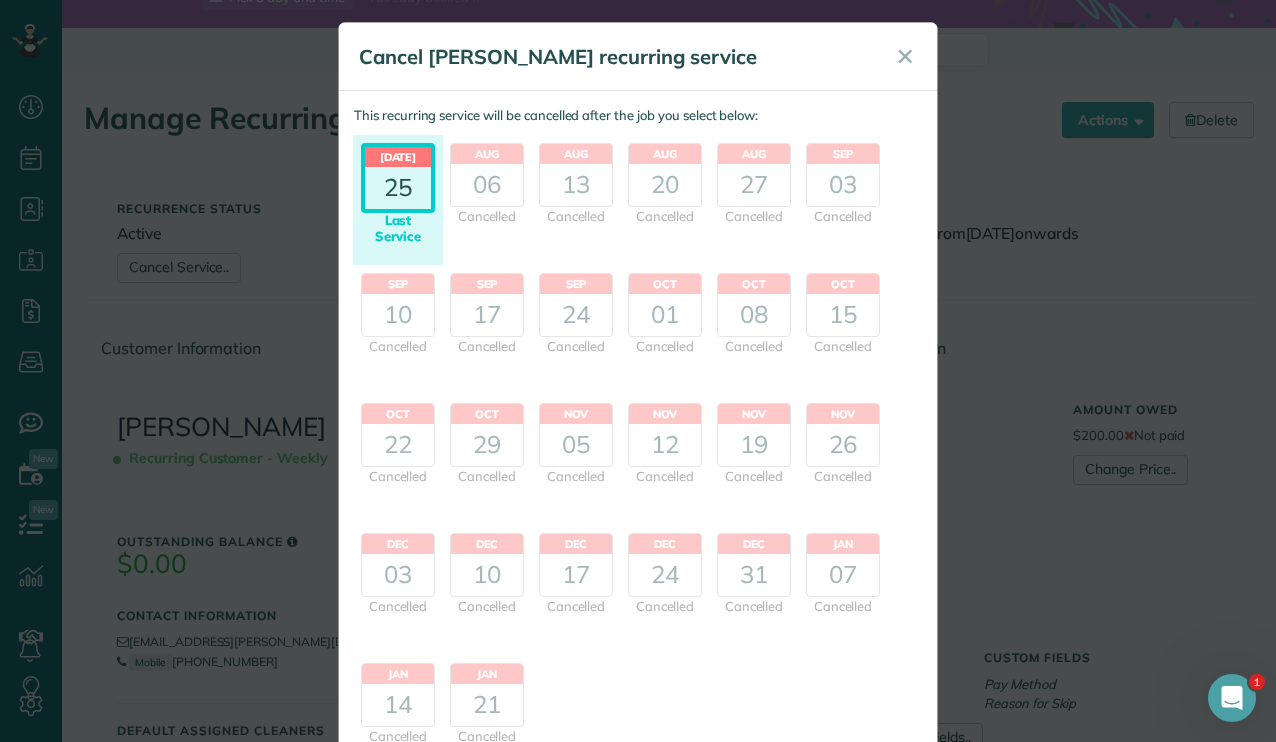 click on "25" at bounding box center (398, 188) 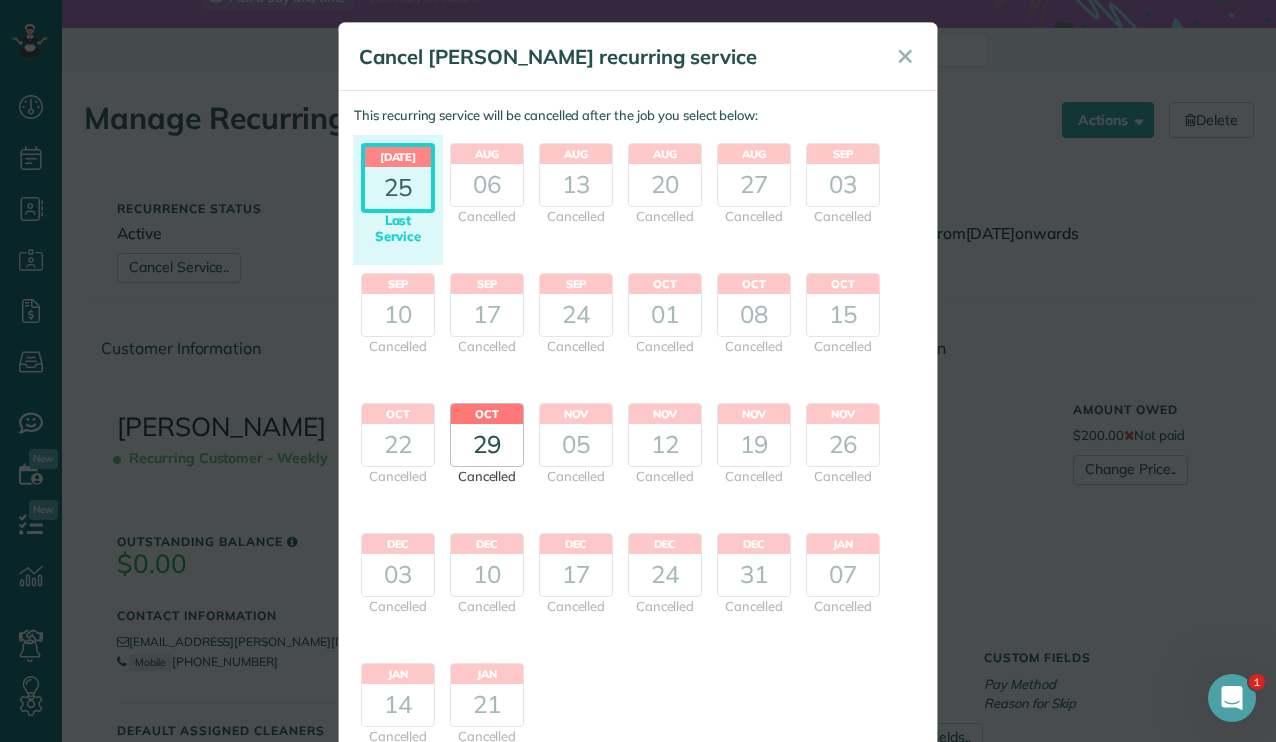 scroll, scrollTop: 167, scrollLeft: 0, axis: vertical 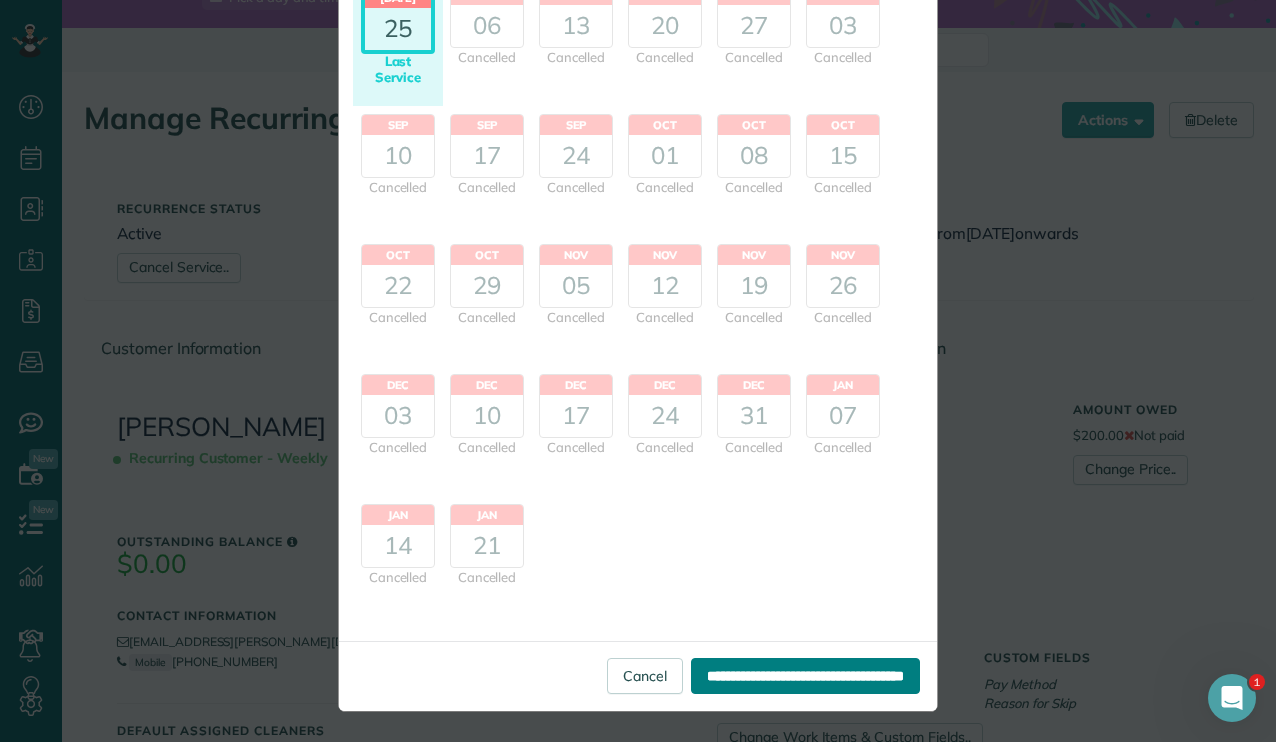 click on "**********" at bounding box center (805, 676) 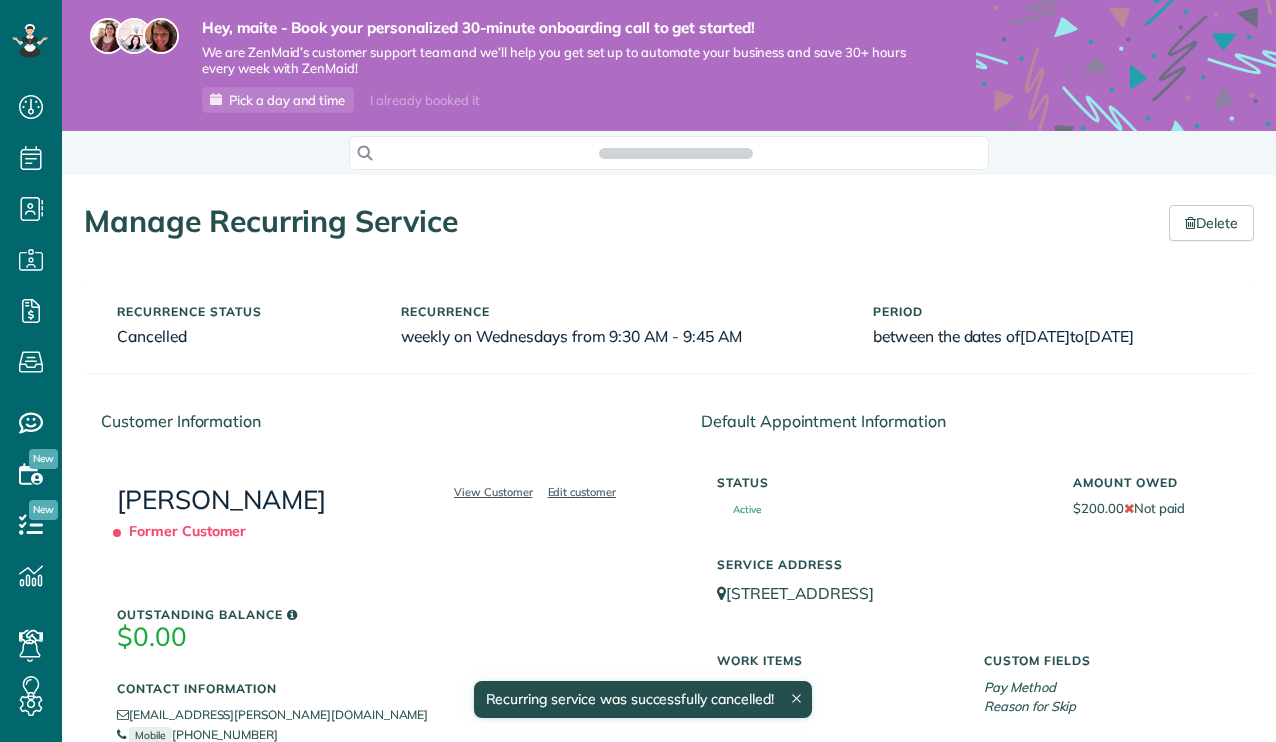 scroll, scrollTop: 0, scrollLeft: 0, axis: both 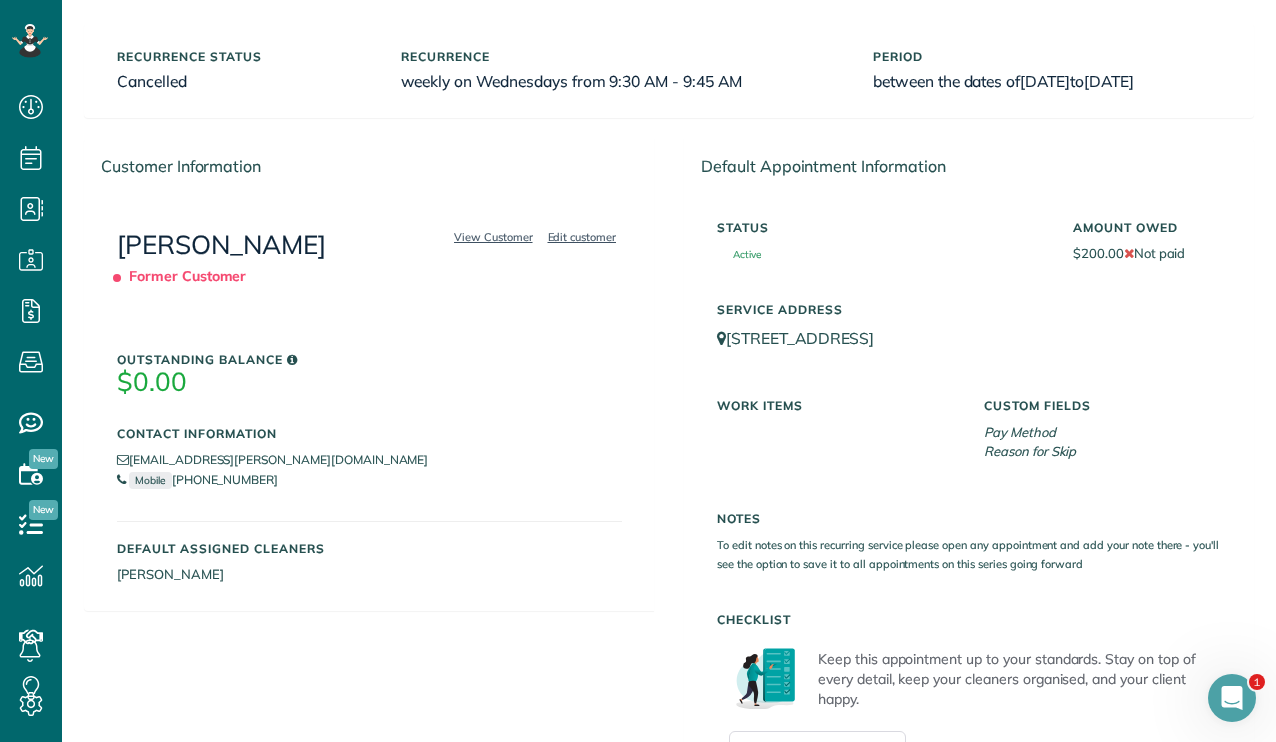 click on "Notes
To edit notes on this recurring service please open any appointment and add your note there - you'll see the option to save it to all appointments on this series going forward" at bounding box center [969, 537] 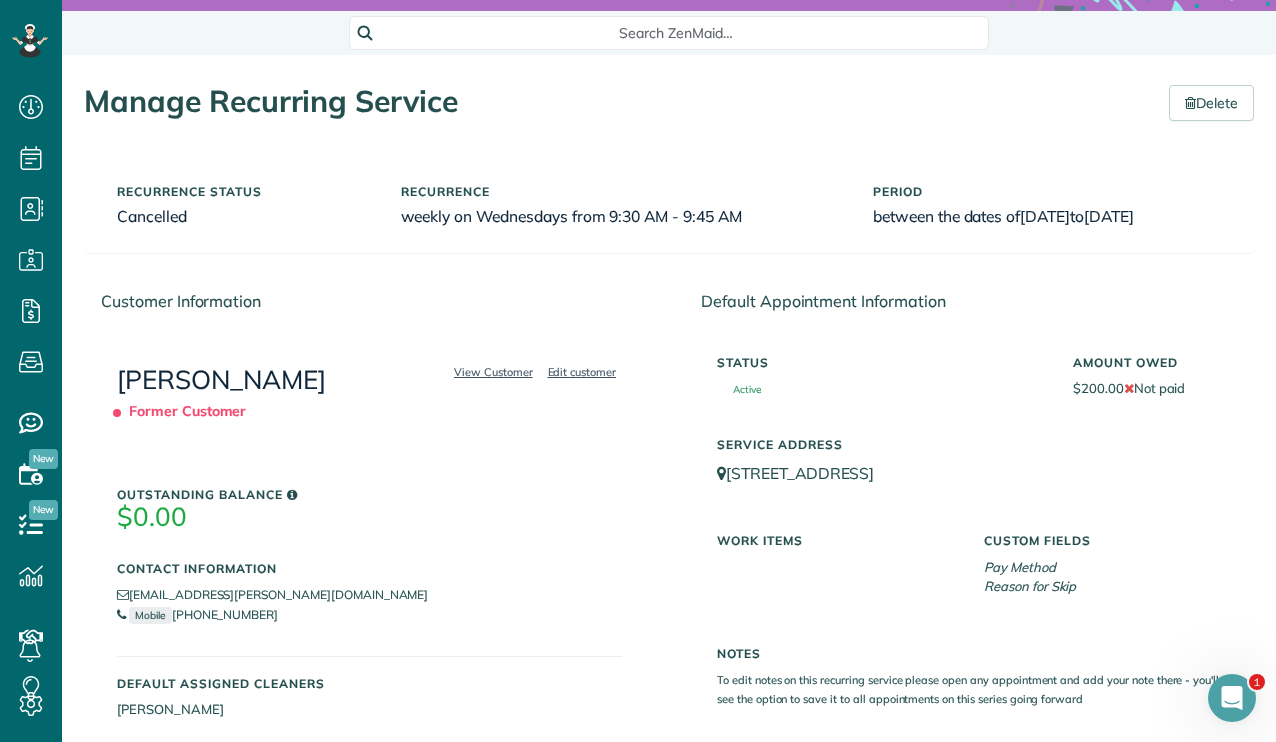 scroll, scrollTop: 124, scrollLeft: 0, axis: vertical 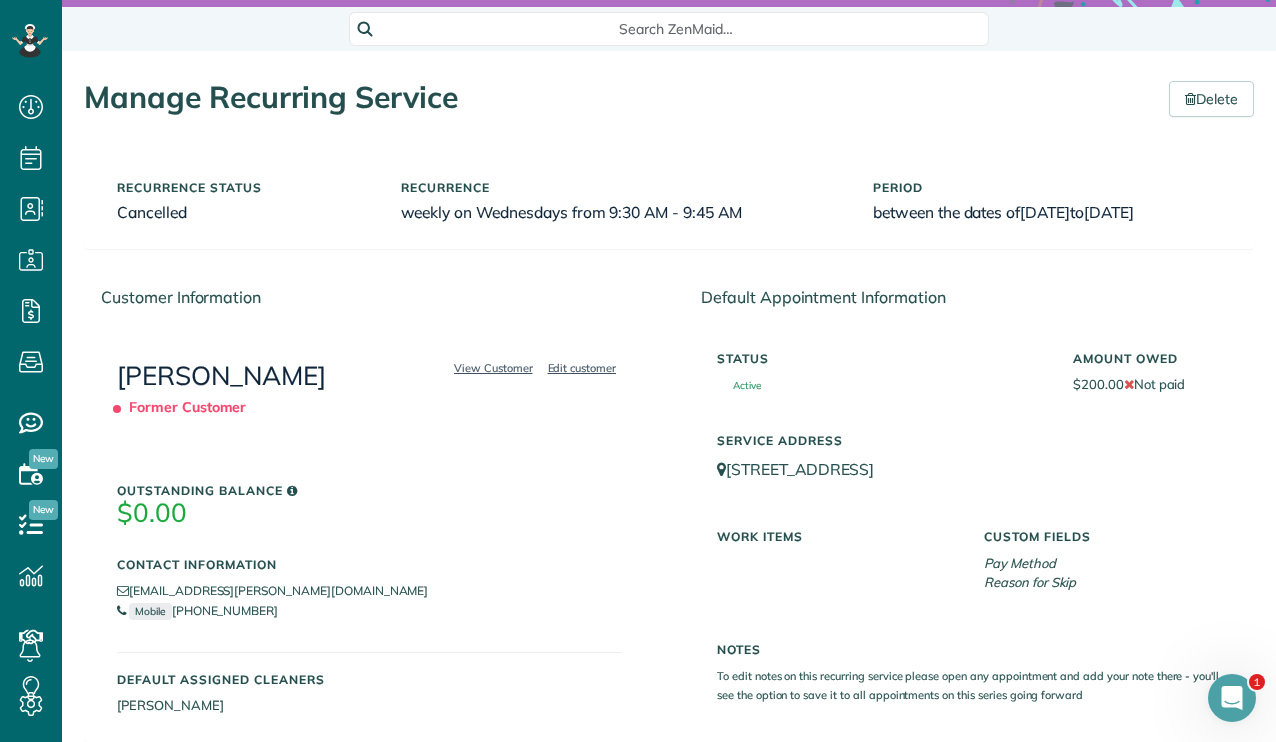 click on "Manage Recurring Service" at bounding box center (611, 97) 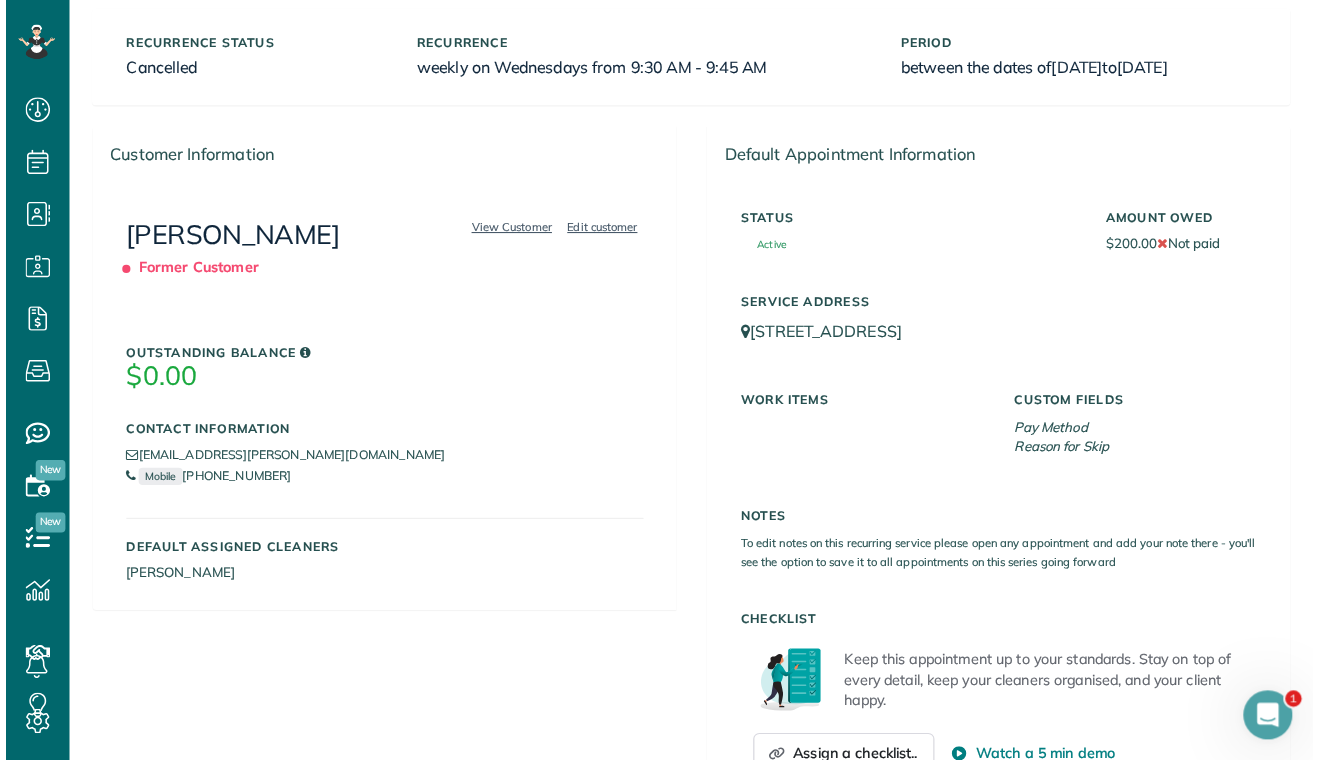 scroll, scrollTop: 371, scrollLeft: 0, axis: vertical 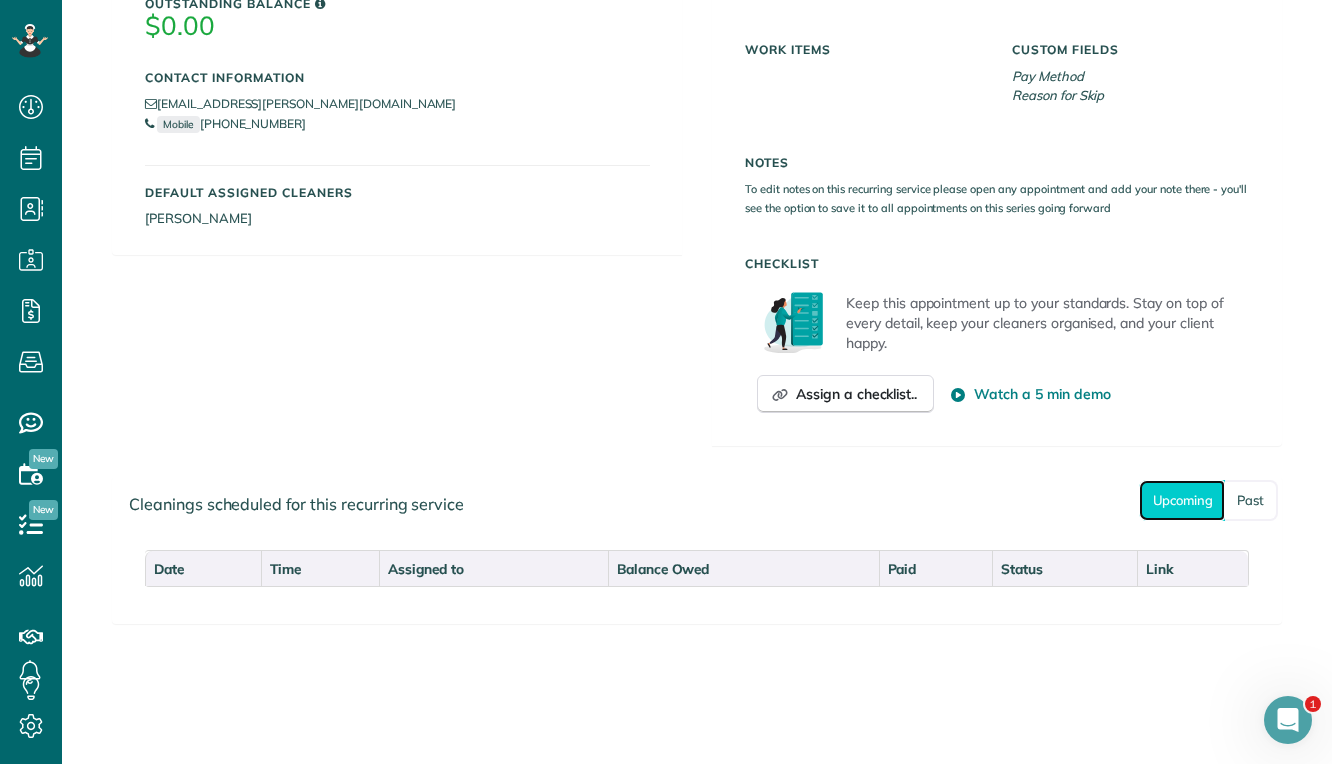click on "Upcoming" at bounding box center (1182, 500) 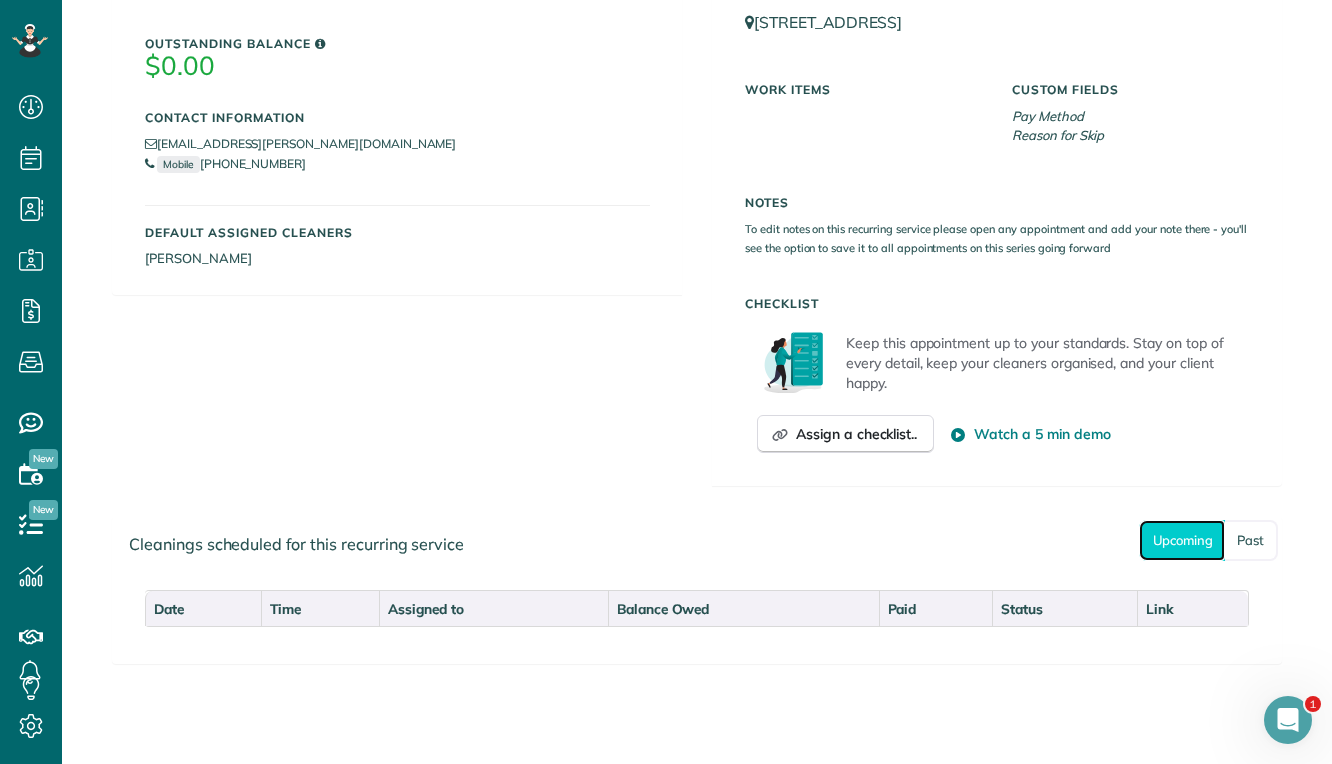 scroll, scrollTop: 611, scrollLeft: 0, axis: vertical 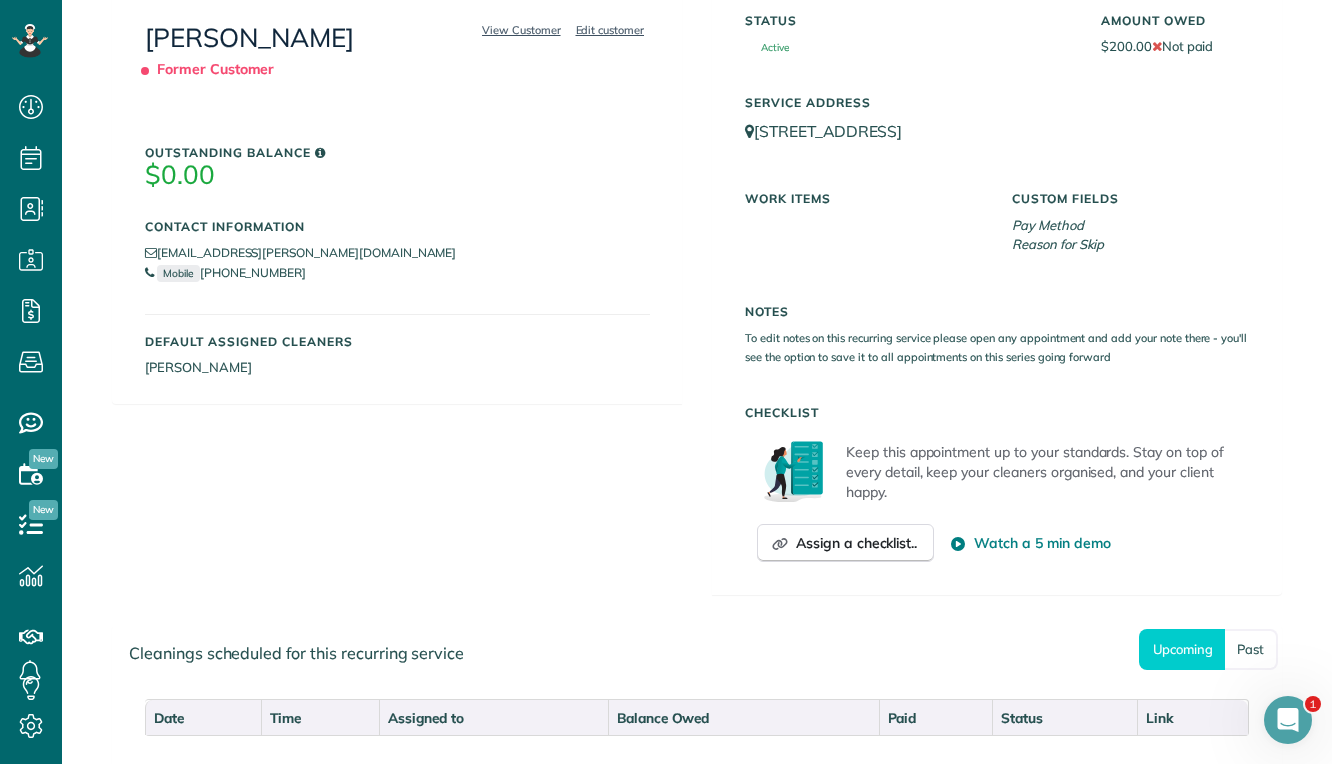 click on "Former Customer" at bounding box center [214, 70] 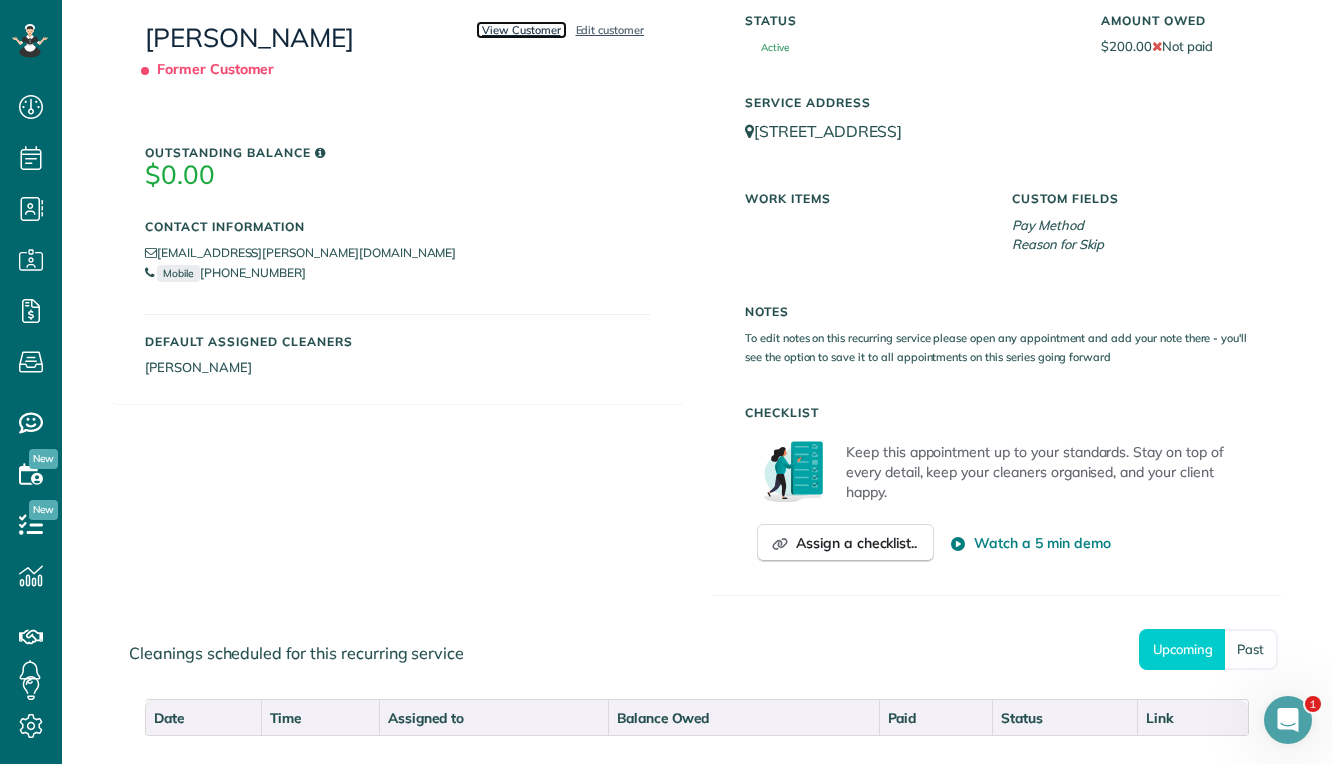 click on "View Customer" at bounding box center [521, 30] 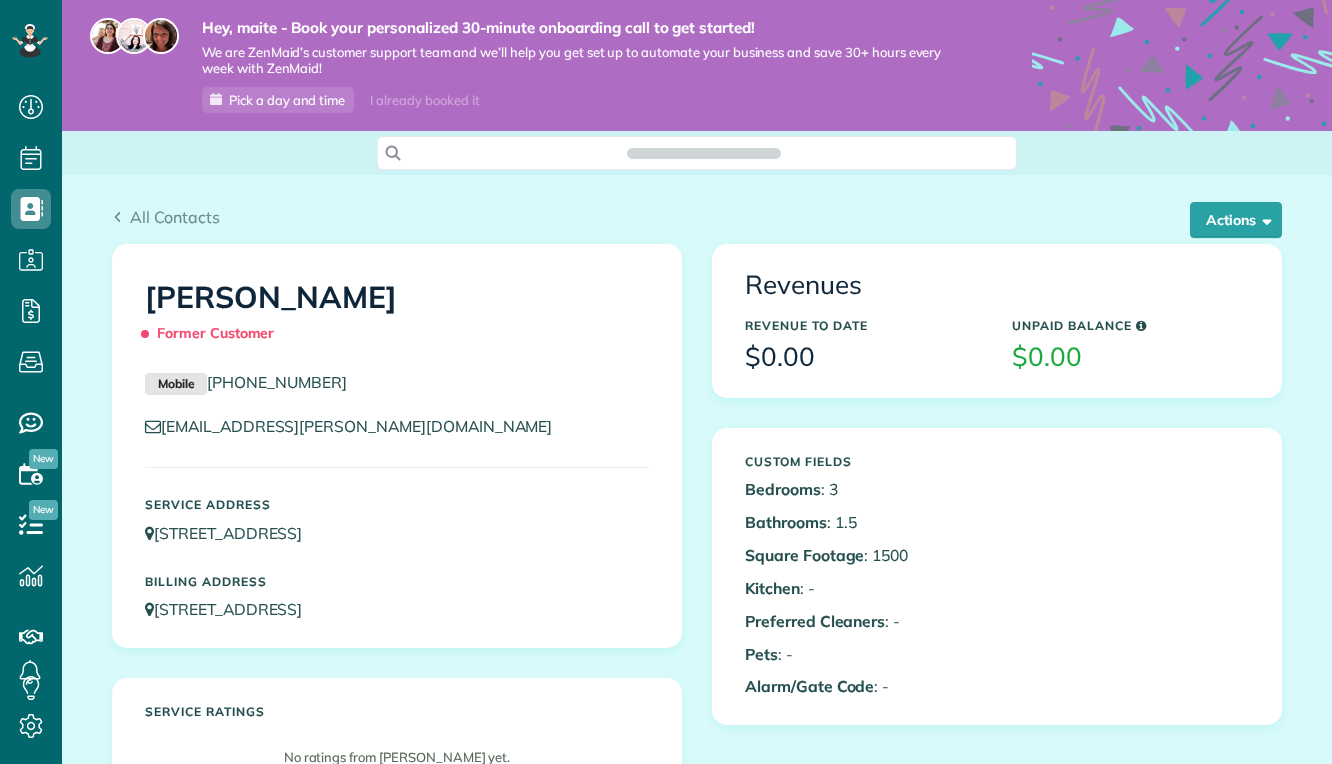 scroll, scrollTop: 0, scrollLeft: 0, axis: both 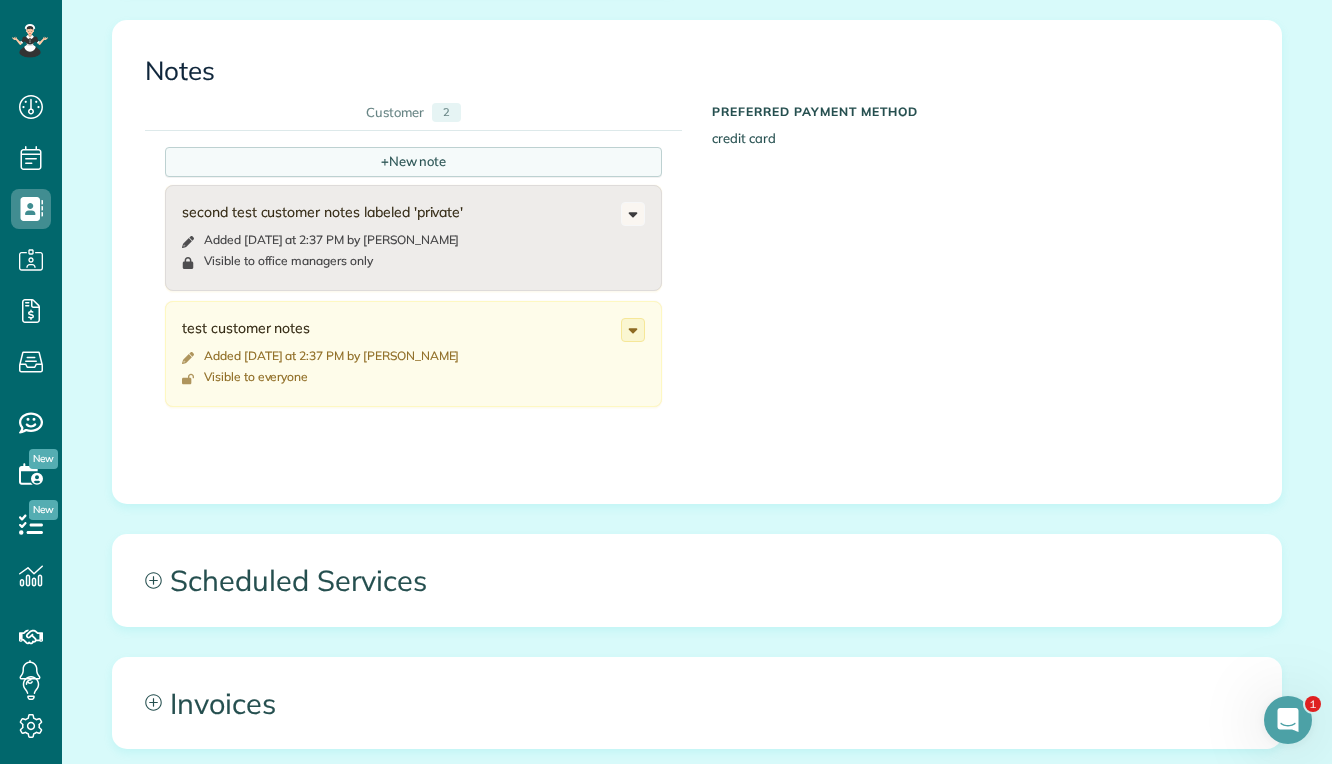 click on "+
New note" at bounding box center [413, 162] 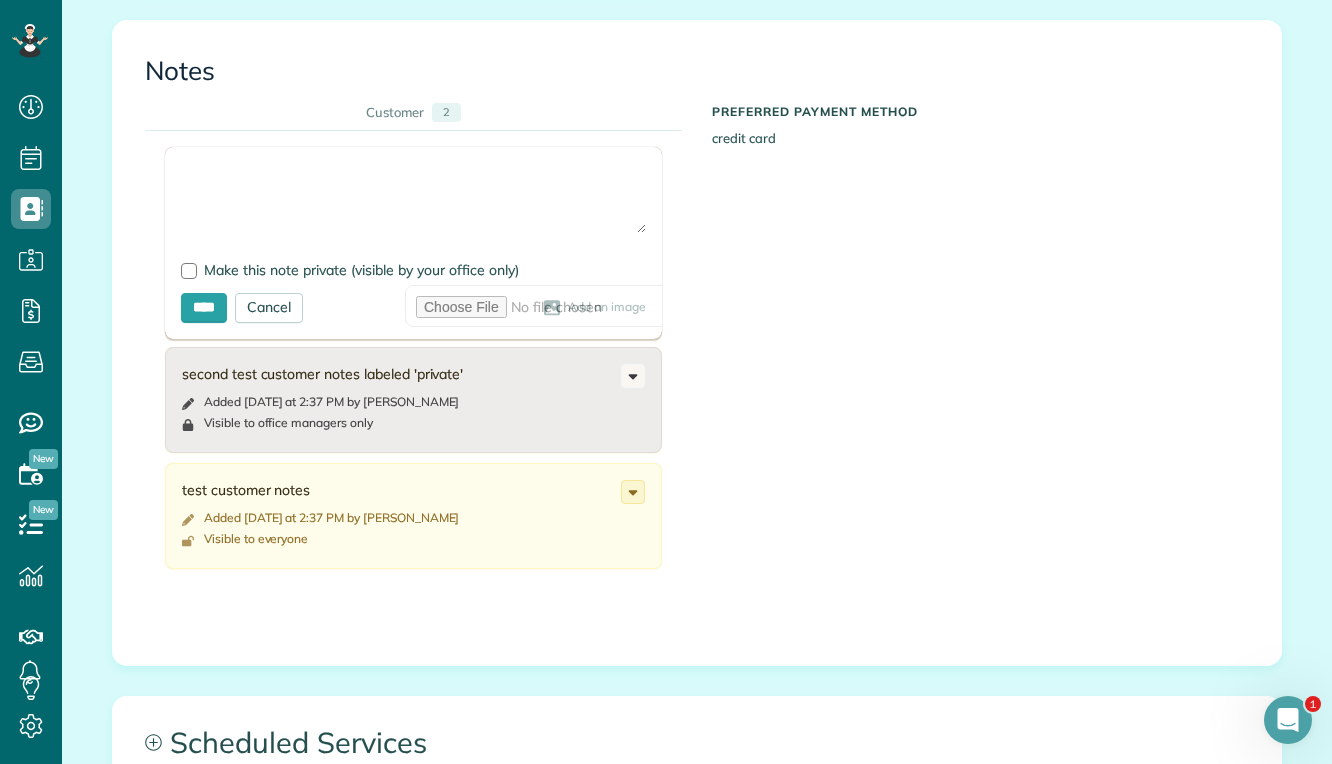 click at bounding box center (413, 198) 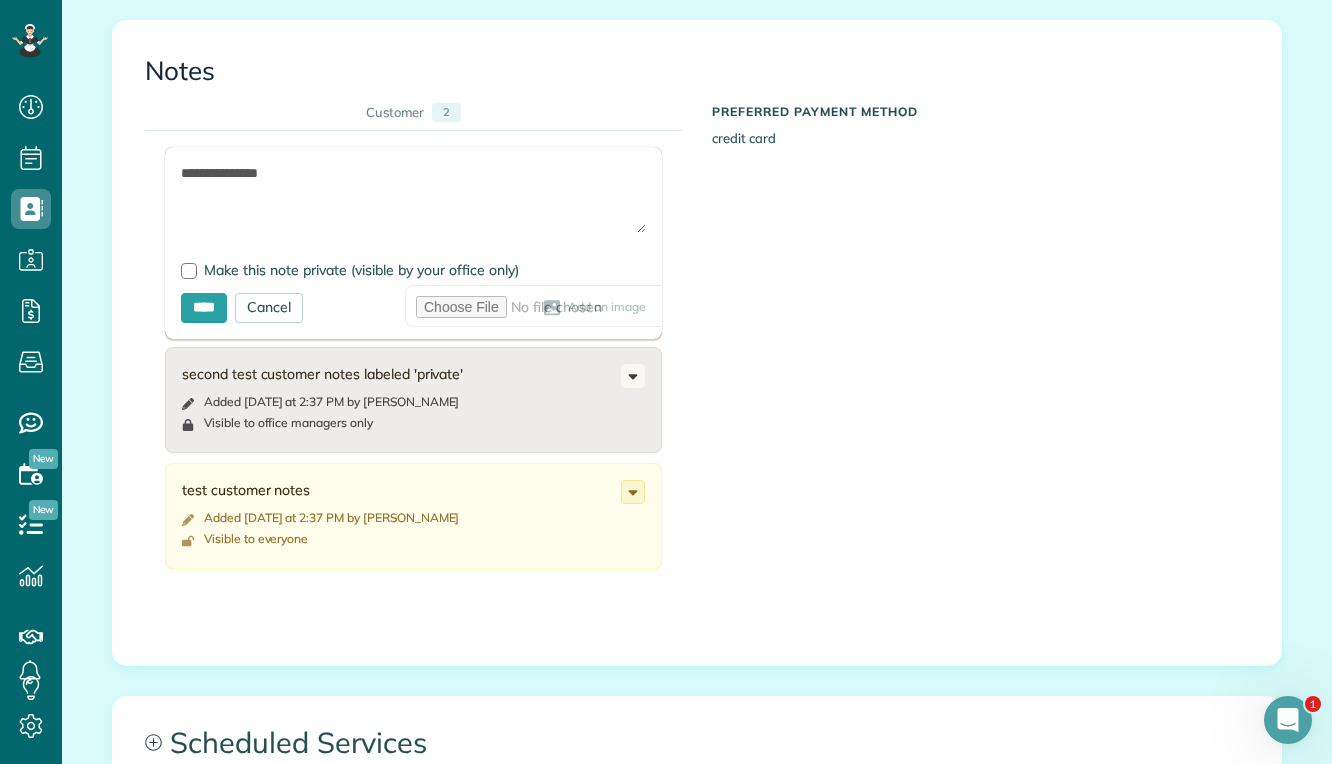 type on "**********" 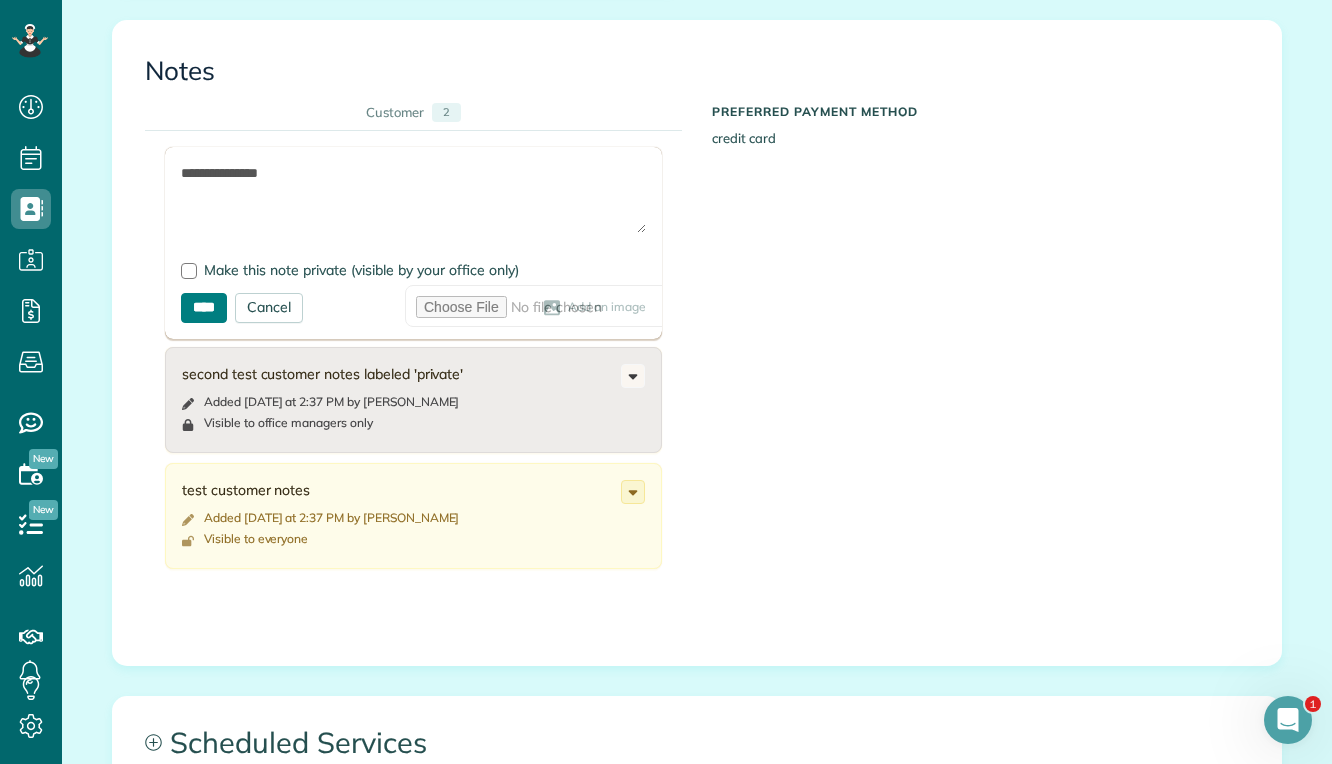click on "****" at bounding box center (204, 308) 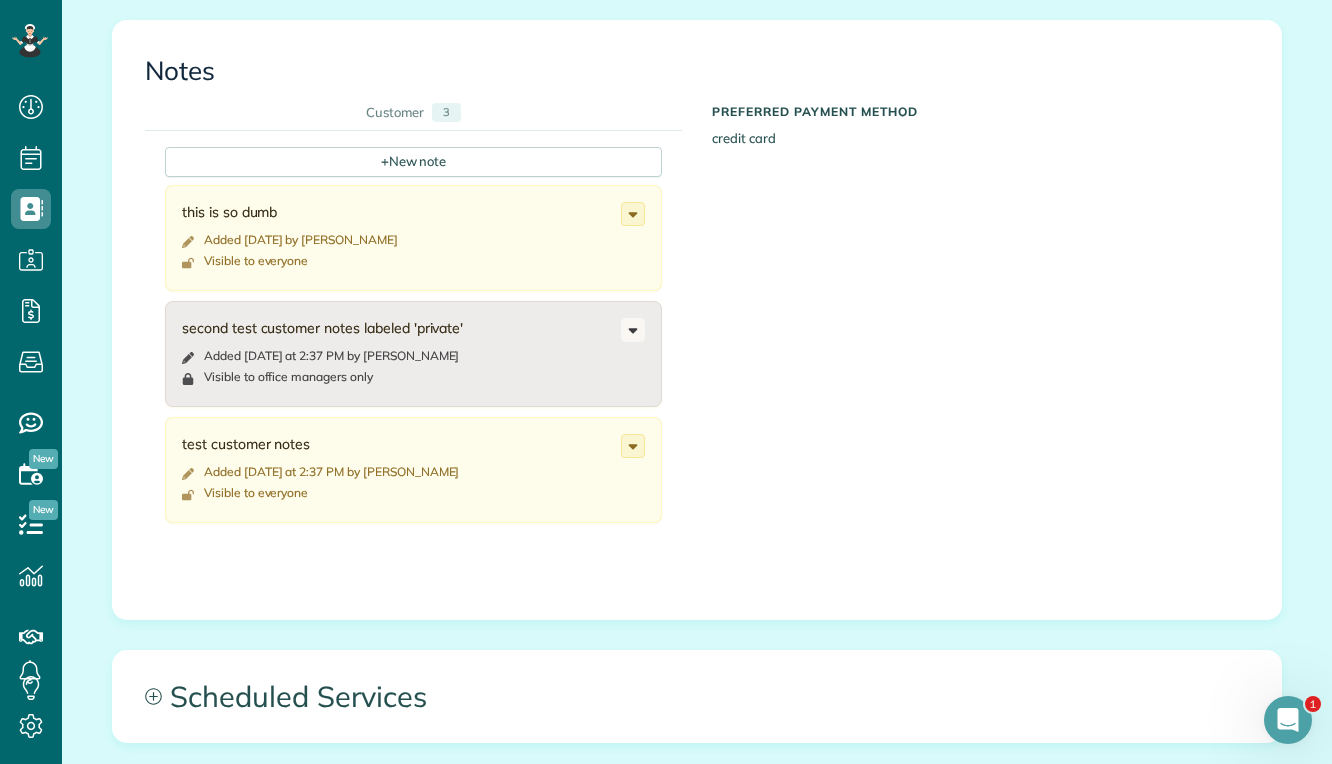 scroll, scrollTop: 898, scrollLeft: 0, axis: vertical 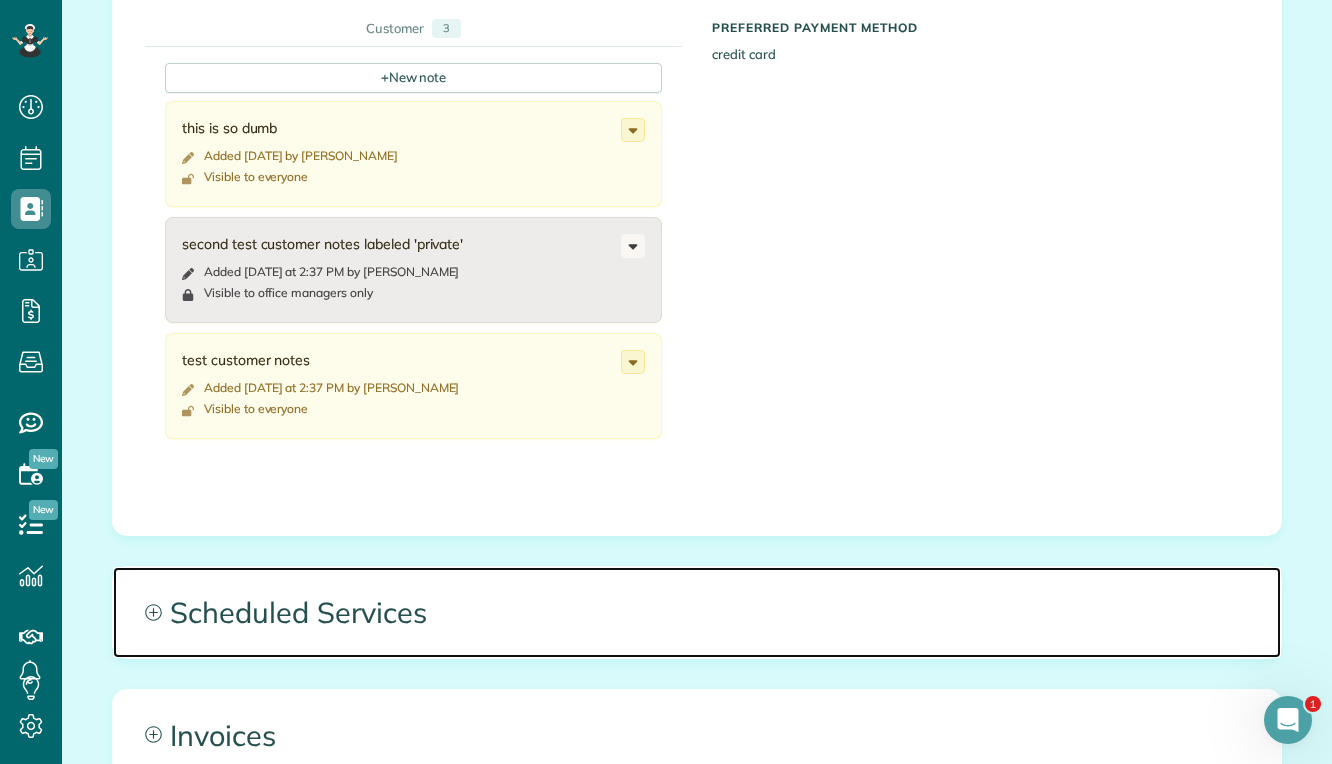 click on "Scheduled Services" at bounding box center [697, 612] 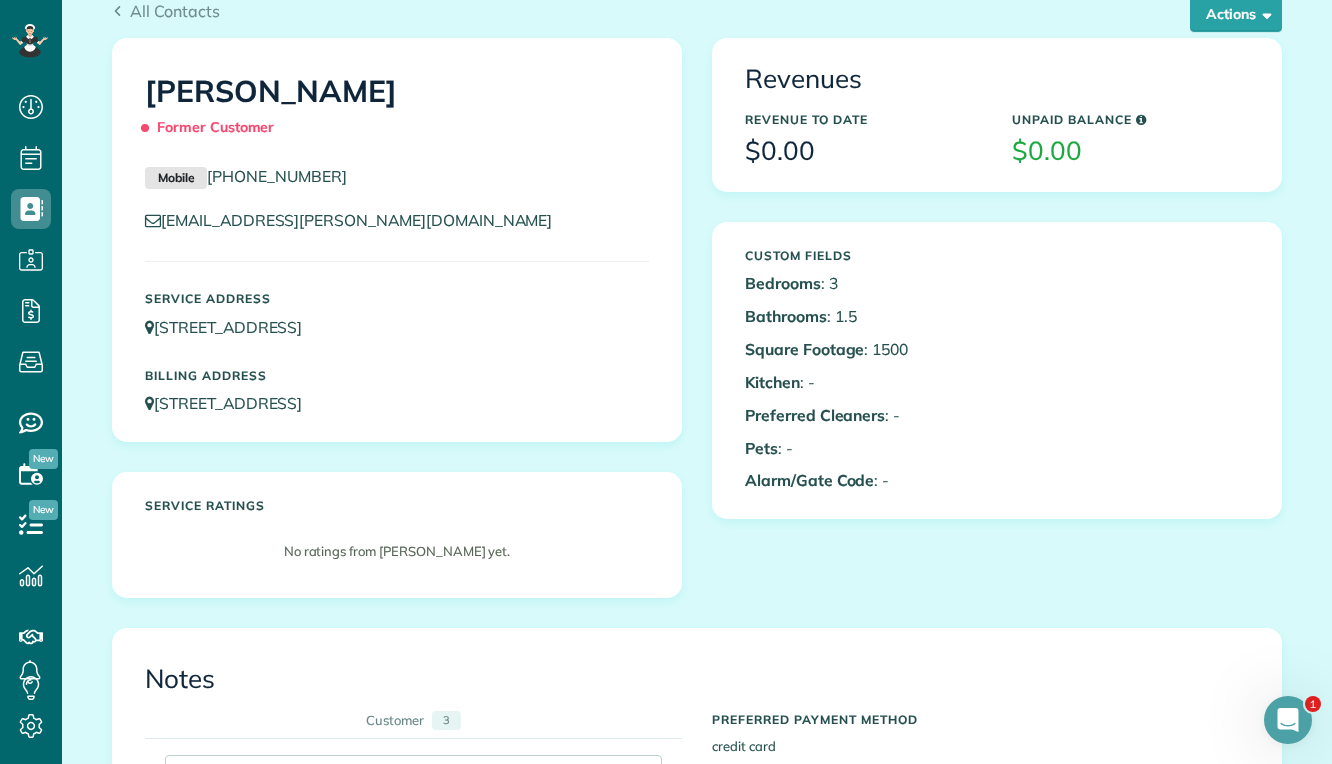 scroll, scrollTop: 0, scrollLeft: 0, axis: both 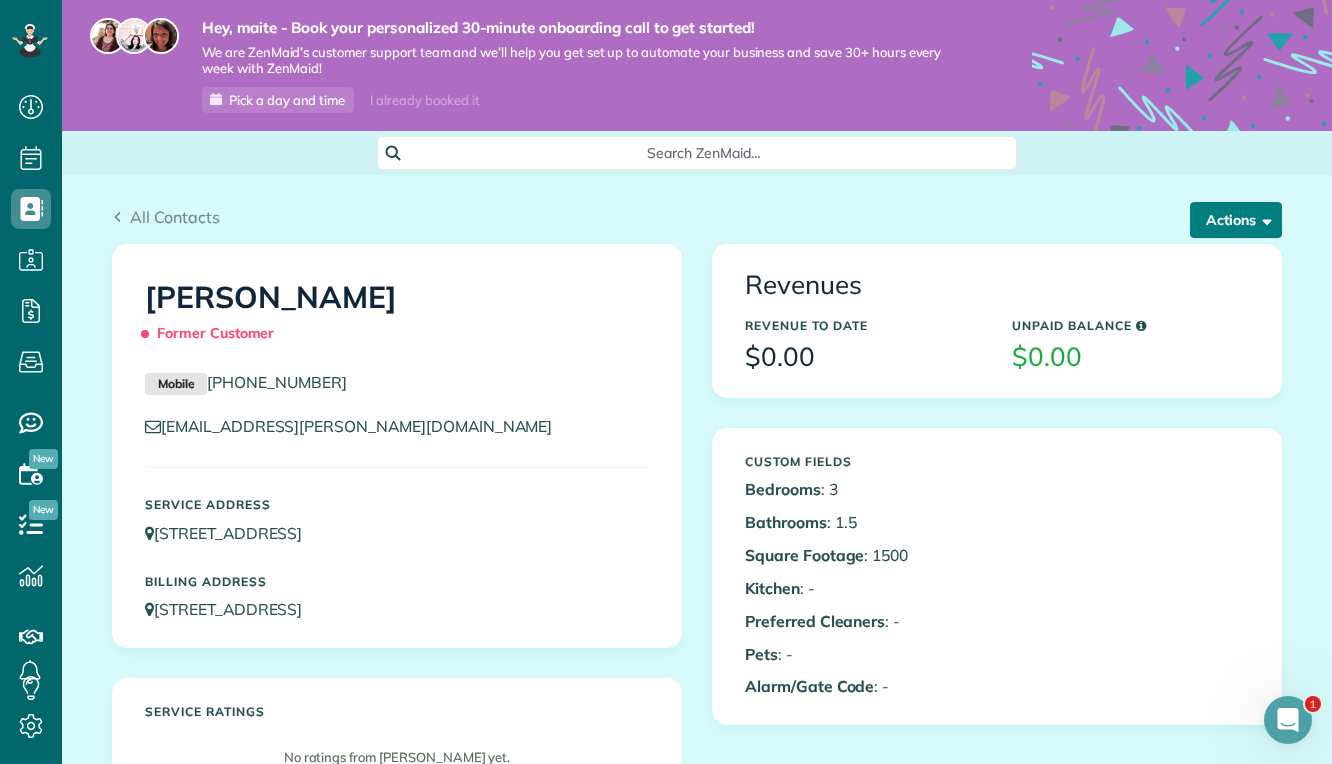 click on "Actions" at bounding box center [1236, 220] 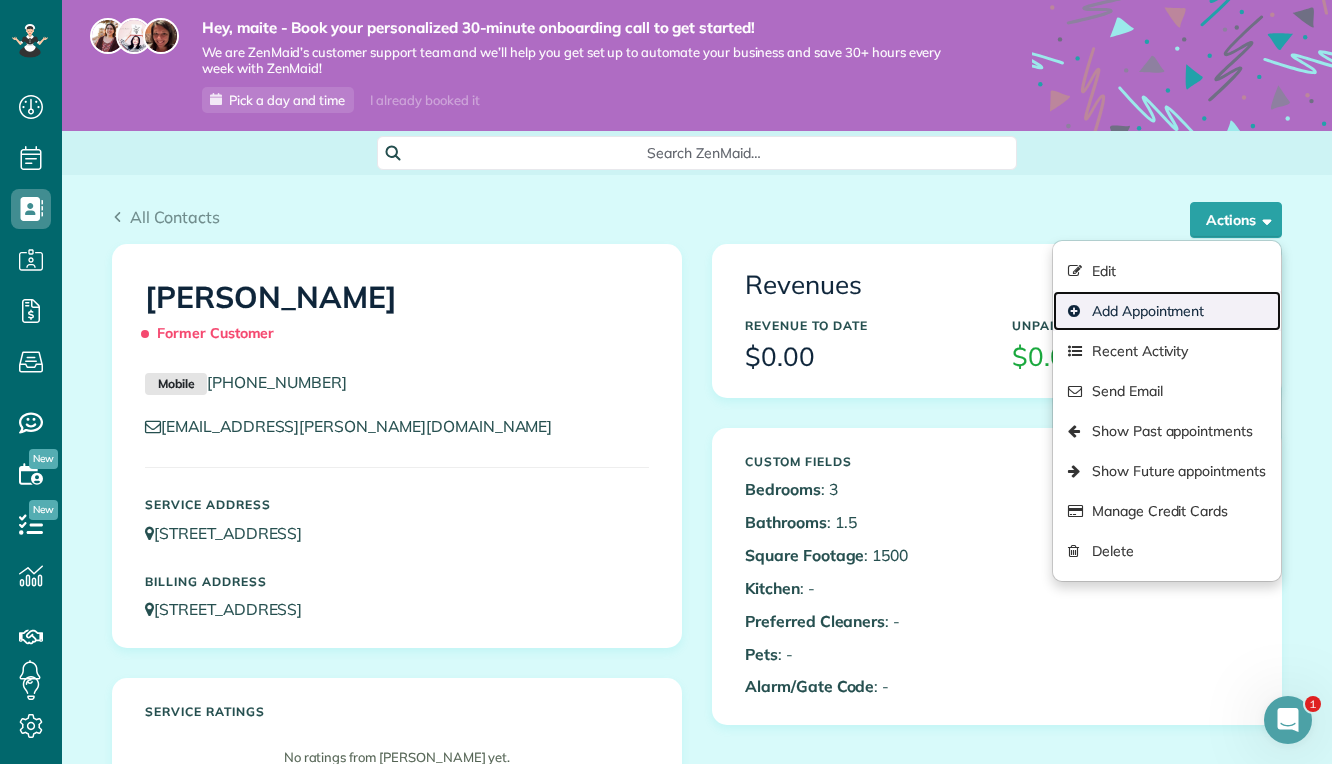 click on "Add Appointment" at bounding box center (1167, 311) 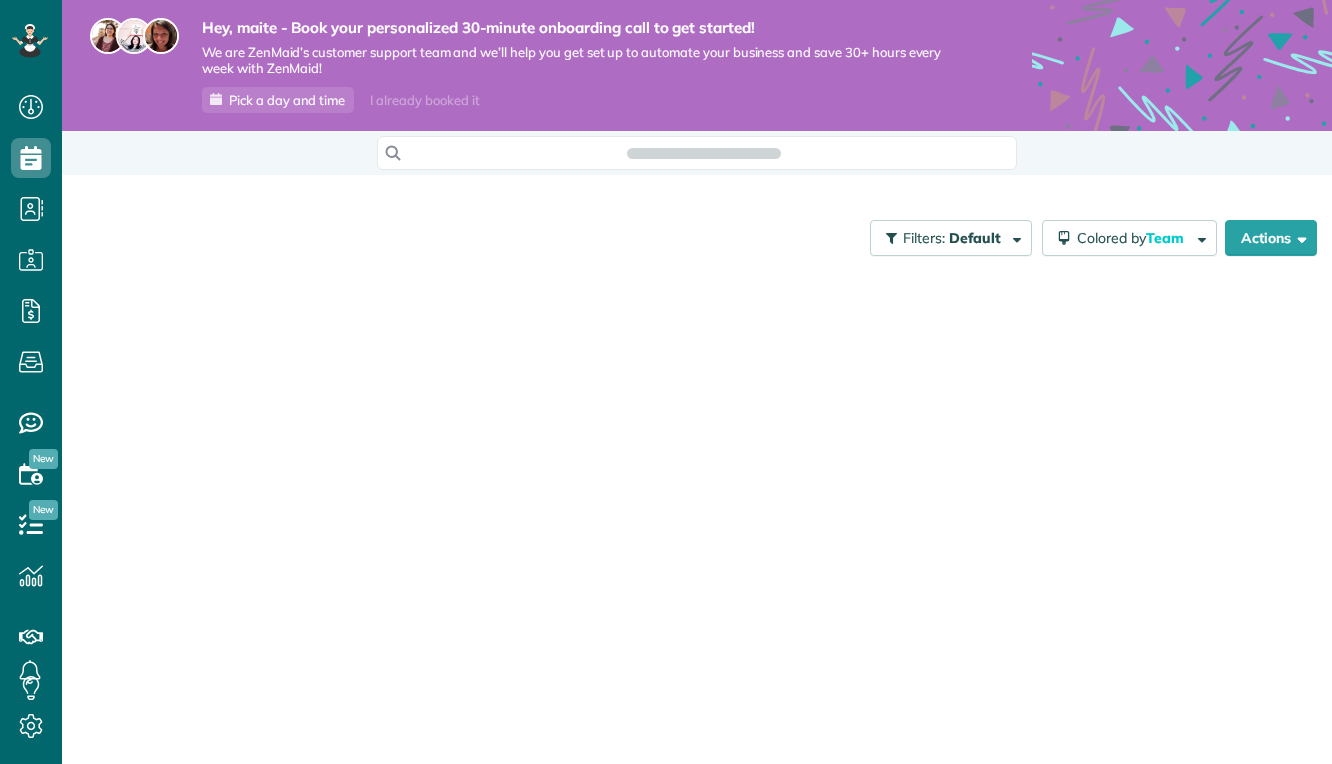 scroll, scrollTop: 0, scrollLeft: 0, axis: both 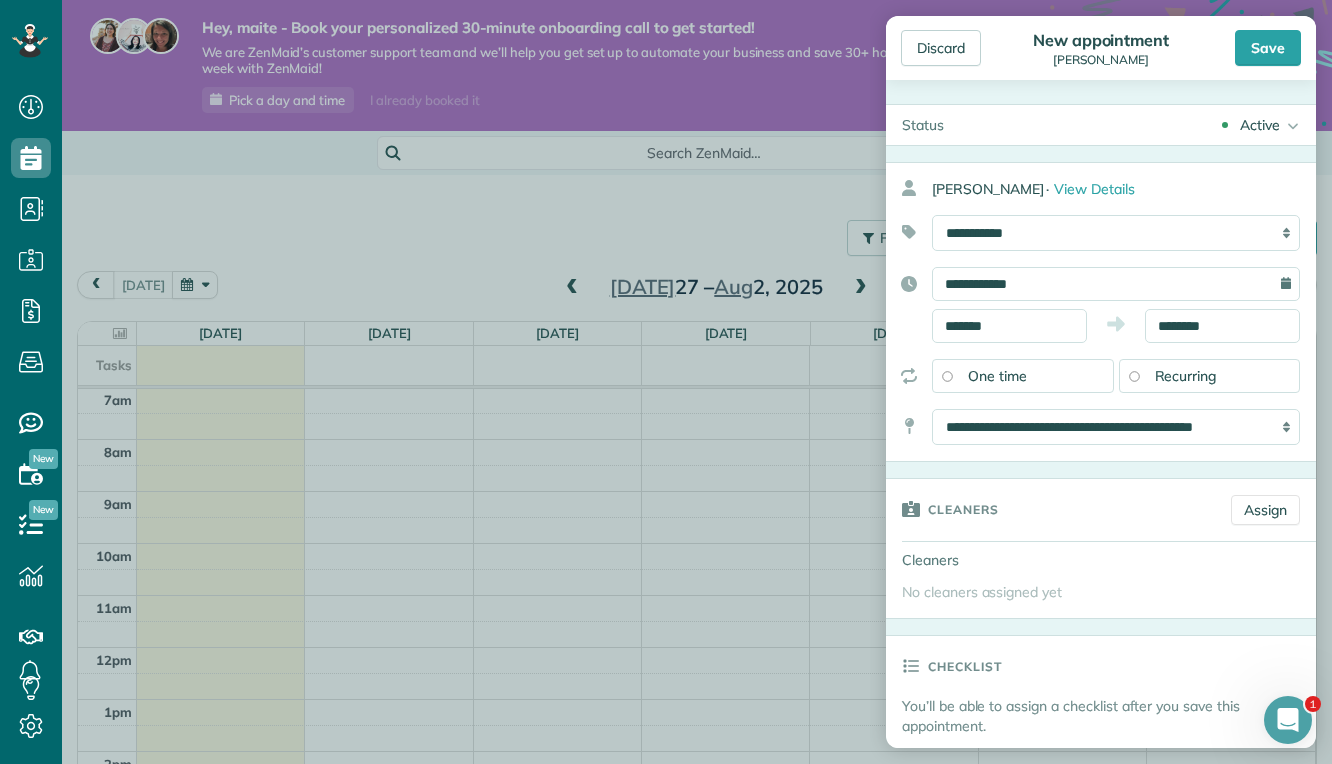 click on "Recurring" at bounding box center (1210, 376) 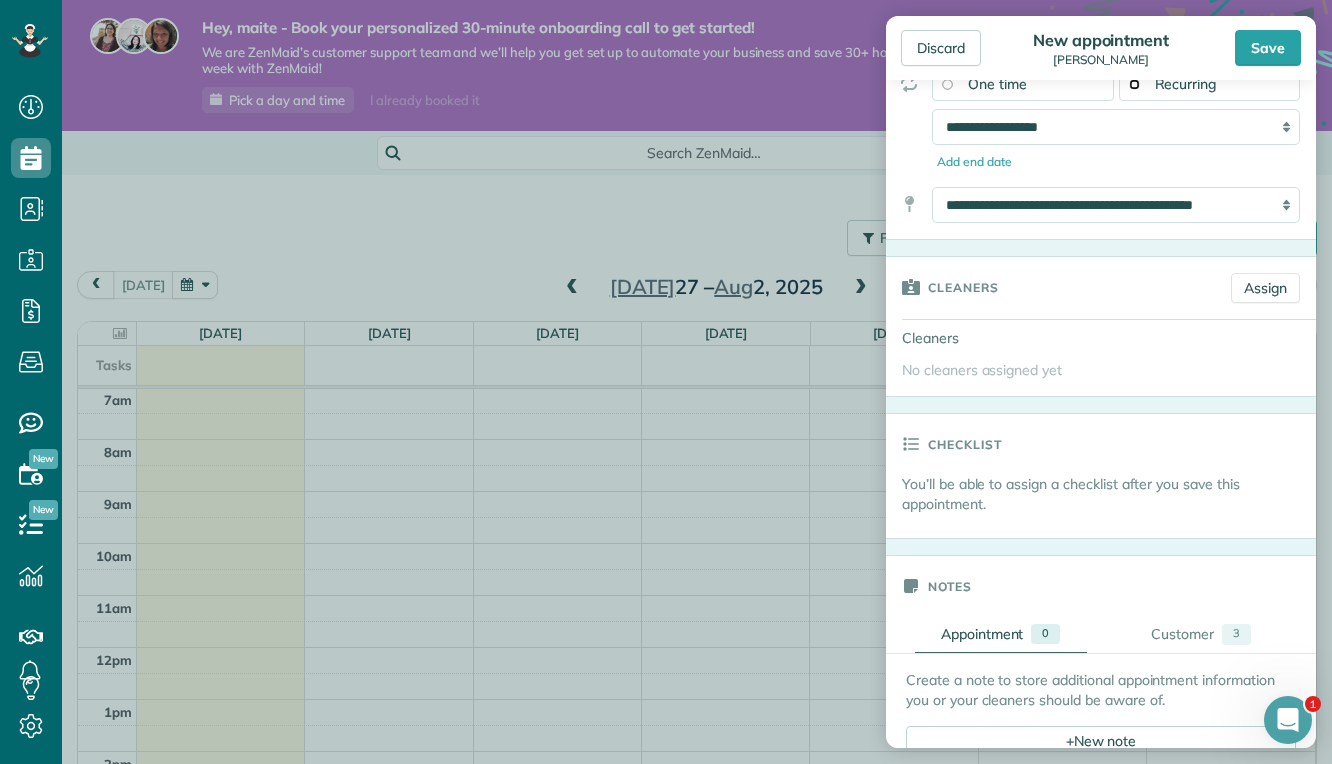 scroll, scrollTop: 315, scrollLeft: 0, axis: vertical 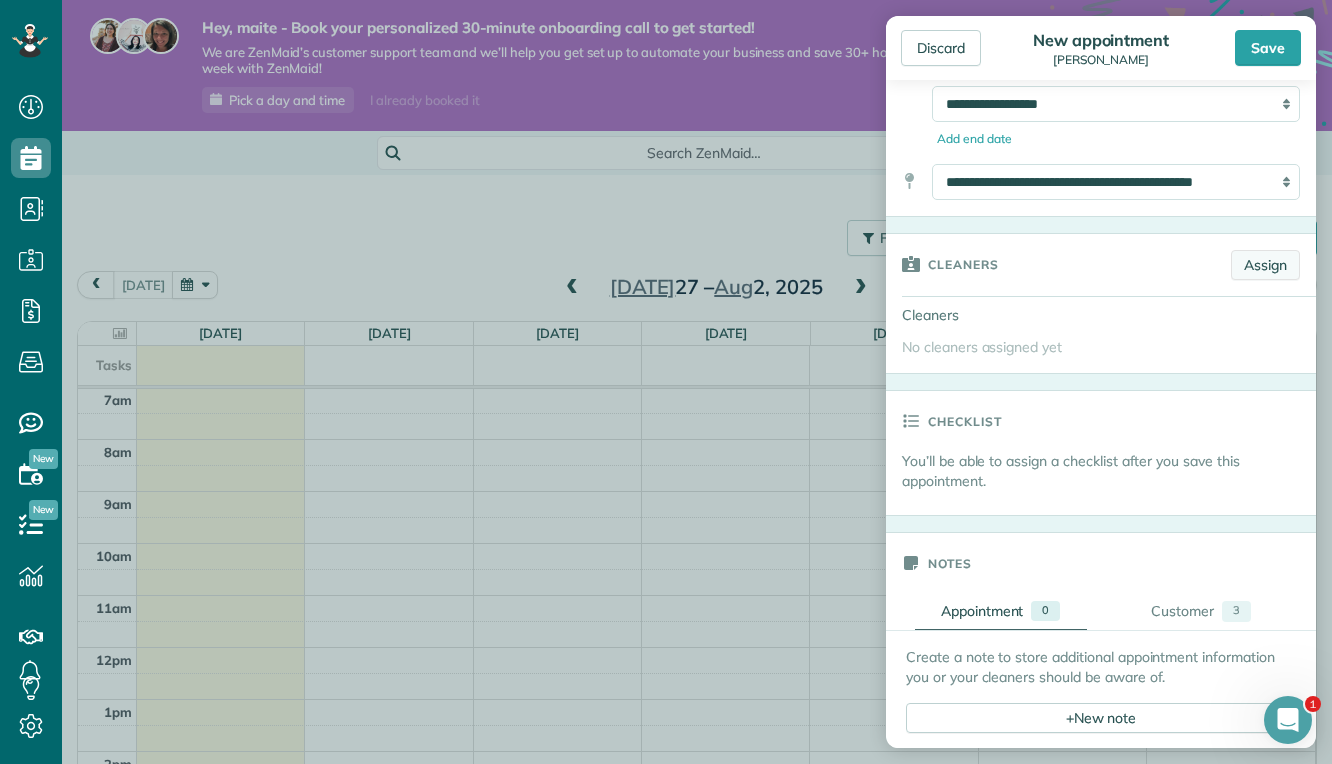 click on "Assign" at bounding box center [1265, 265] 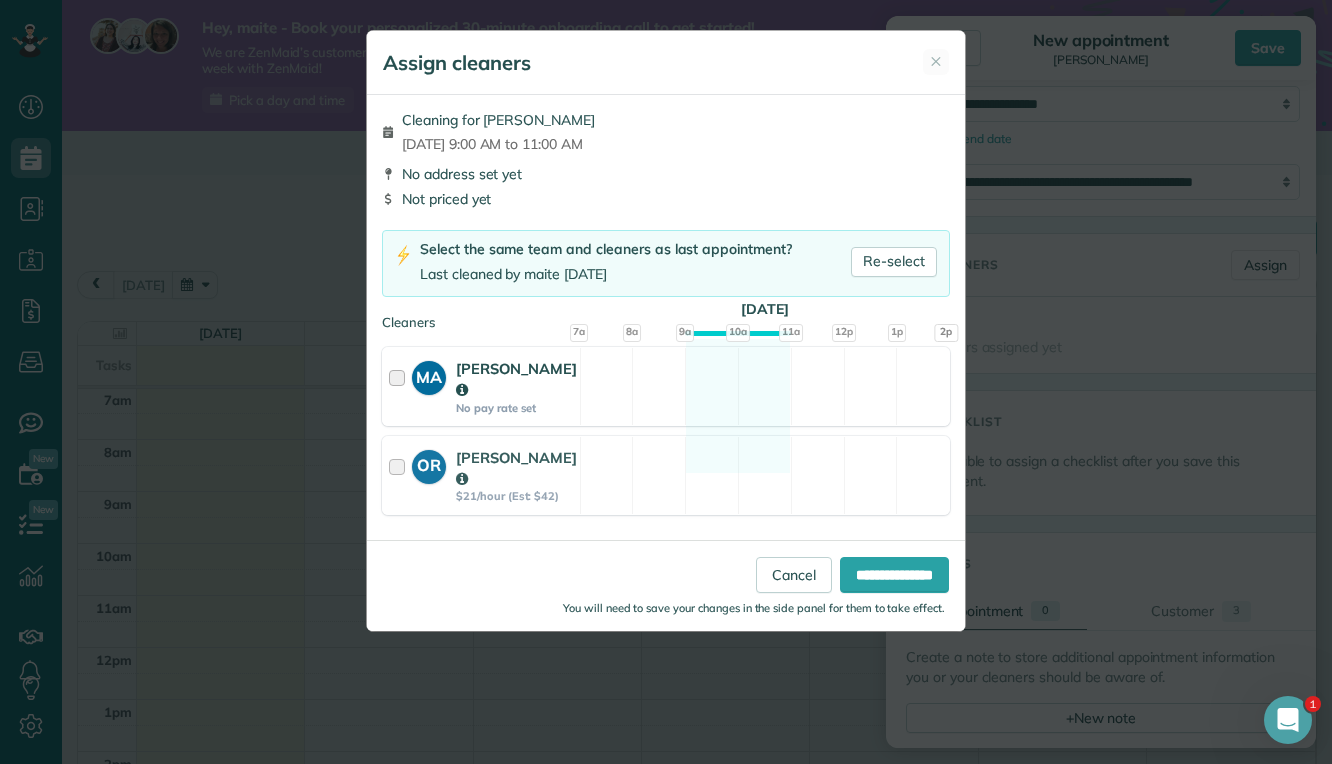 click on "MA
maite alvarez
No pay rate set
Available" at bounding box center [666, 386] 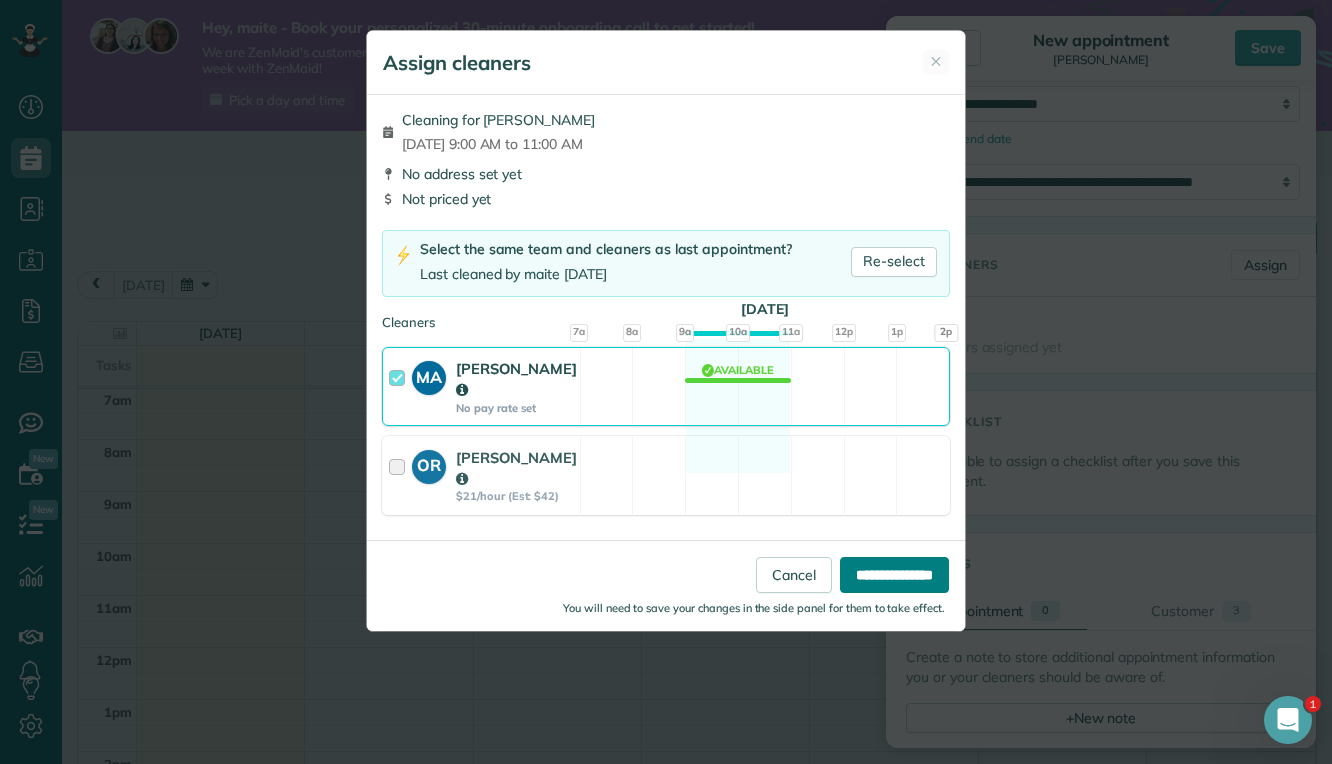 click on "**********" at bounding box center (894, 575) 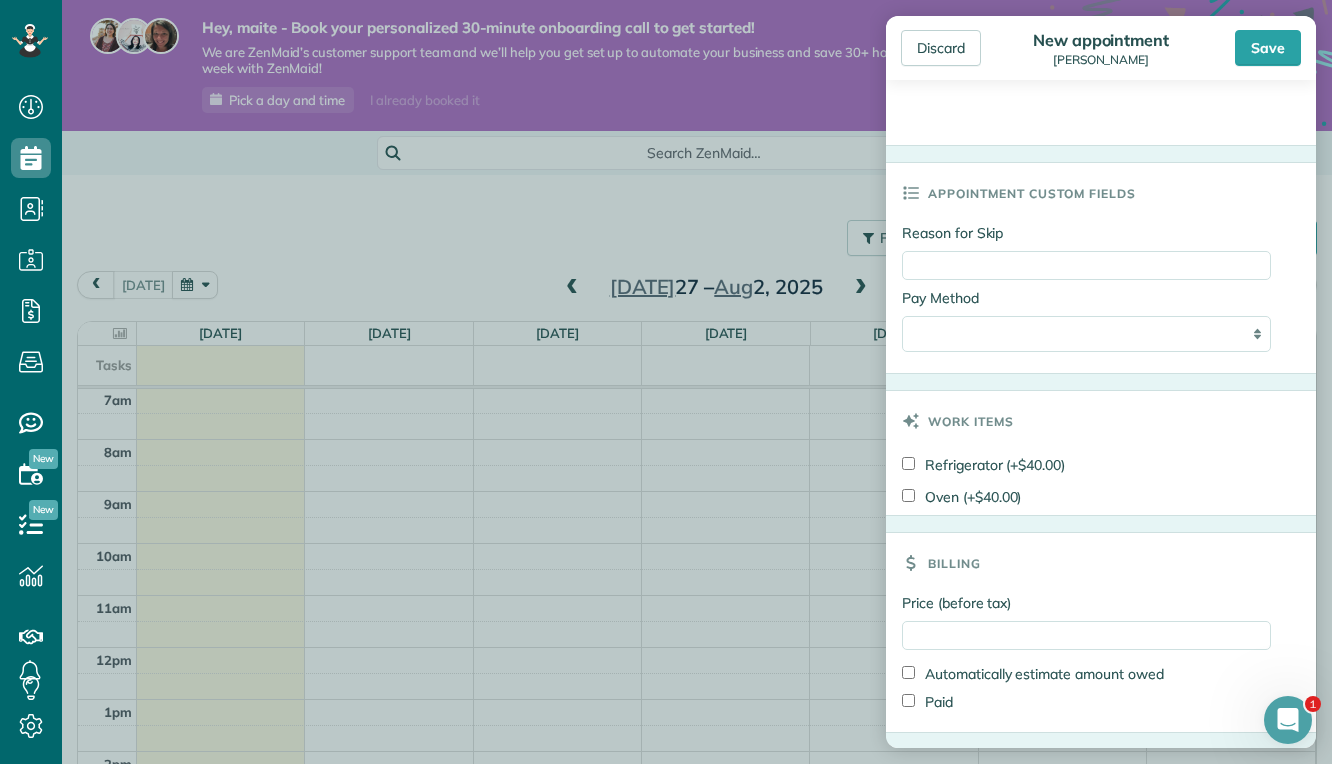 scroll, scrollTop: 1075, scrollLeft: 0, axis: vertical 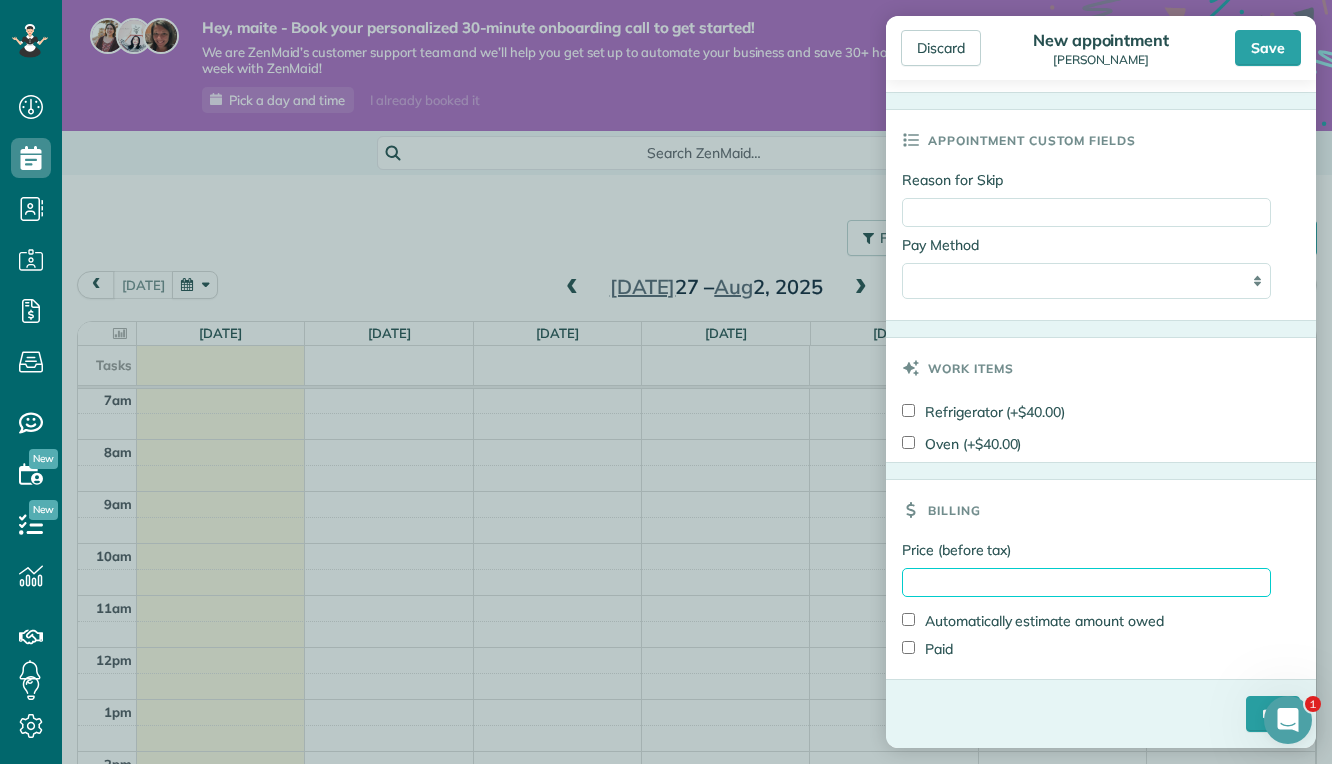 click on "Price (before tax)" at bounding box center (1086, 582) 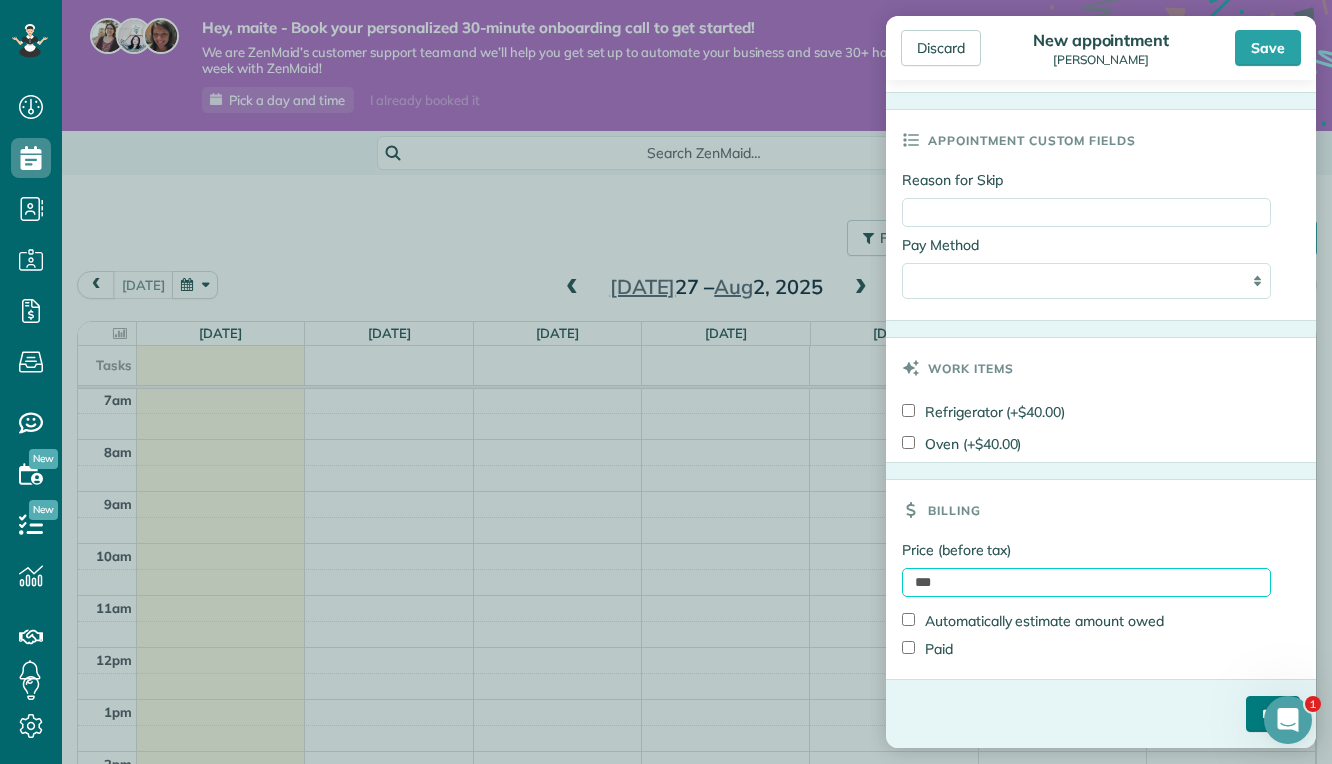 type on "***" 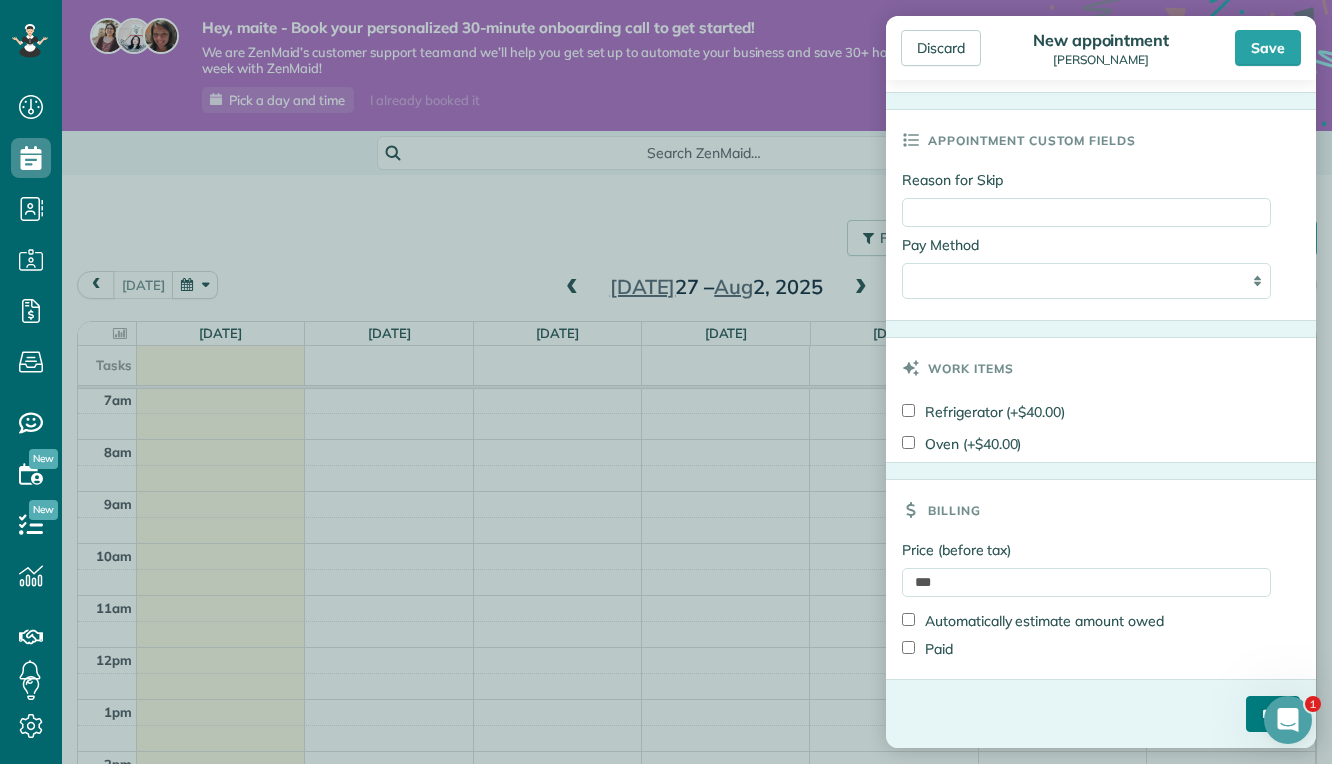 click on "****" at bounding box center (1273, 714) 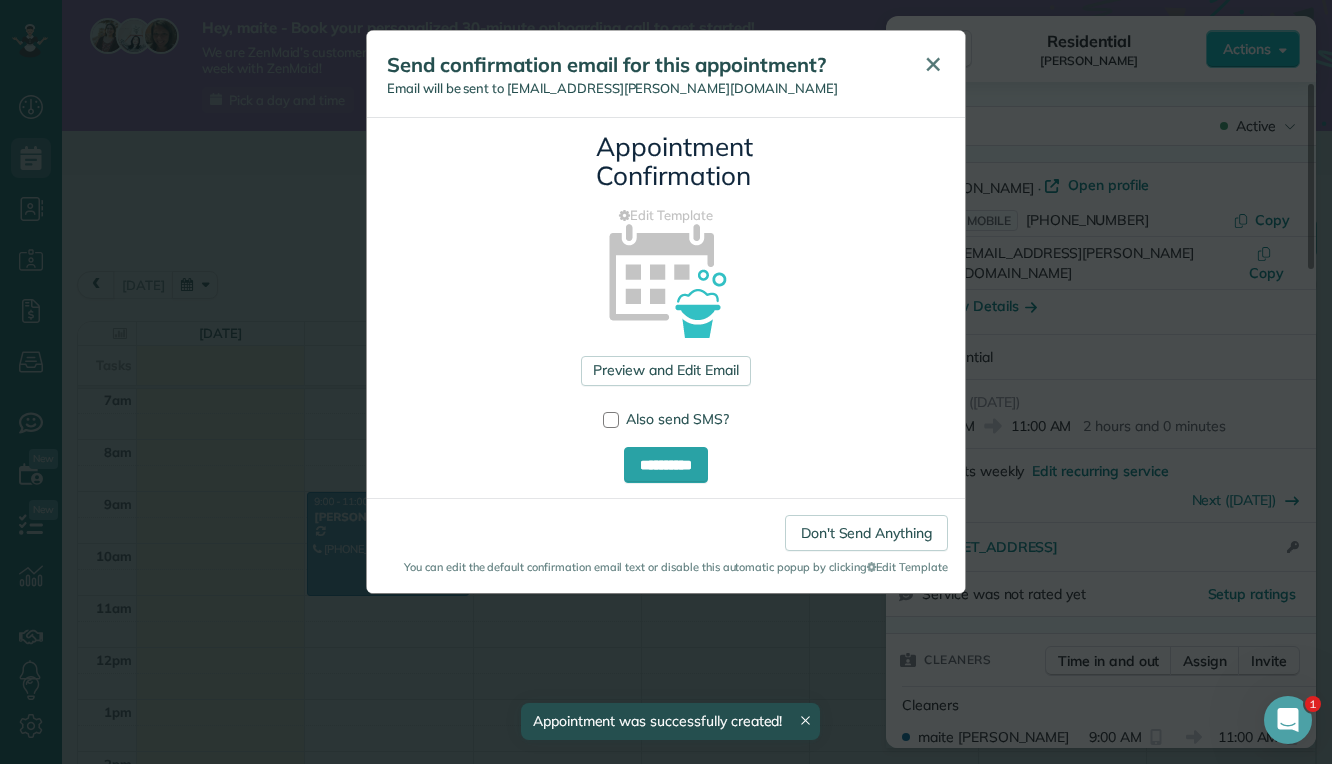 click on "✕" at bounding box center (933, 65) 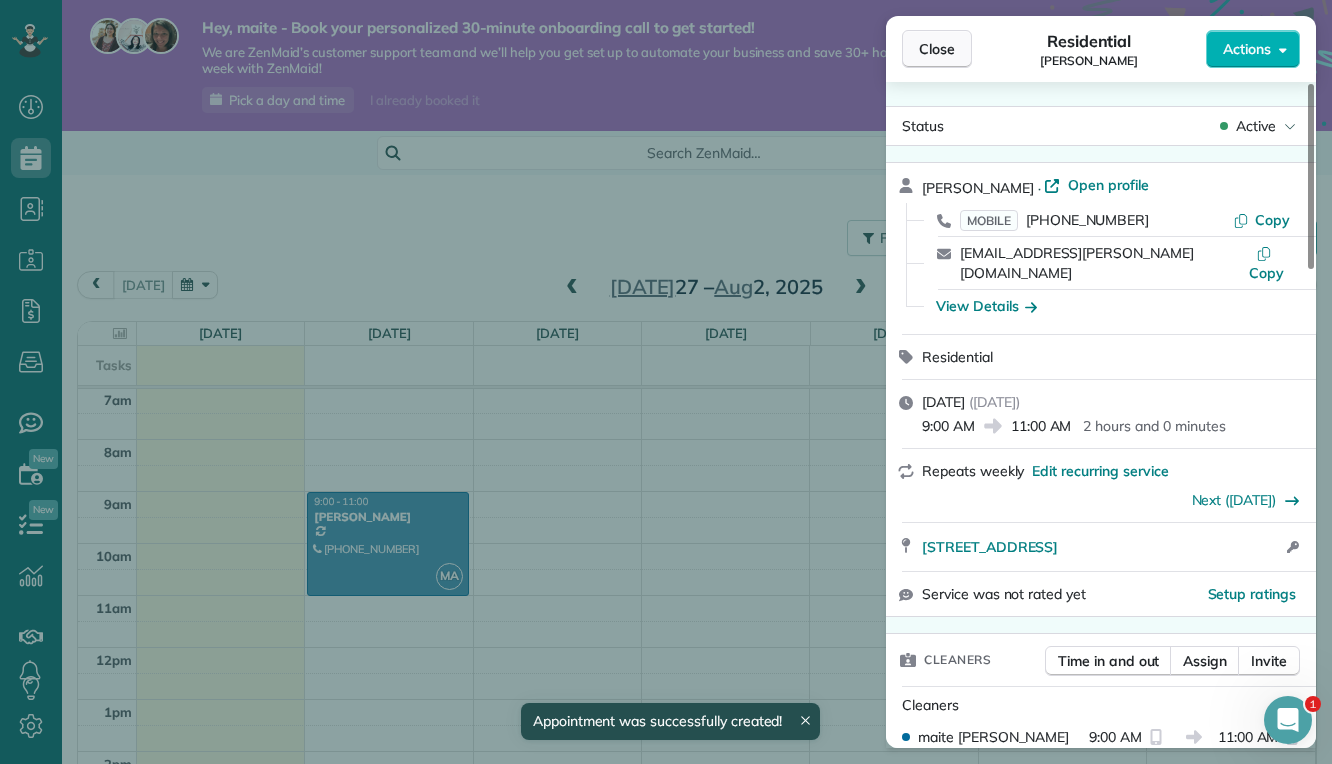 click on "Close" at bounding box center (937, 49) 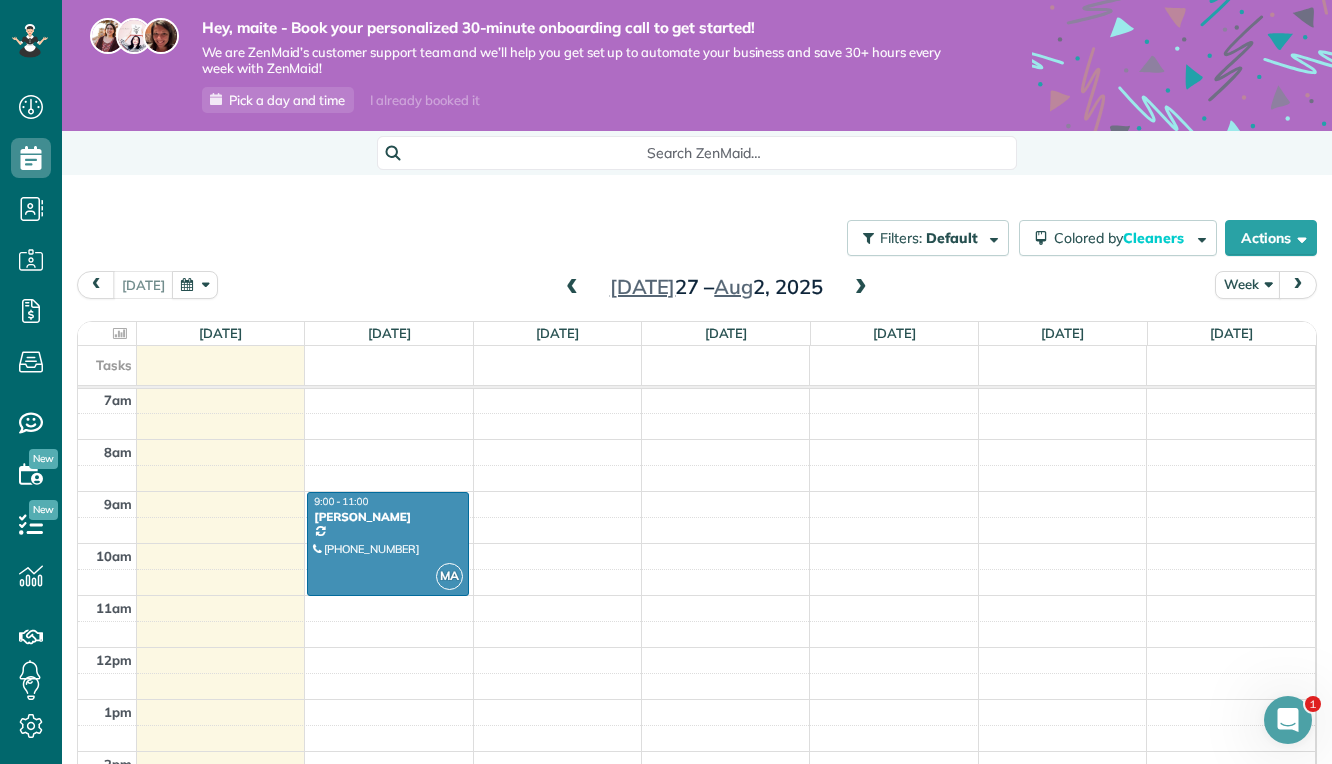 click at bounding box center (861, 288) 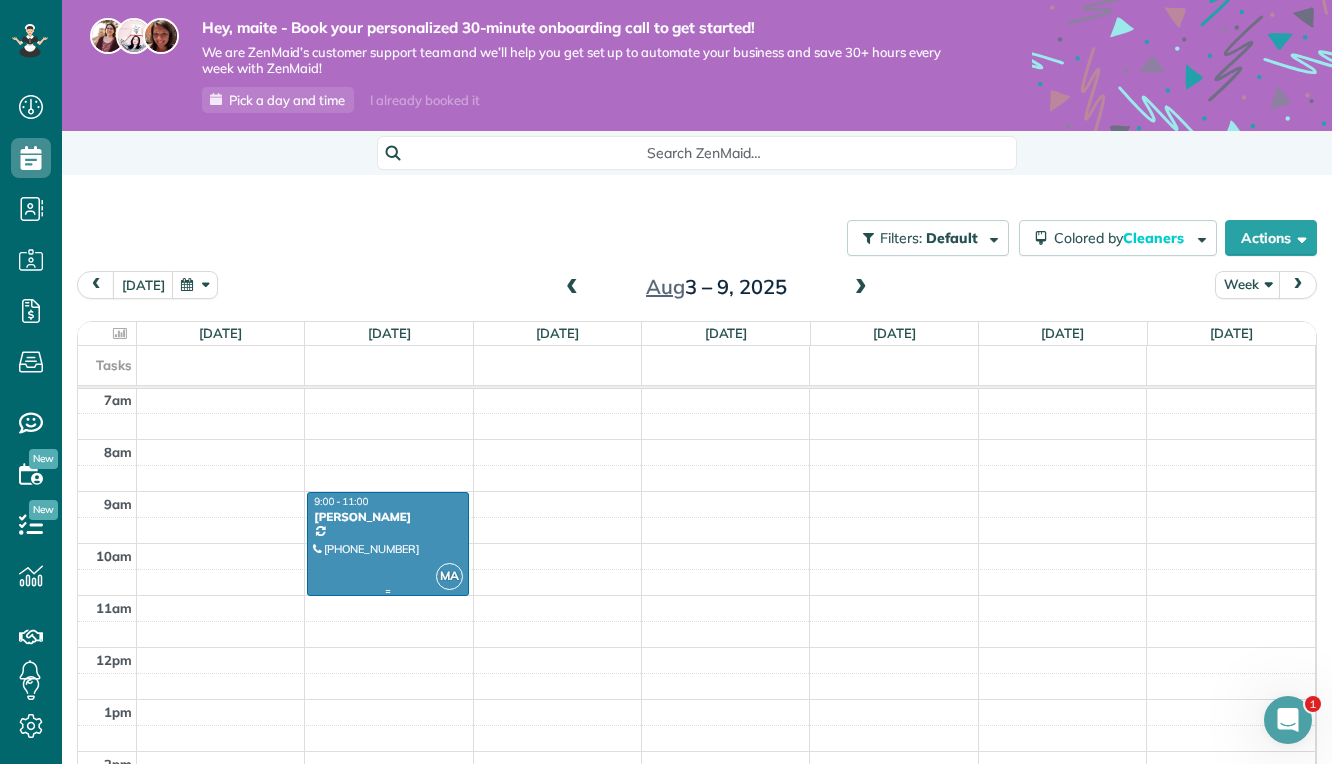 click on "[PERSON_NAME]" at bounding box center [387, 517] 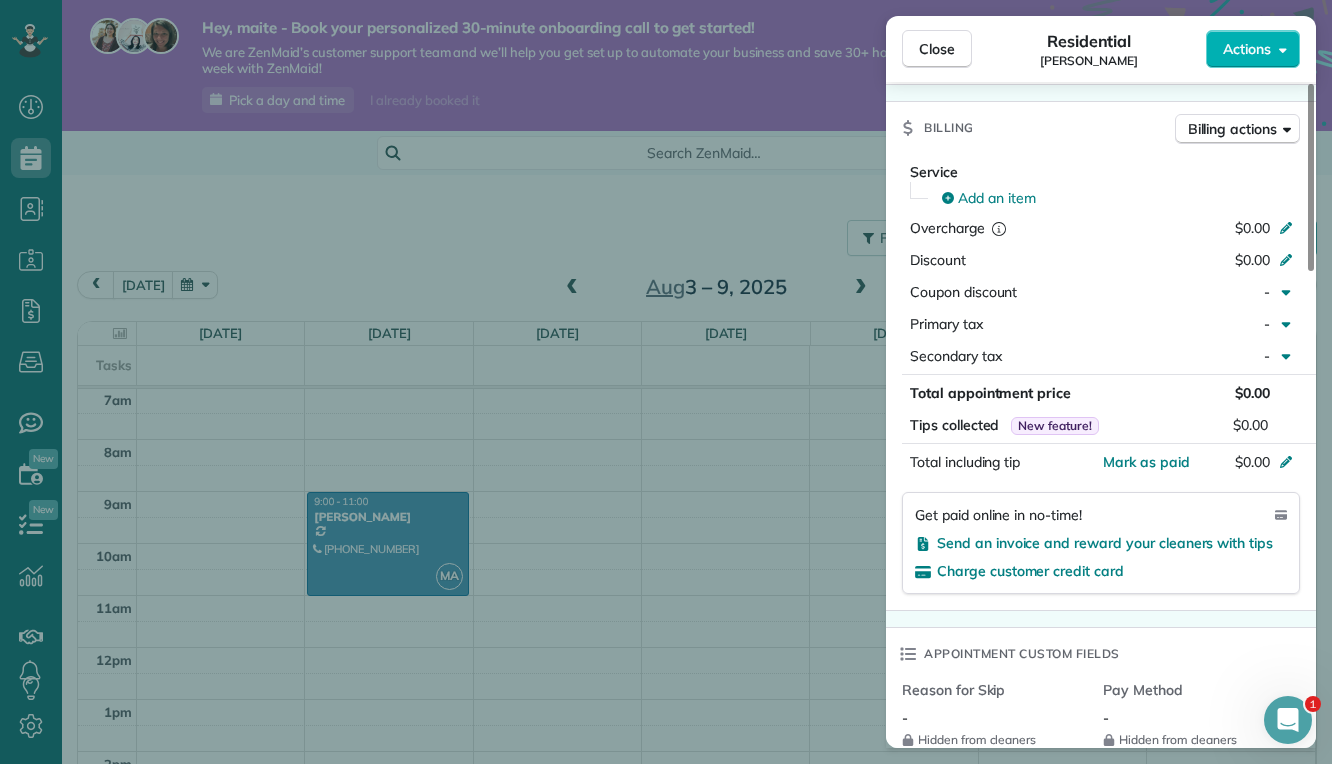 scroll, scrollTop: 882, scrollLeft: 0, axis: vertical 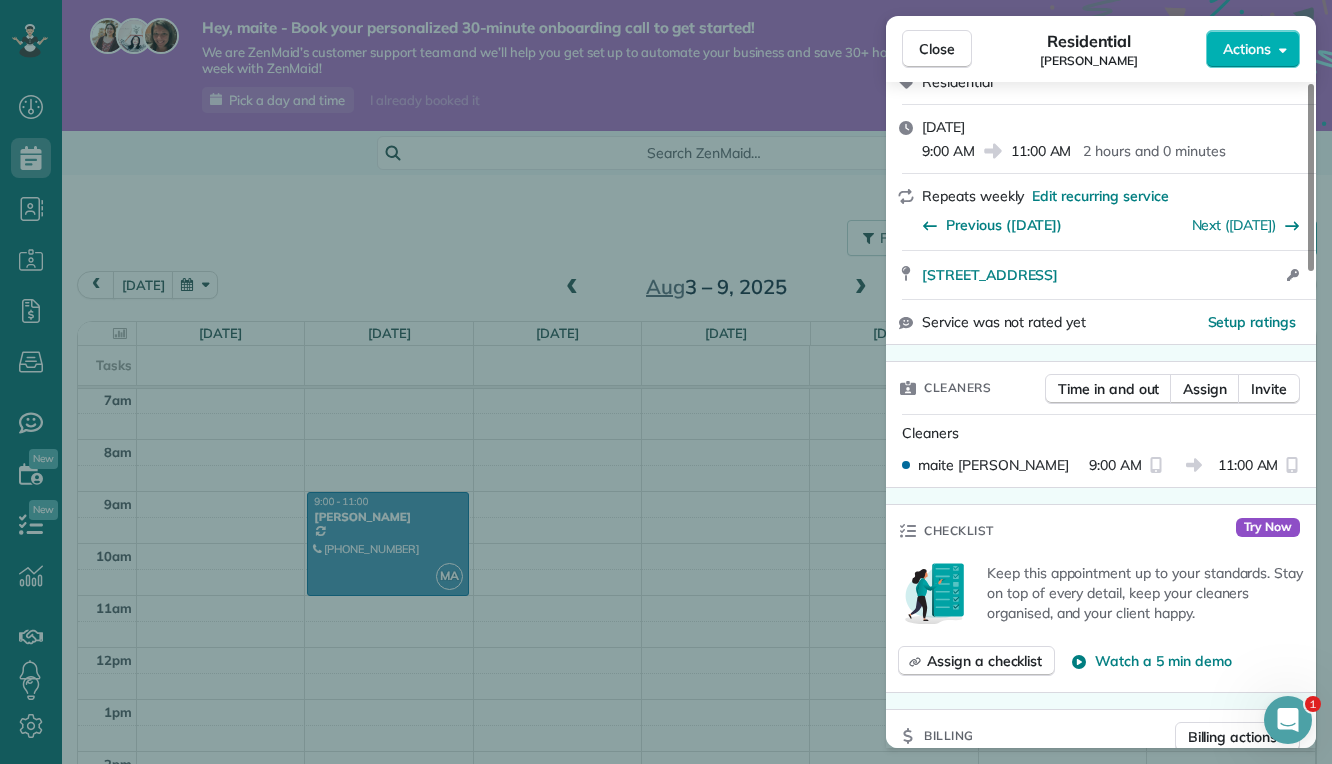 click on "Close Residential maite alvarez Actions Status Active maite alvarez · Open profile MOBILE (305) 389-6341 Copy maite.a.alvarez@gmail.com Copy View Details Residential Monday, August 04, 2025 9:00 AM 11:00 AM 2 hours and 0 minutes Repeats weekly Edit recurring service Previous (Jul 28) Next (Aug 11) 1123 Northeast Tillamook Street Portland OR 97212 Open access information Service was not rated yet Setup ratings Cleaners Time in and out Assign Invite Cleaners maite   alvarez 9:00 AM 11:00 AM Checklist Try Now Keep this appointment up to your standards. Stay on top of every detail, keep your cleaners organised, and your client happy. Assign a checklist Watch a 5 min demo Billing Billing actions Service Add an item Overcharge $0.00 Discount $0.00 Coupon discount - Primary tax - Secondary tax - Total appointment price $0.00 Tips collected New feature! $0.00 Mark as paid Total including tip $0.00 Get paid online in no-time! Send an invoice and reward your cleaners with tips Charge customer credit card - Pay Method" at bounding box center [666, 382] 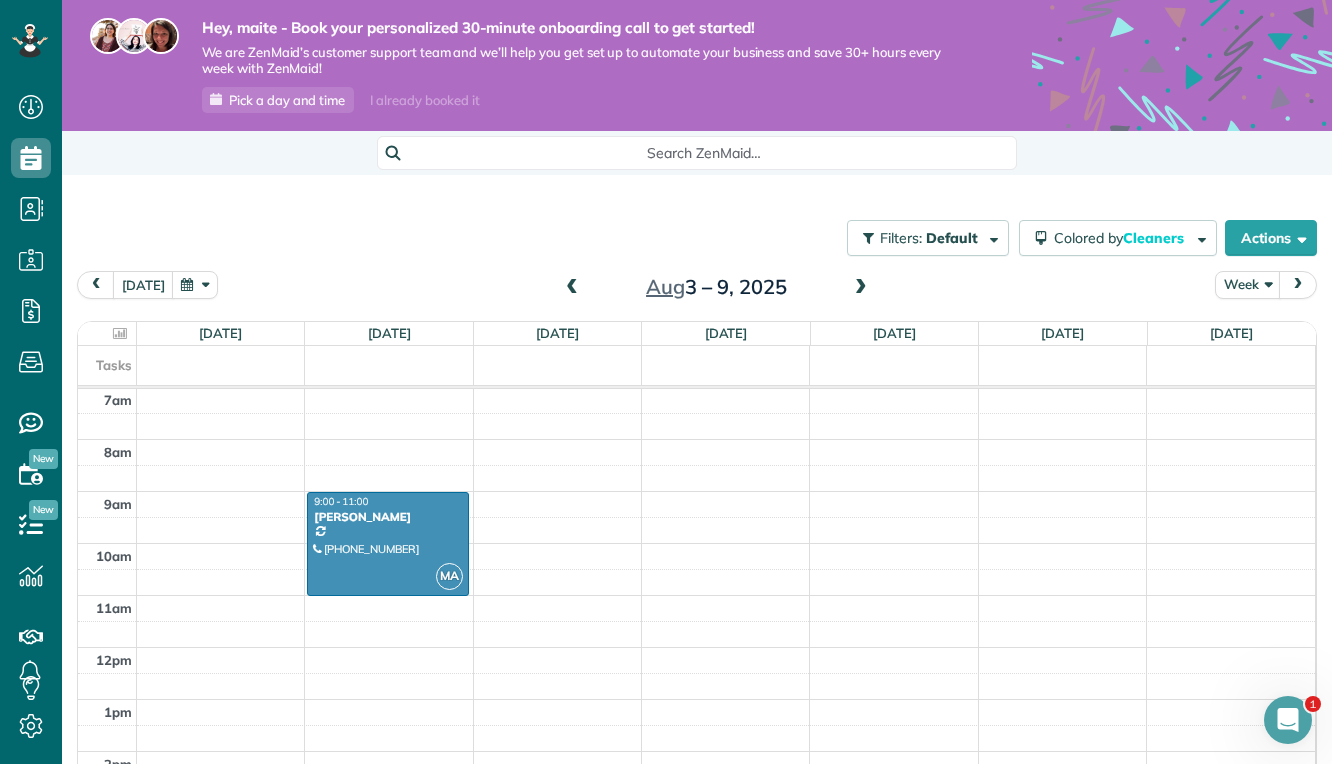 click at bounding box center [572, 288] 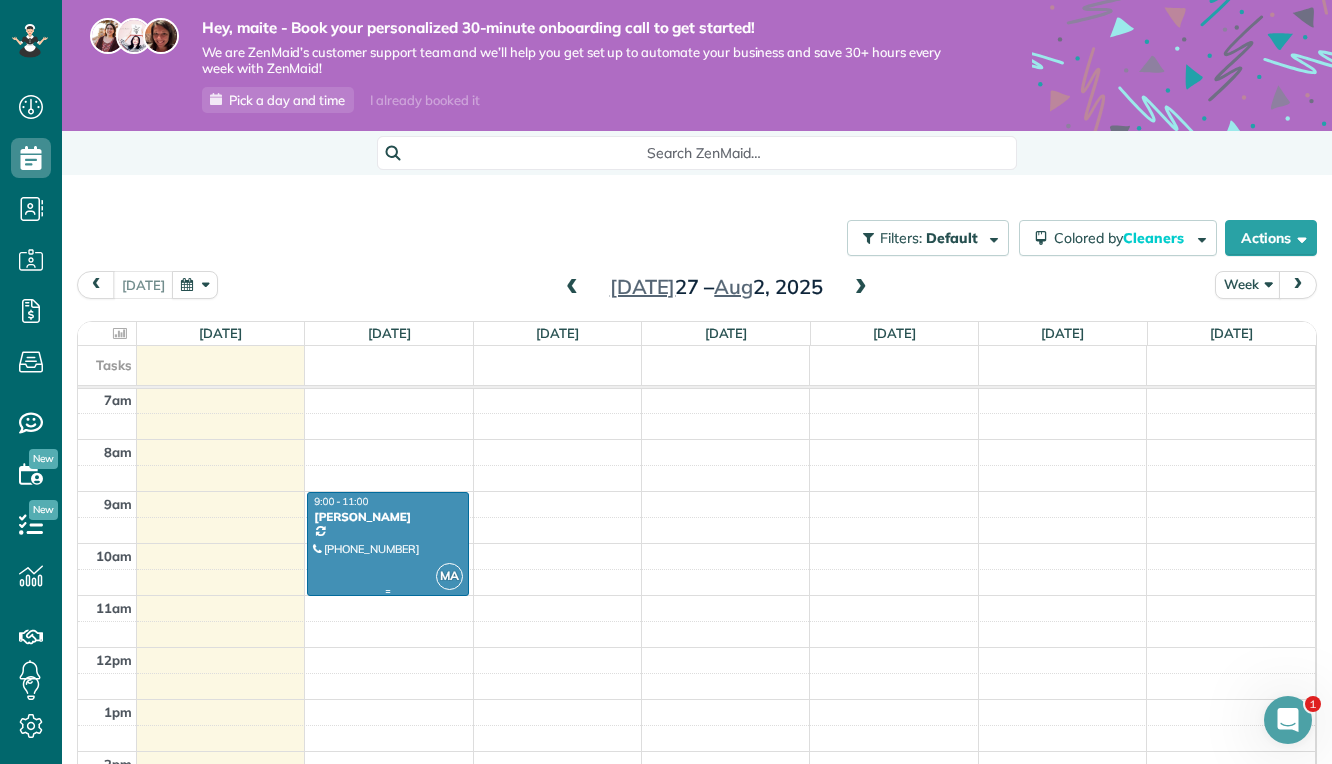 click at bounding box center [387, 544] 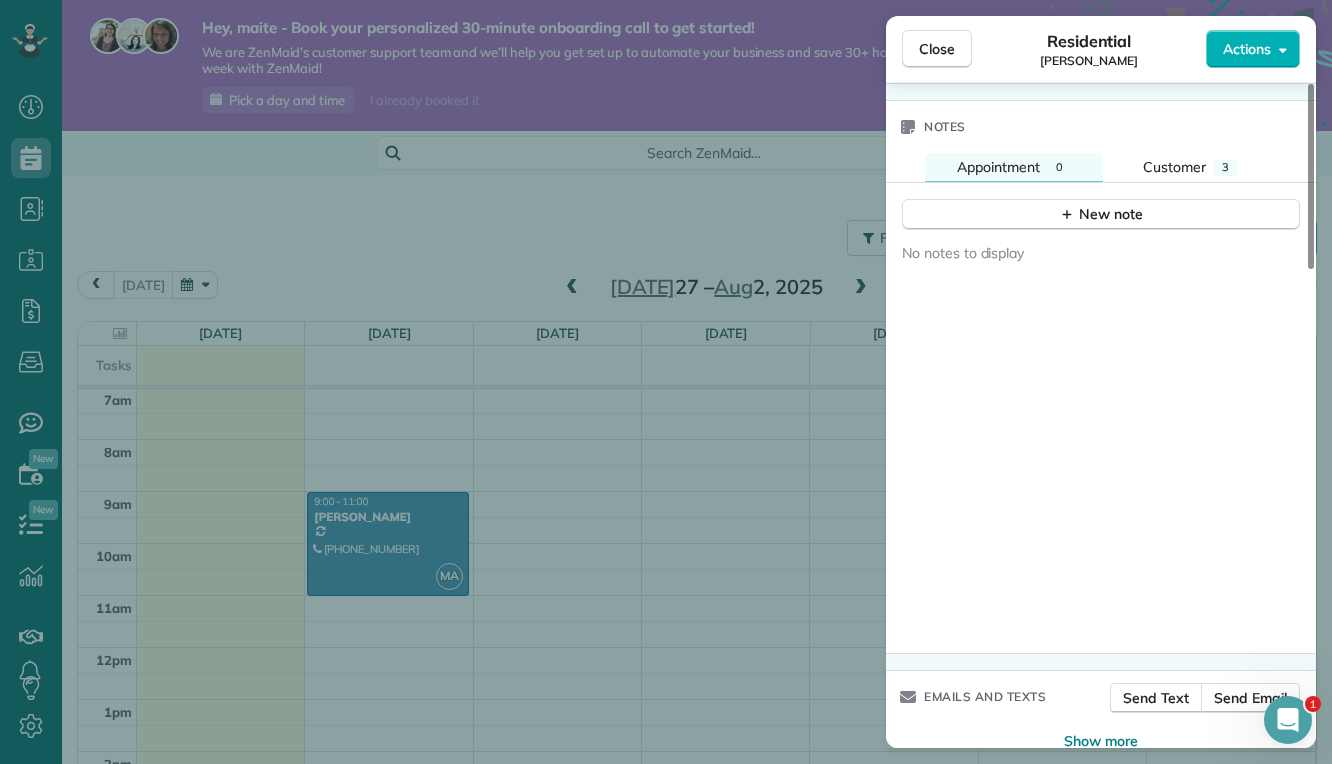 scroll, scrollTop: 1723, scrollLeft: 0, axis: vertical 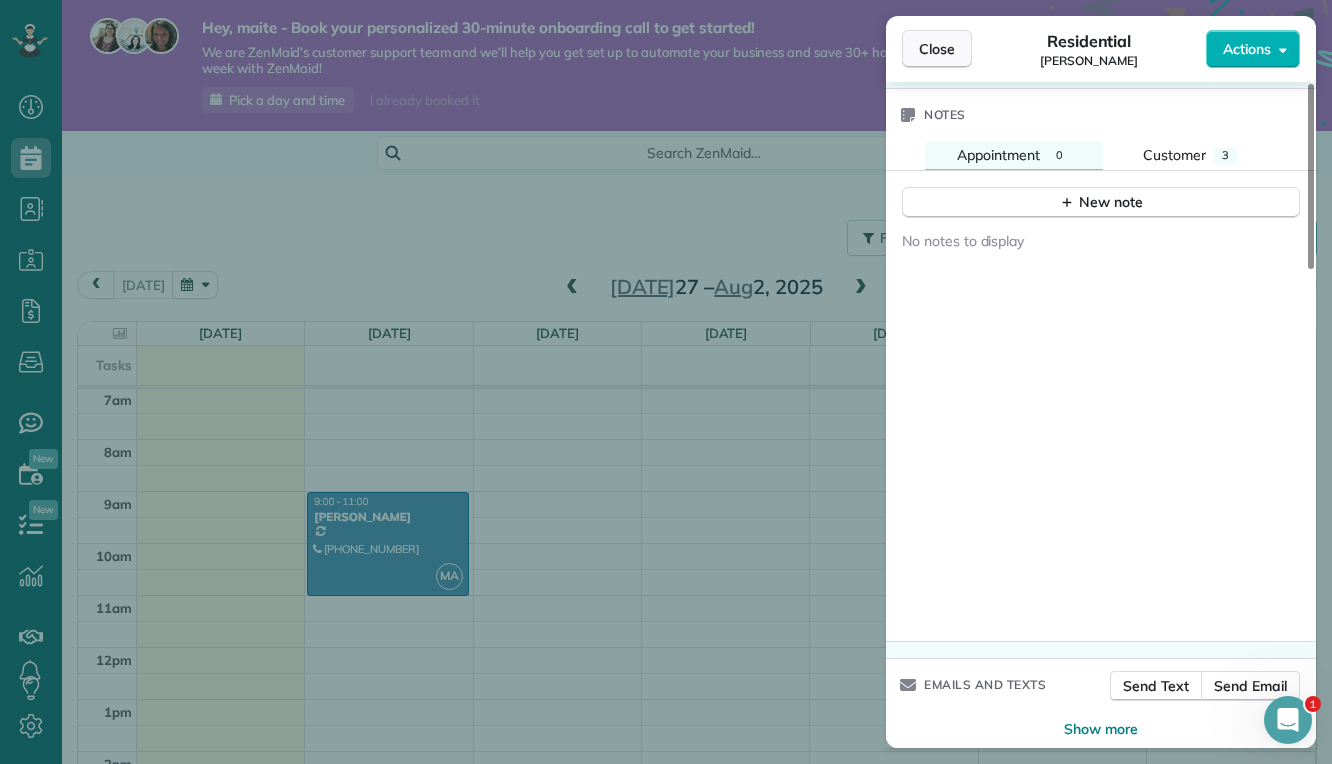click on "Close" at bounding box center (937, 49) 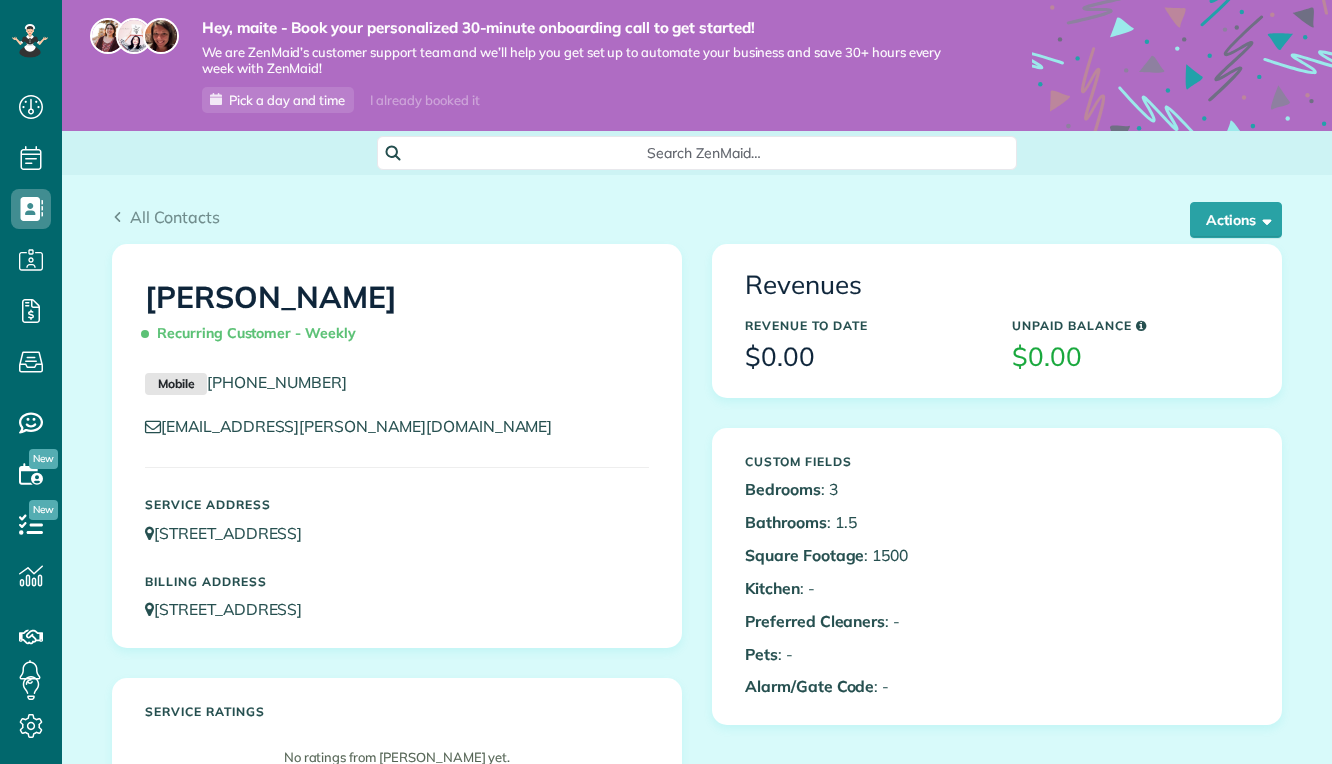 scroll, scrollTop: 0, scrollLeft: 0, axis: both 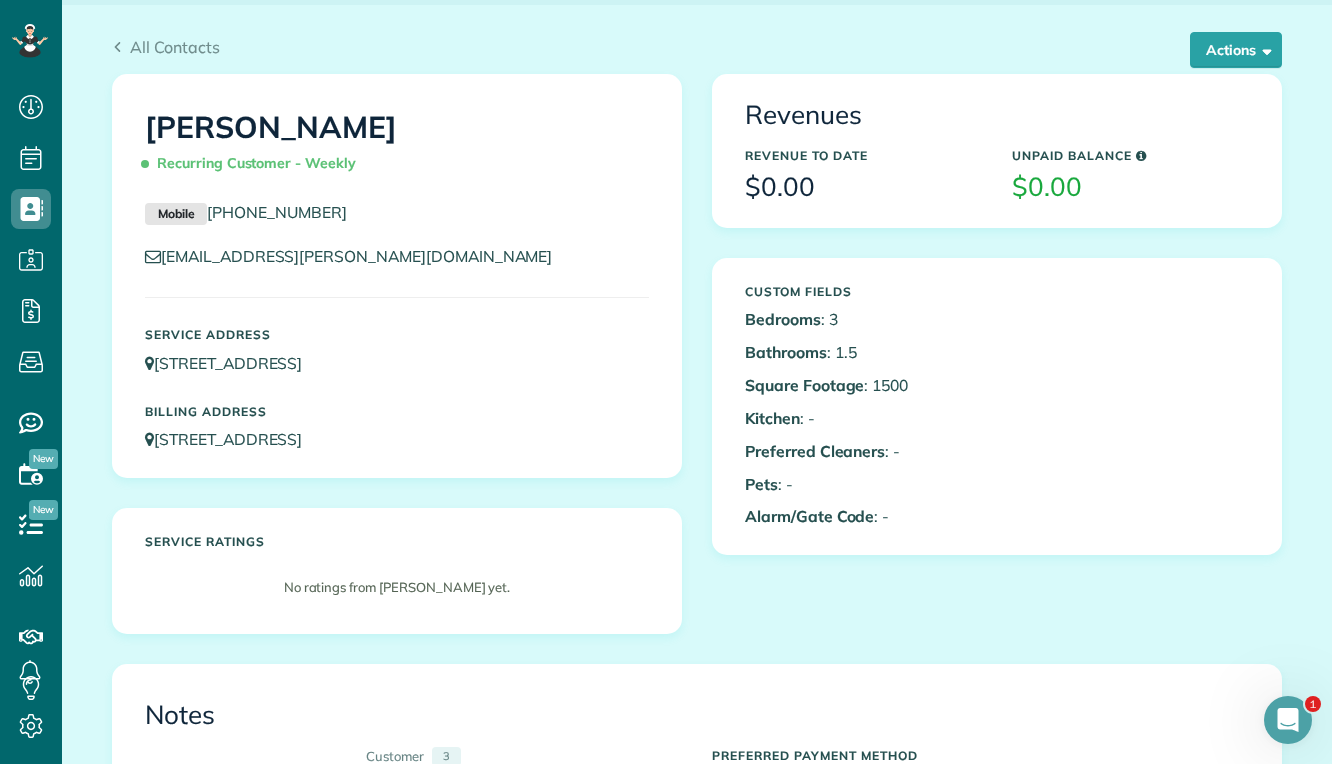 click on "$0.00" at bounding box center [1130, 187] 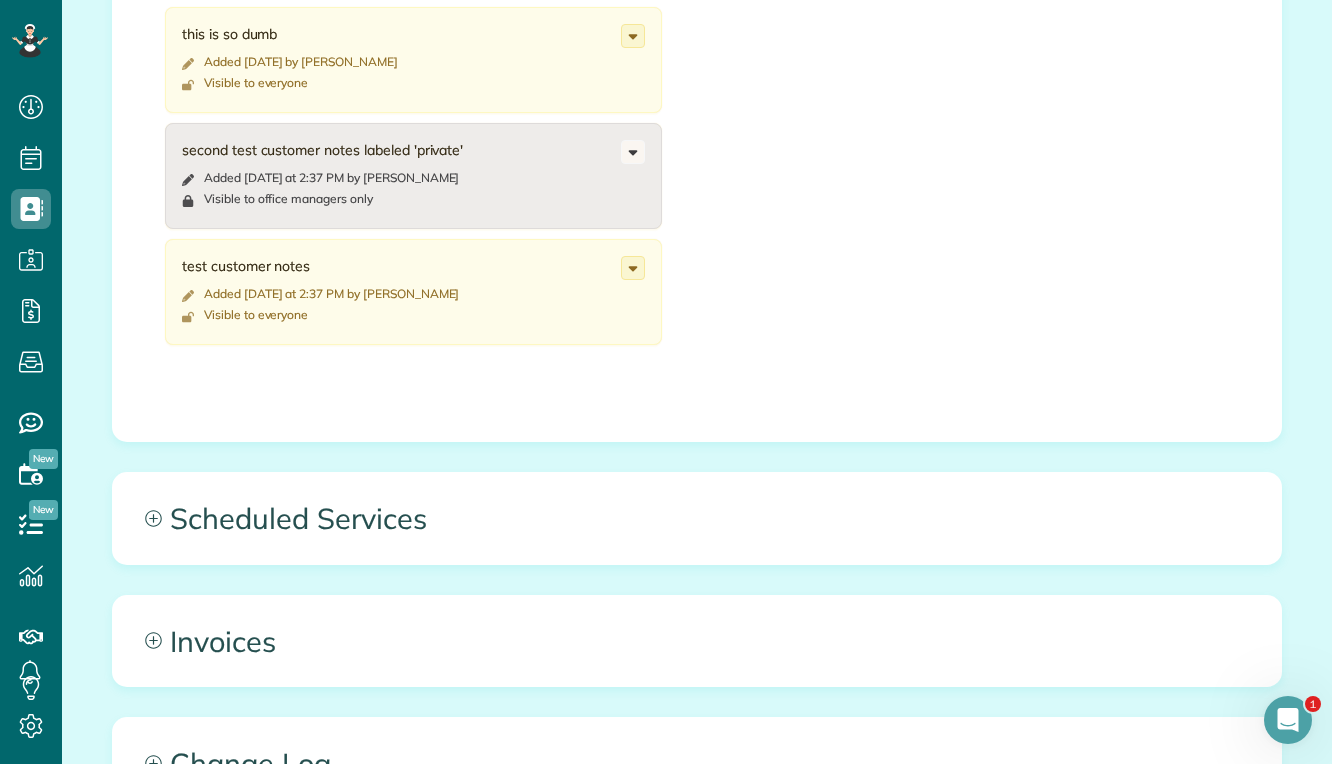 scroll, scrollTop: 1367, scrollLeft: 0, axis: vertical 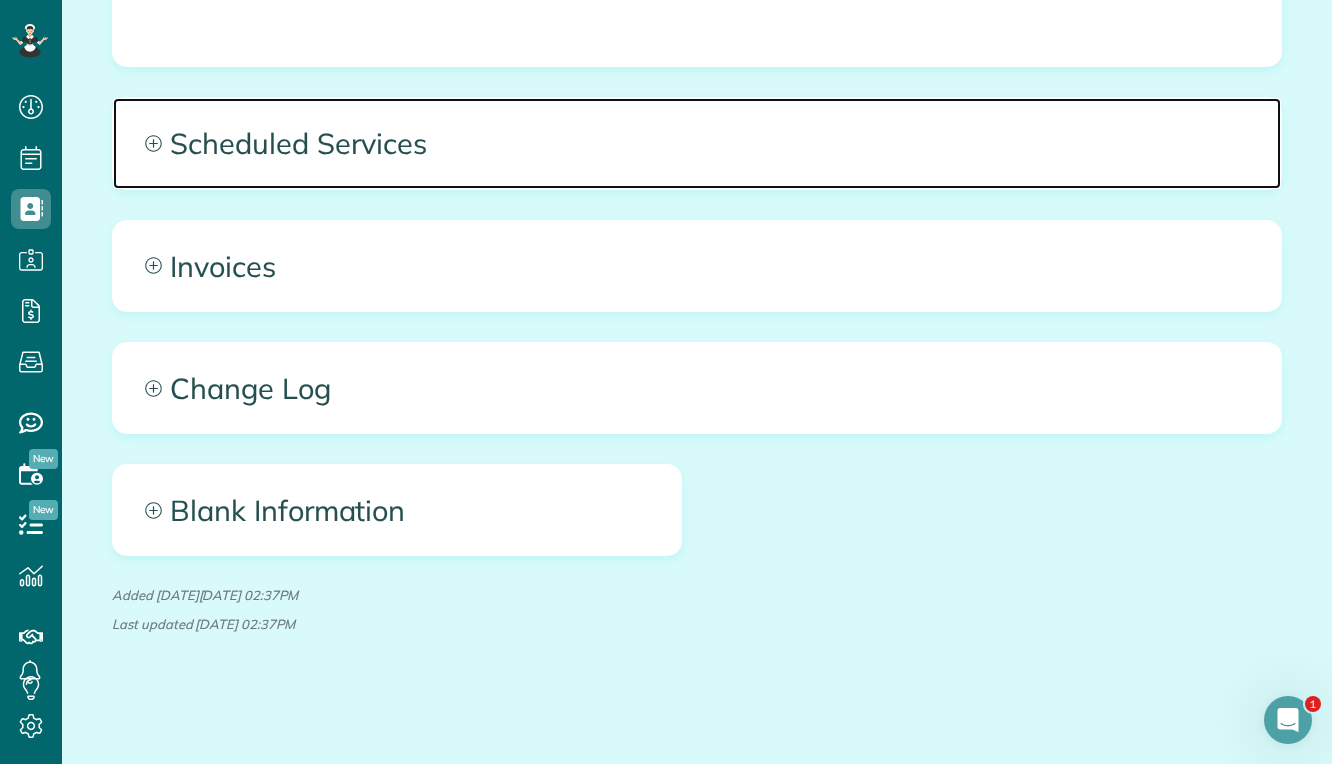 click on "Scheduled Services" at bounding box center (697, 143) 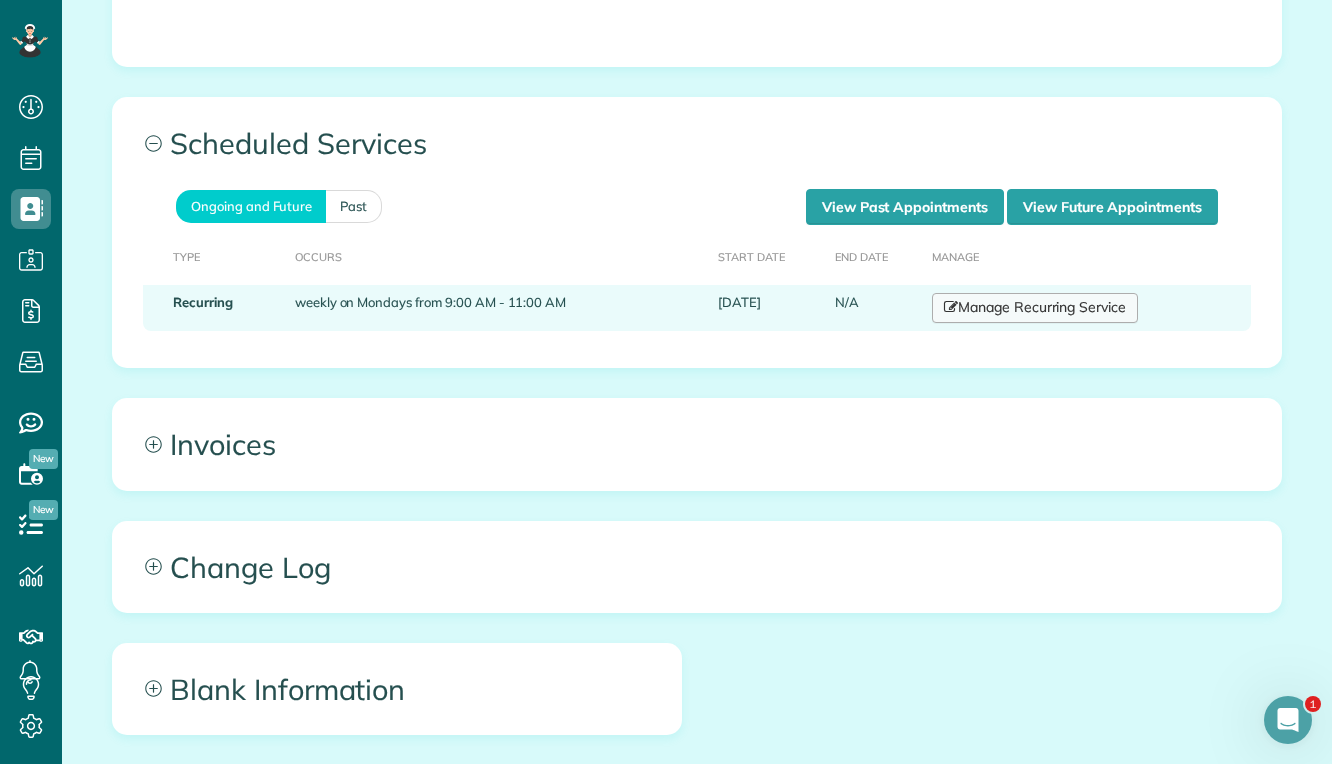 click on "Manage Recurring Service" at bounding box center (1035, 308) 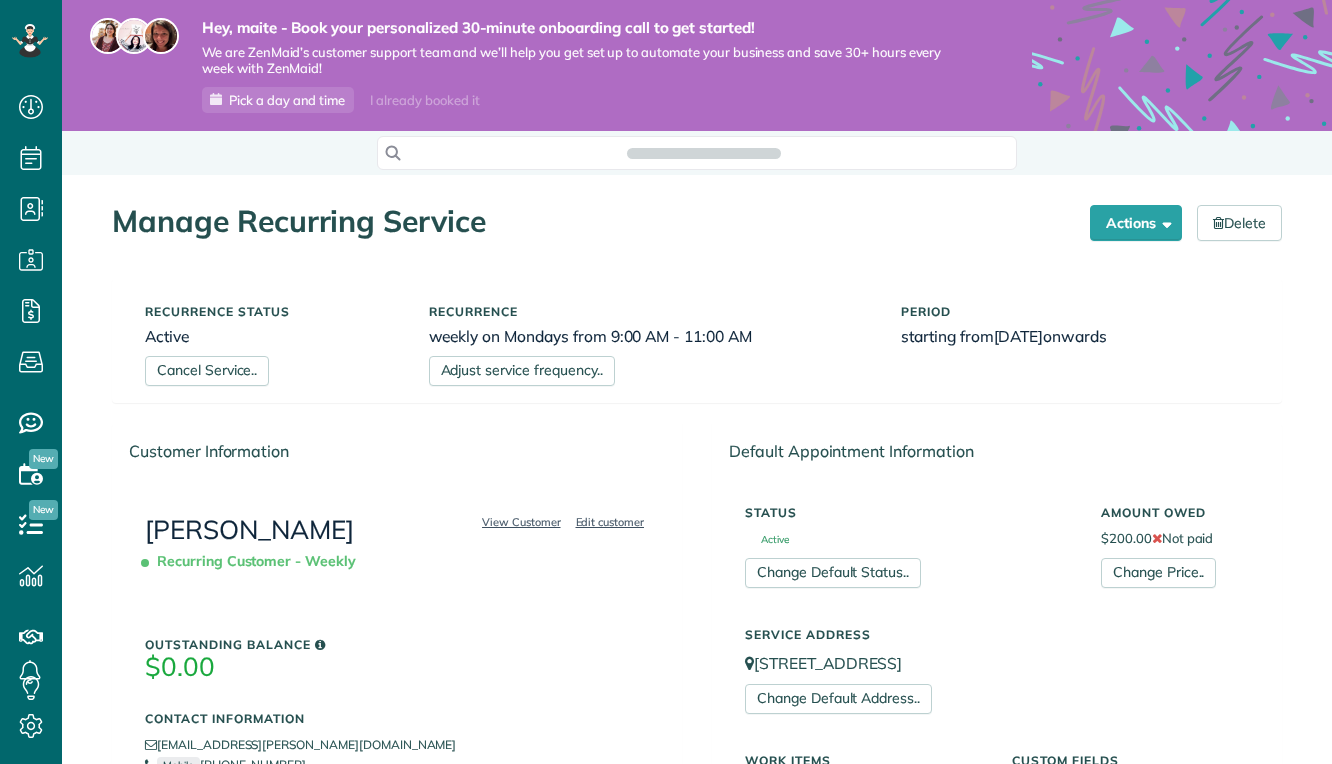 scroll, scrollTop: 0, scrollLeft: 0, axis: both 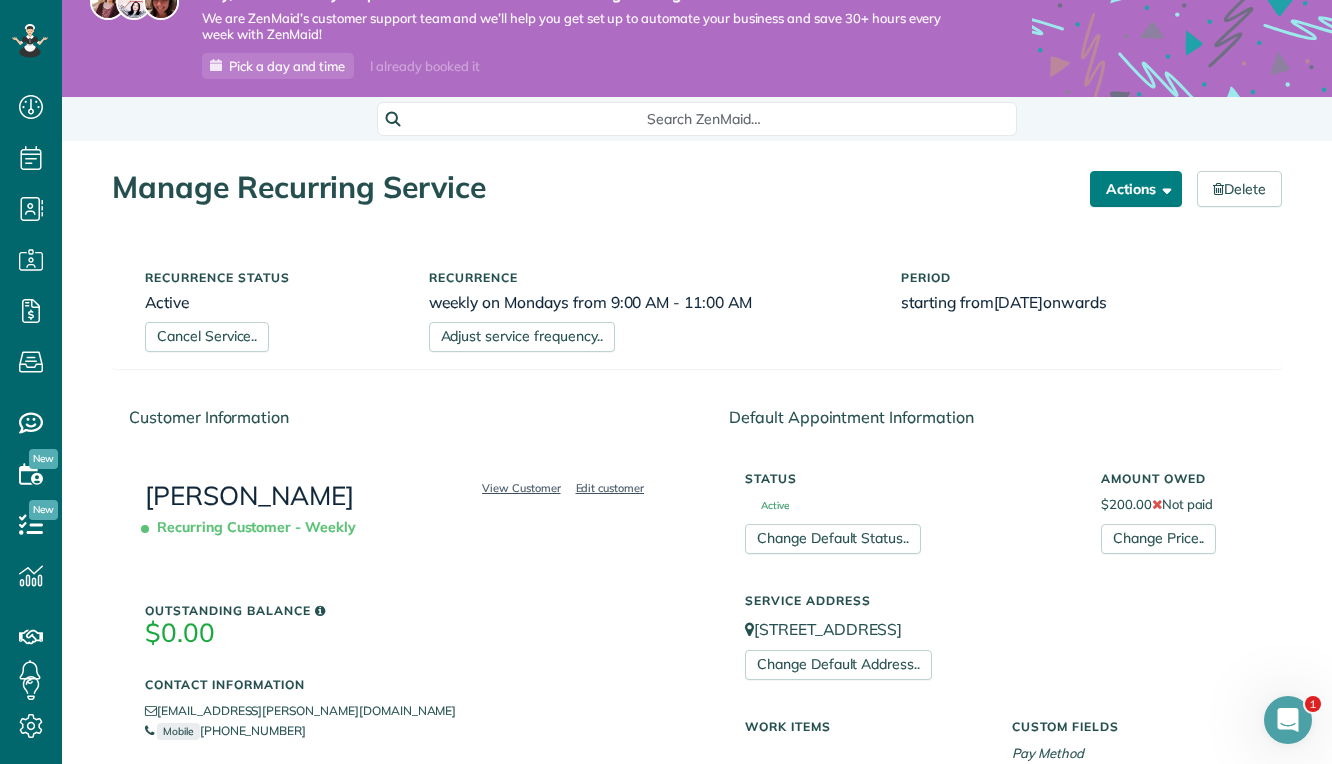 click on "Actions" at bounding box center [1136, 189] 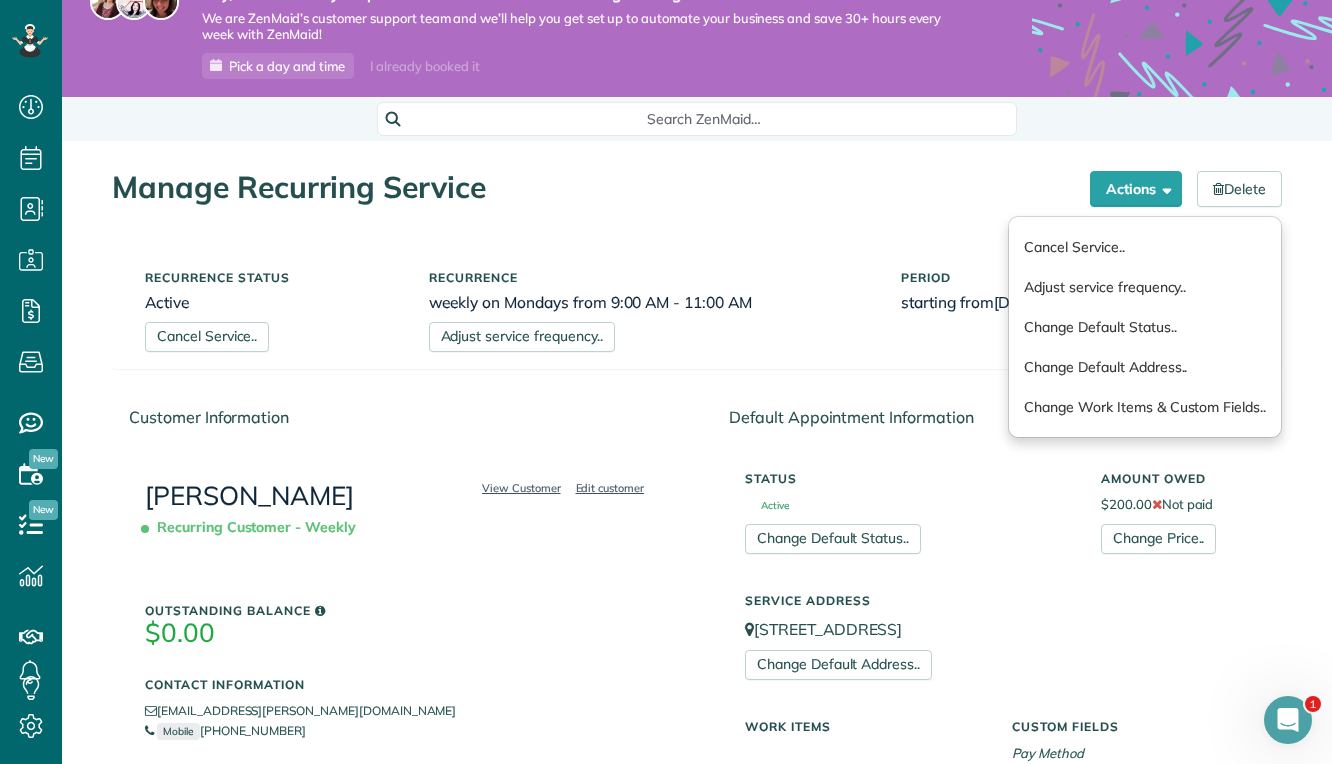 click on "Manage Recurring Service" at bounding box center [593, 187] 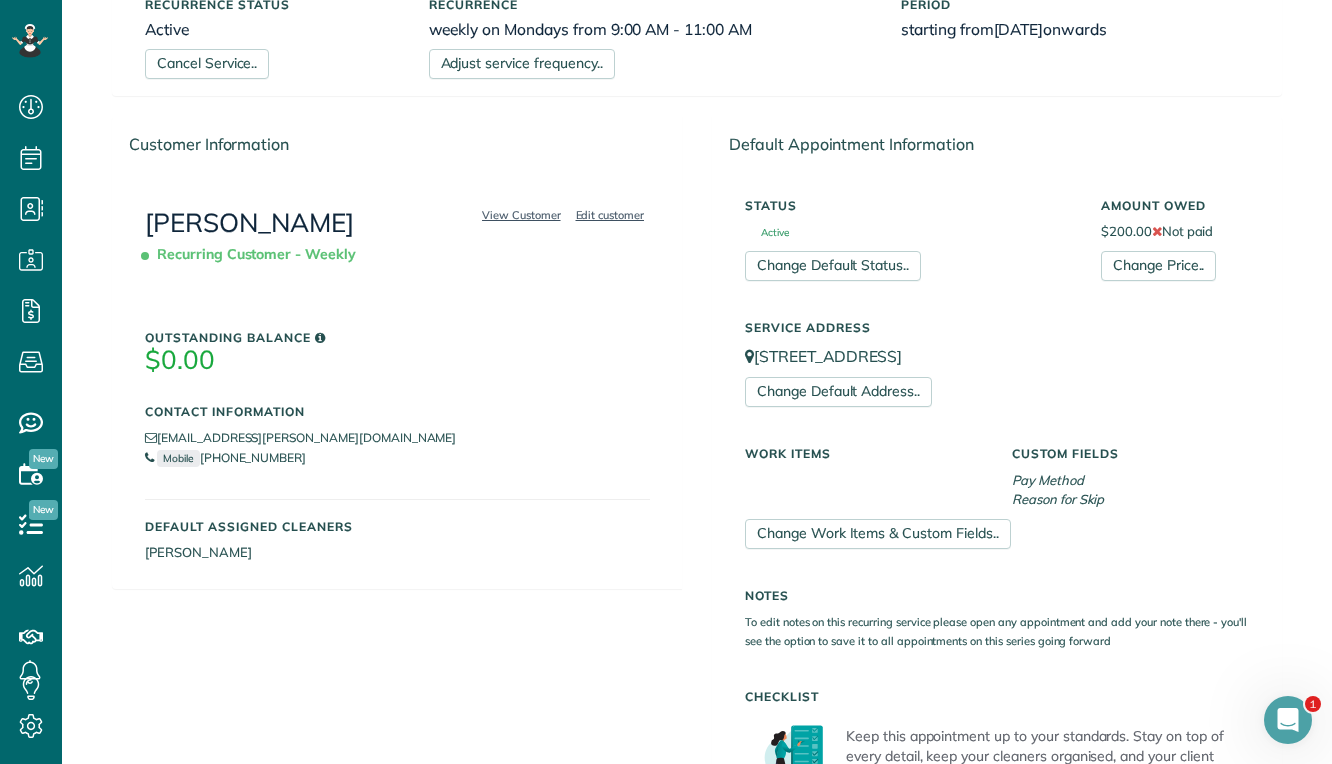 scroll, scrollTop: 389, scrollLeft: 0, axis: vertical 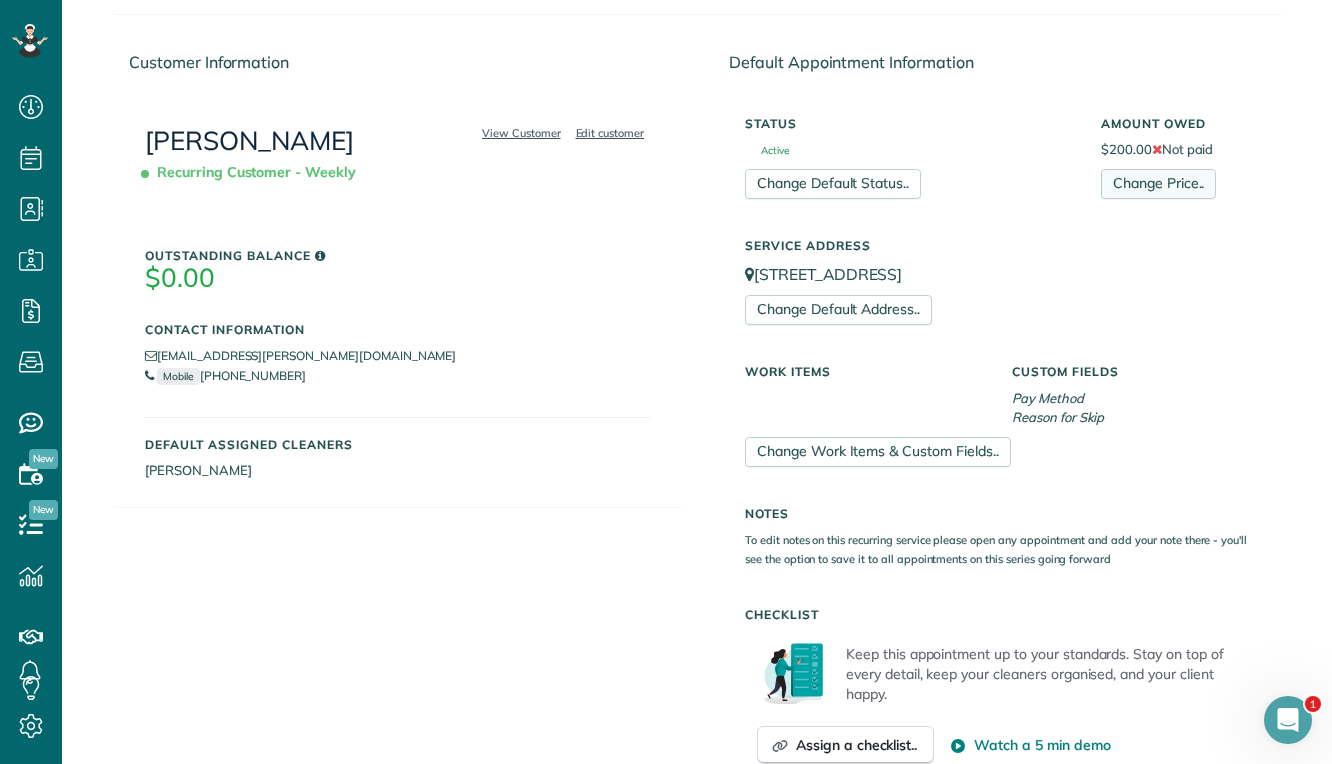 click on "Change Price.." at bounding box center (1158, 184) 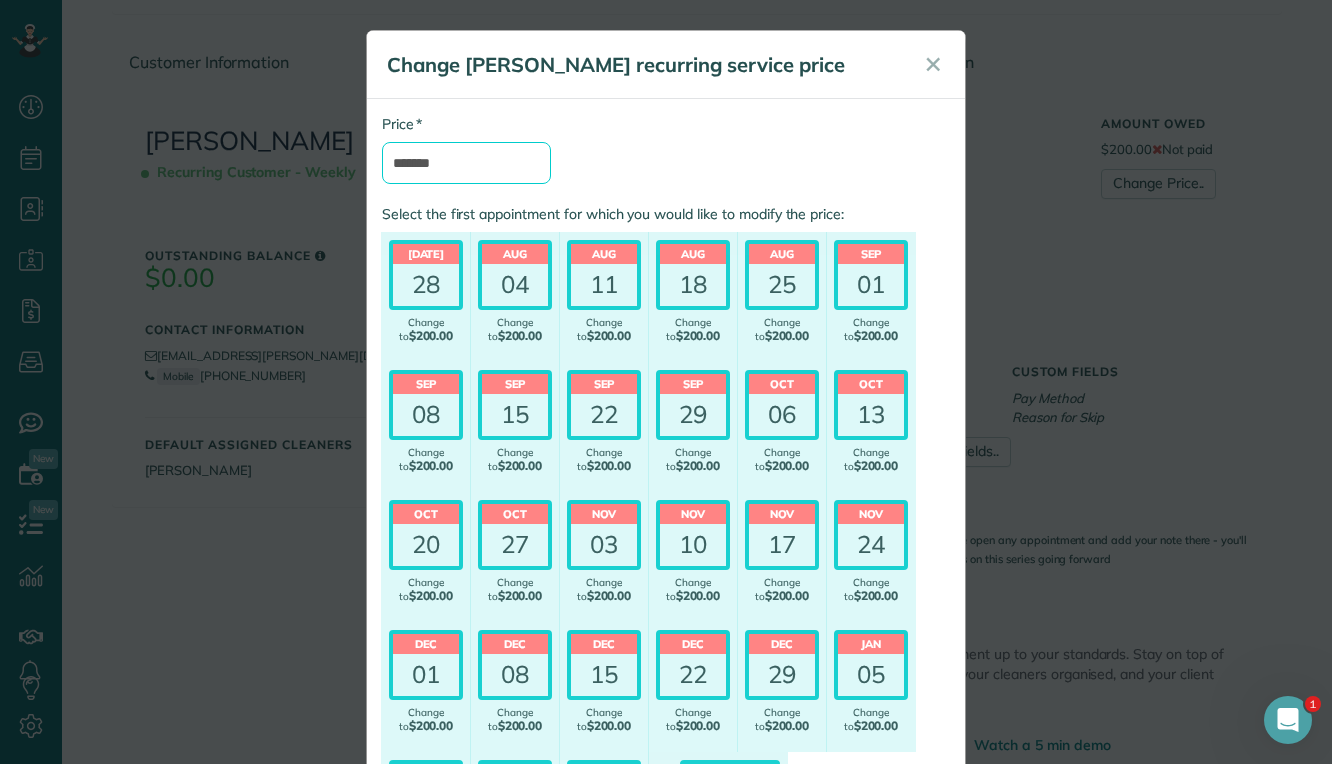 click on "*******" at bounding box center [466, 163] 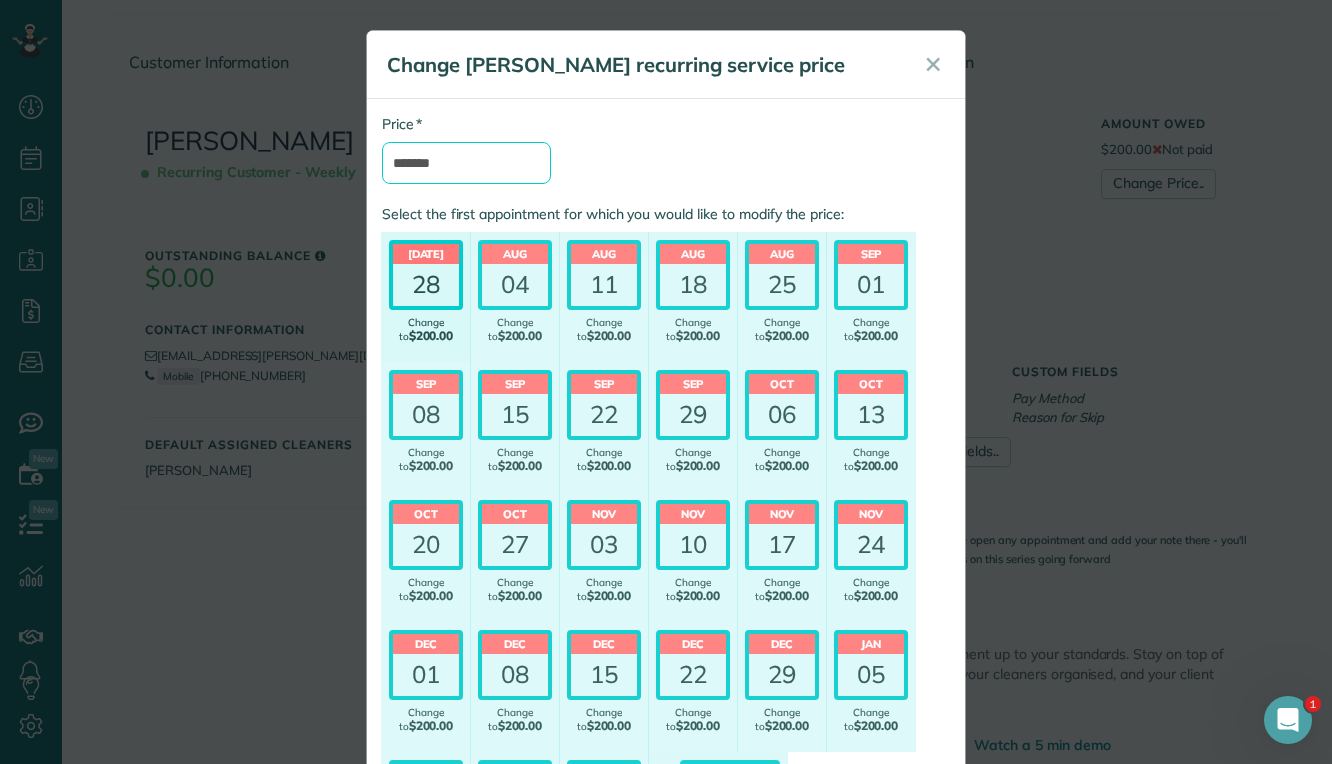 type on "*******" 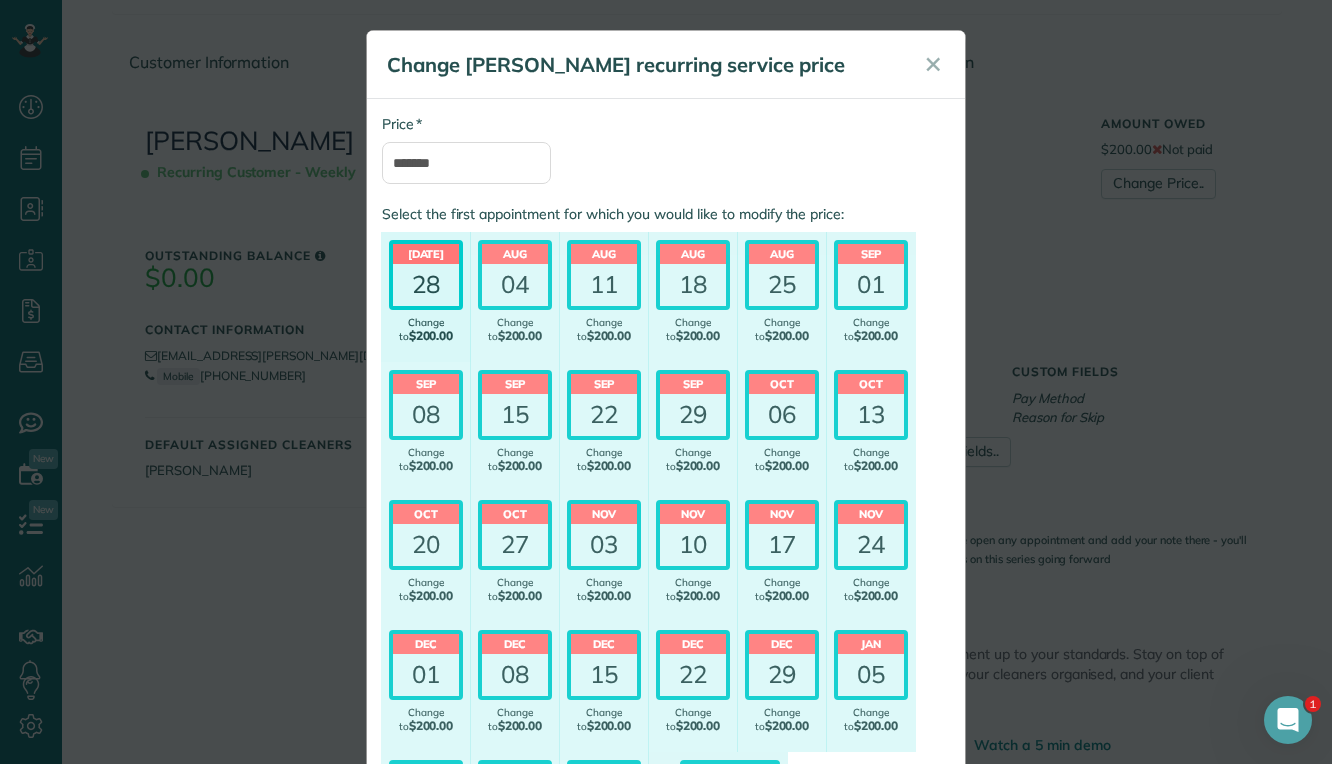 click on "28" at bounding box center (426, 285) 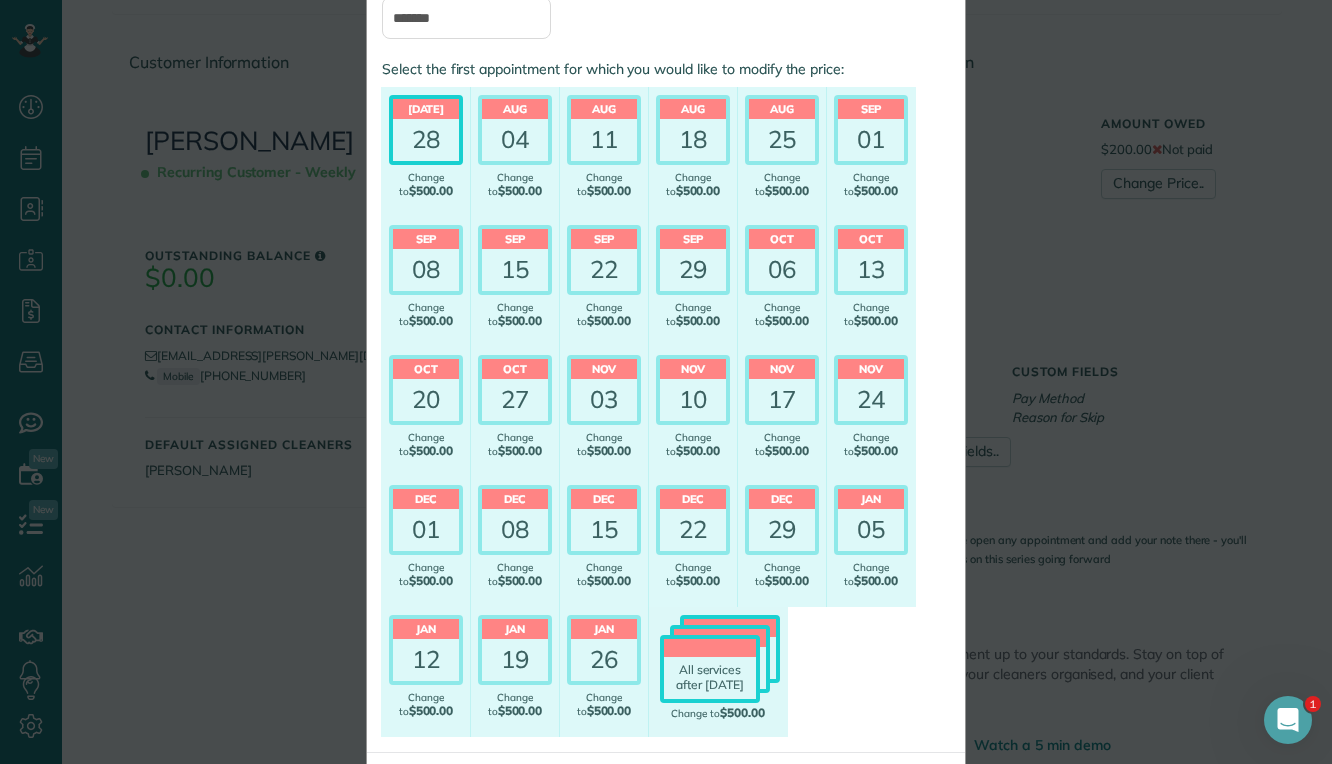 scroll, scrollTop: 234, scrollLeft: 0, axis: vertical 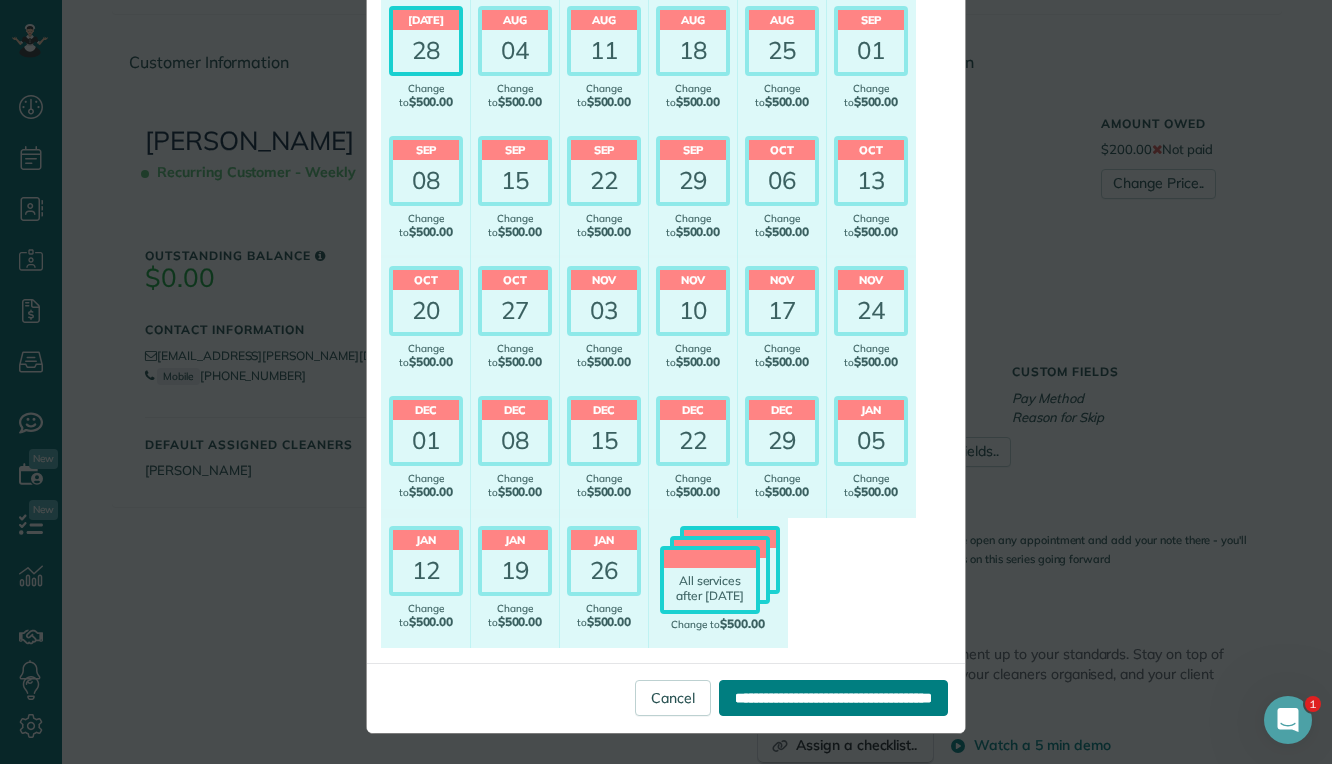 click on "**********" at bounding box center (833, 698) 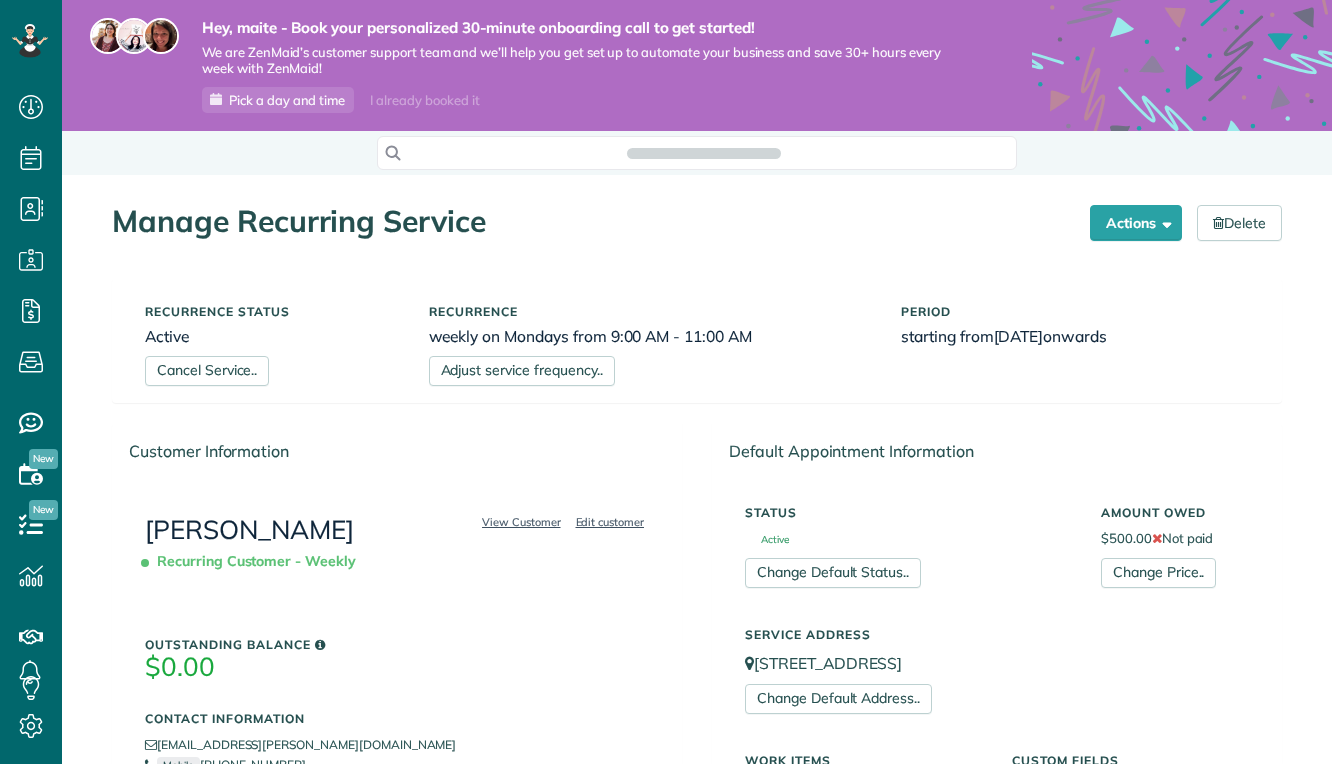 scroll, scrollTop: 0, scrollLeft: 0, axis: both 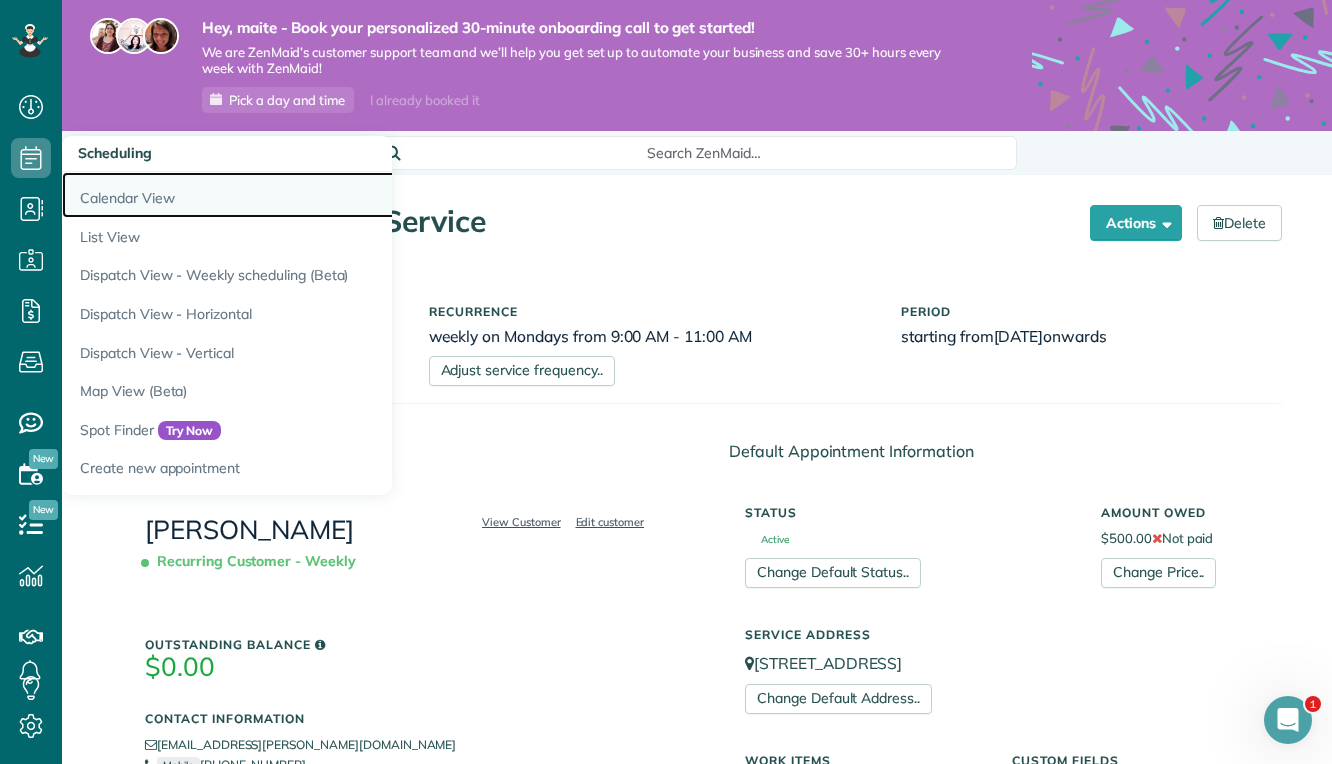 click on "Calendar View" at bounding box center (312, 195) 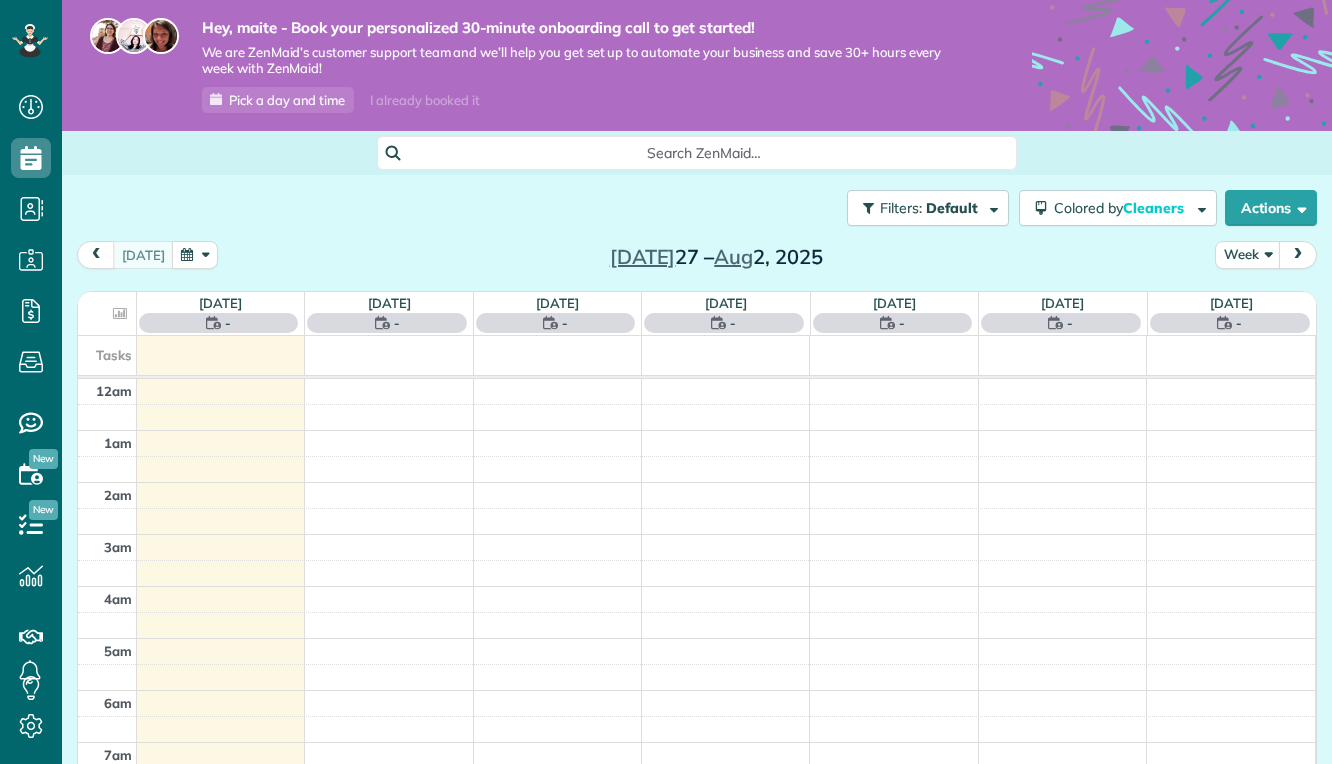 scroll, scrollTop: 0, scrollLeft: 0, axis: both 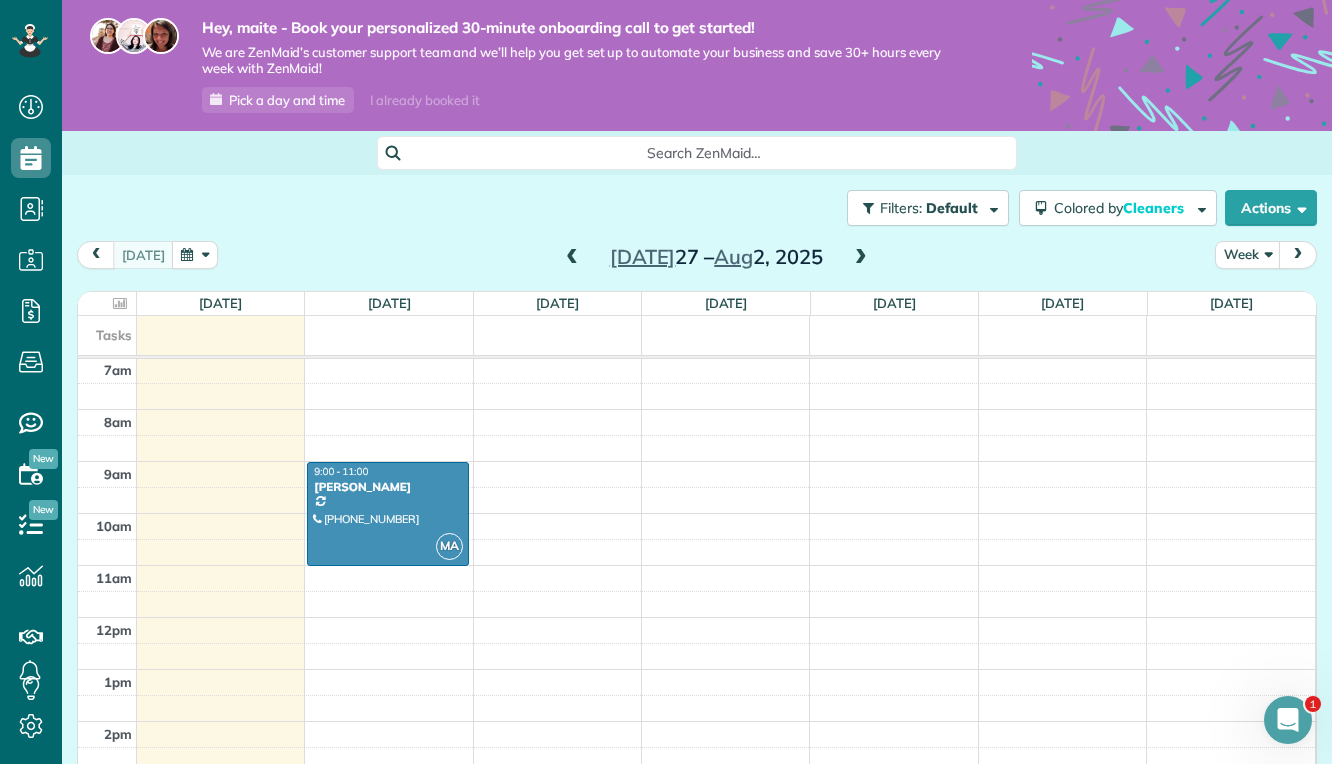 click on "Filters:   Default
Colored by  Cleaners
Color by Cleaner
Color by Team
Color by Status
Color by Recurrence
Color by Paid/Unpaid
Filters  Default
Schedule Changes
Actions
Create Appointment
Create Task
Clock In/Out
Send Work Orders
Print Route Sheets
[DATE] Emails/Texts
View Metrics" at bounding box center (697, 208) 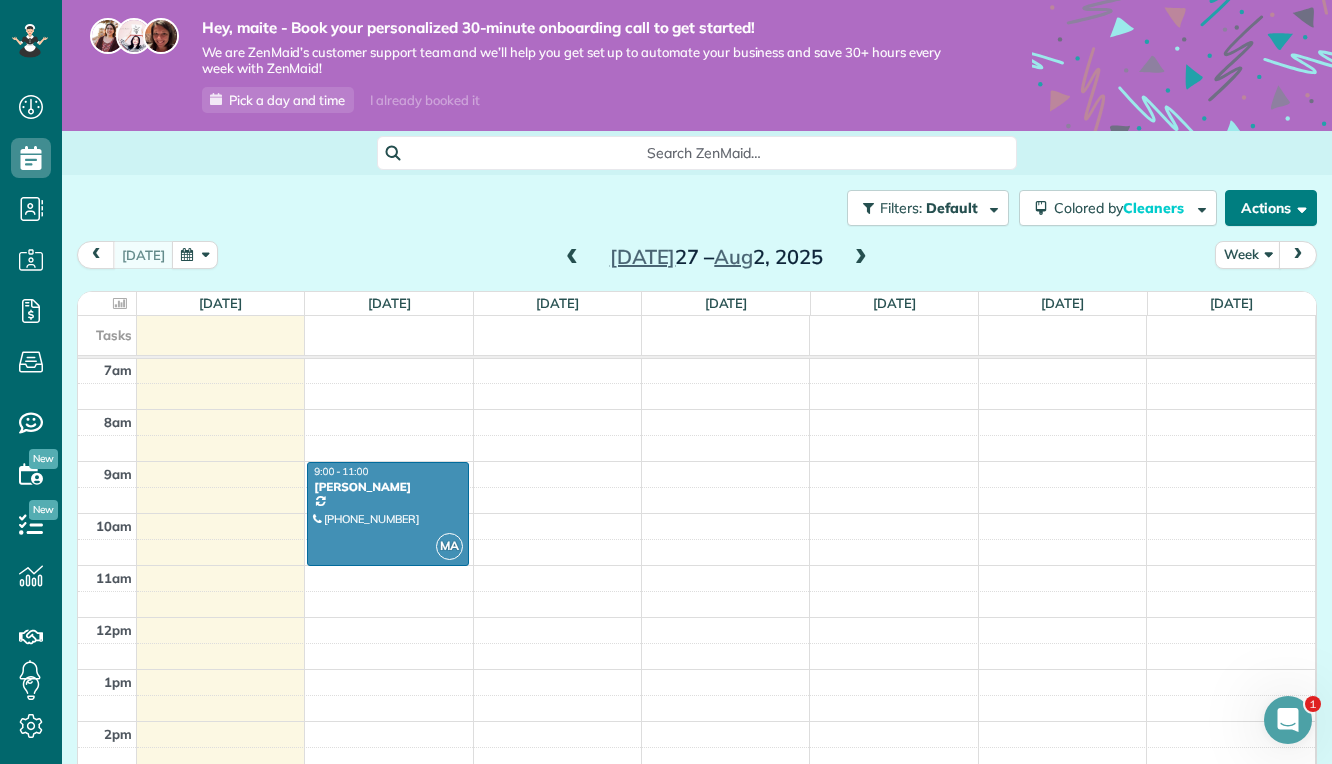click on "Actions" at bounding box center (1271, 208) 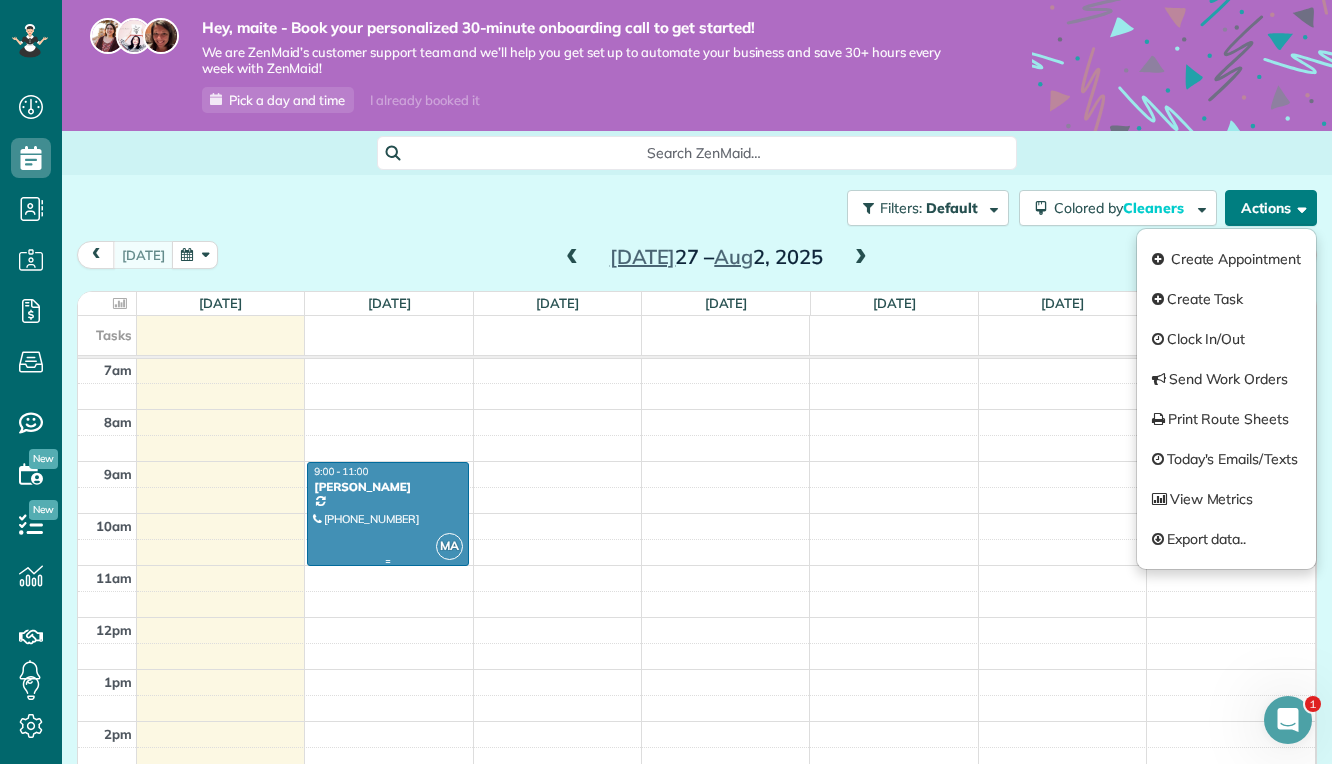 click at bounding box center [387, 514] 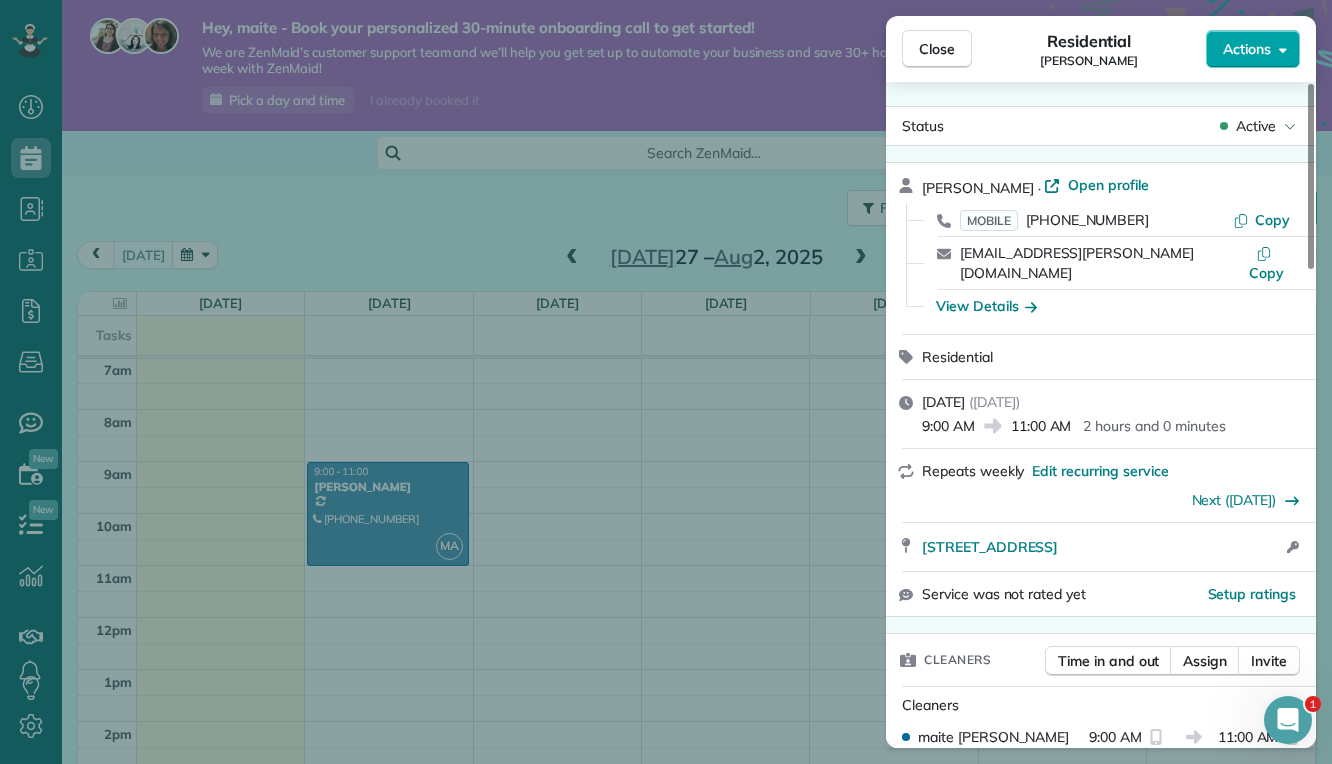 click on "Actions" at bounding box center (1247, 49) 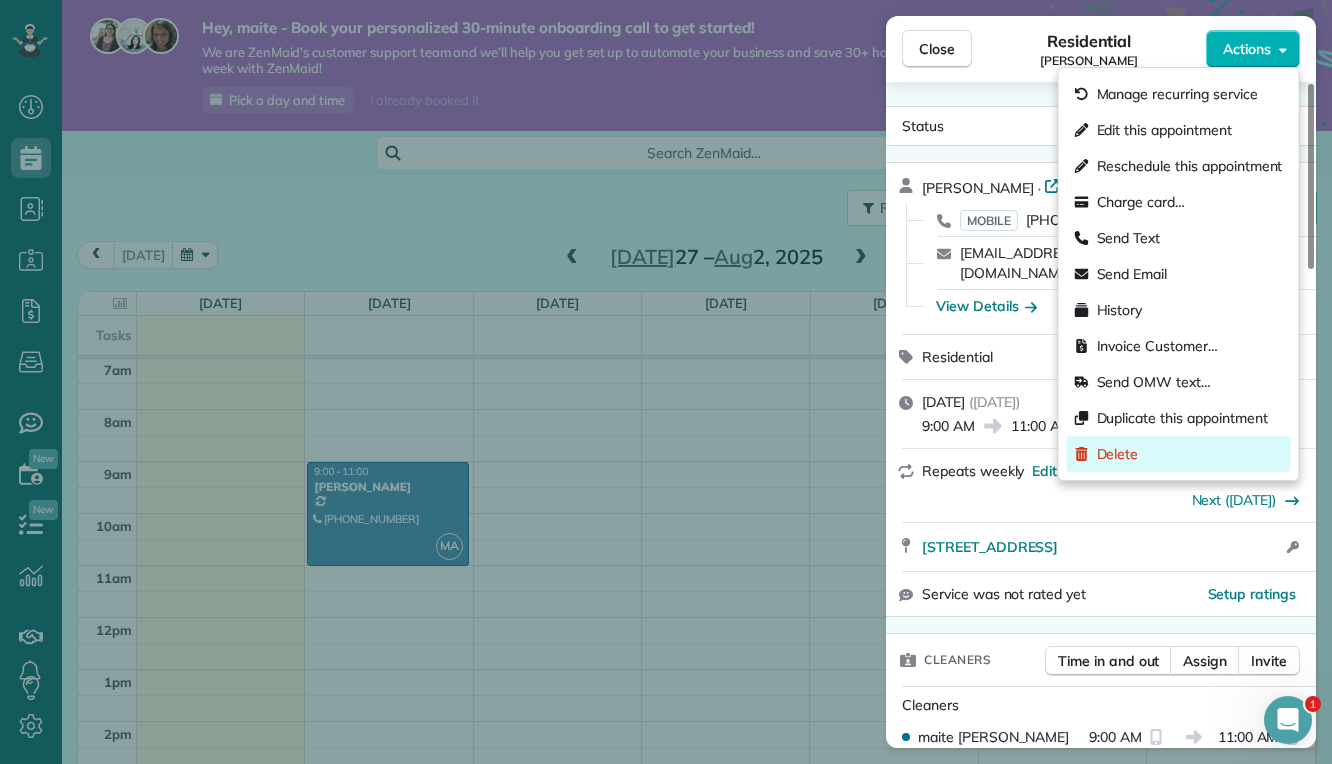 click on "Delete" at bounding box center (1118, 454) 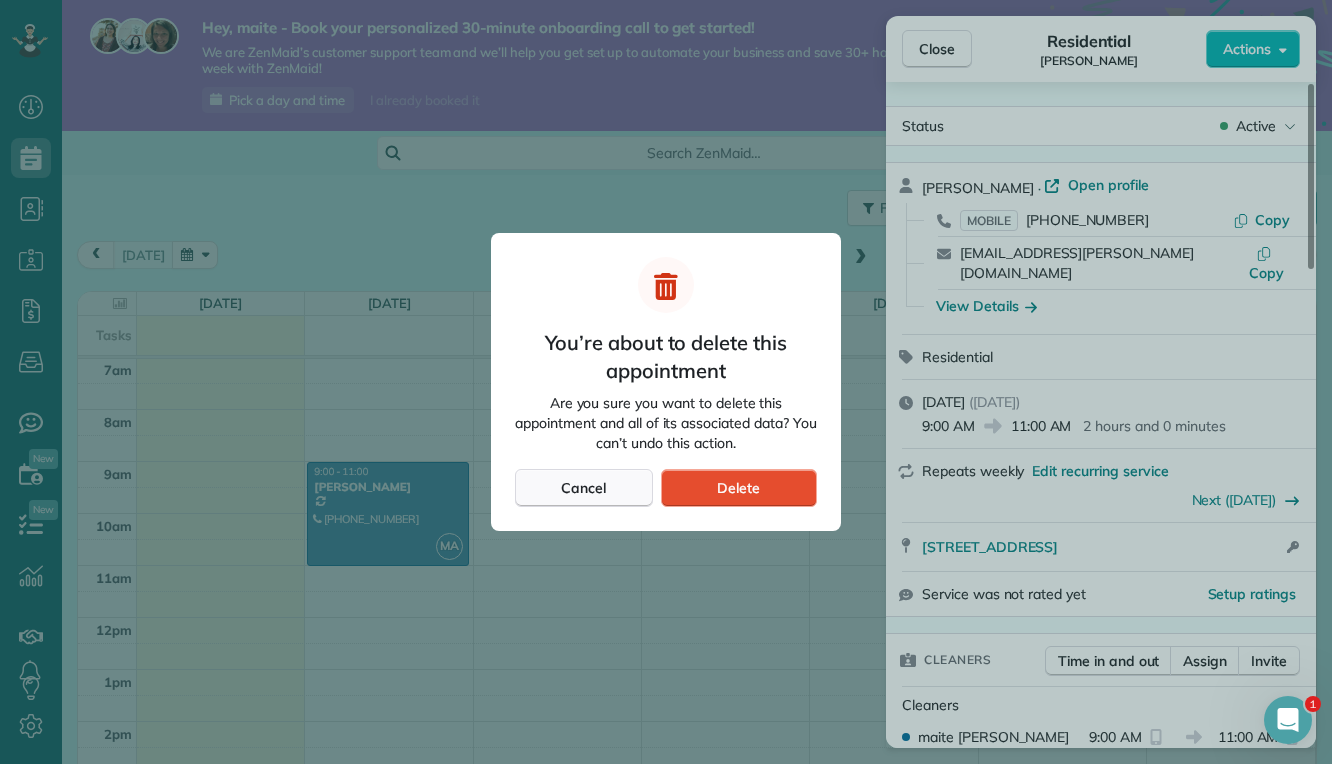 click on "Cancel" at bounding box center [584, 488] 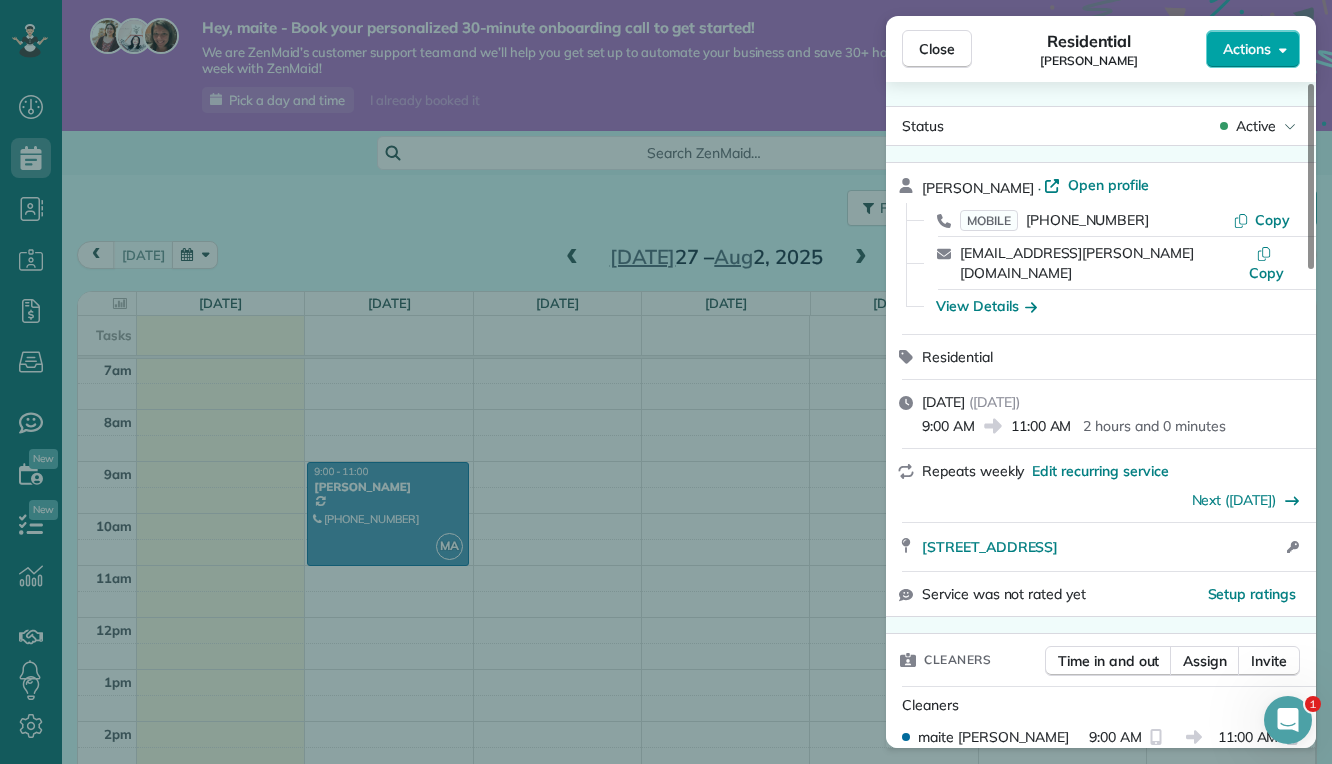 click on "Actions" at bounding box center (1247, 49) 